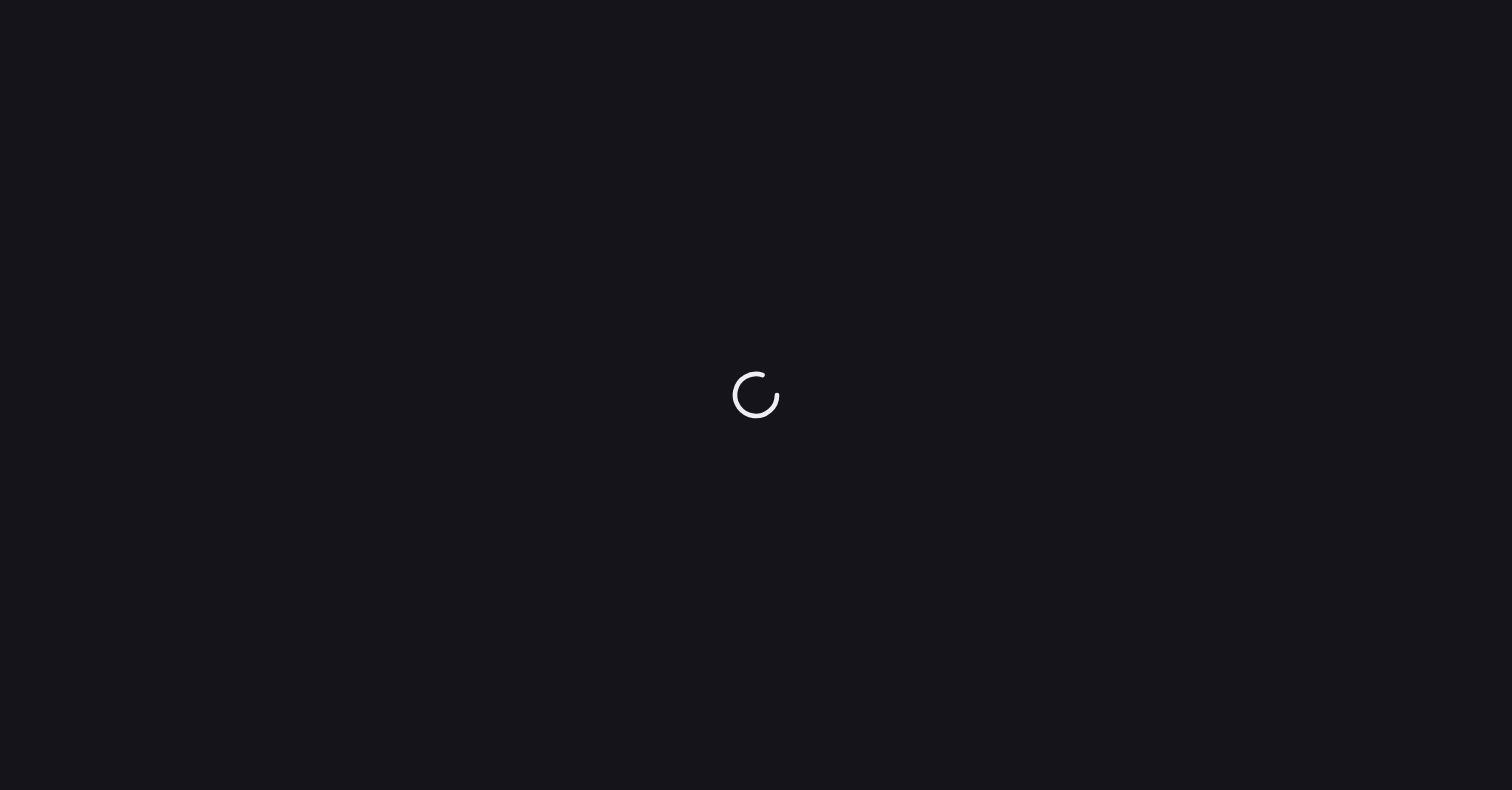 scroll, scrollTop: 0, scrollLeft: 0, axis: both 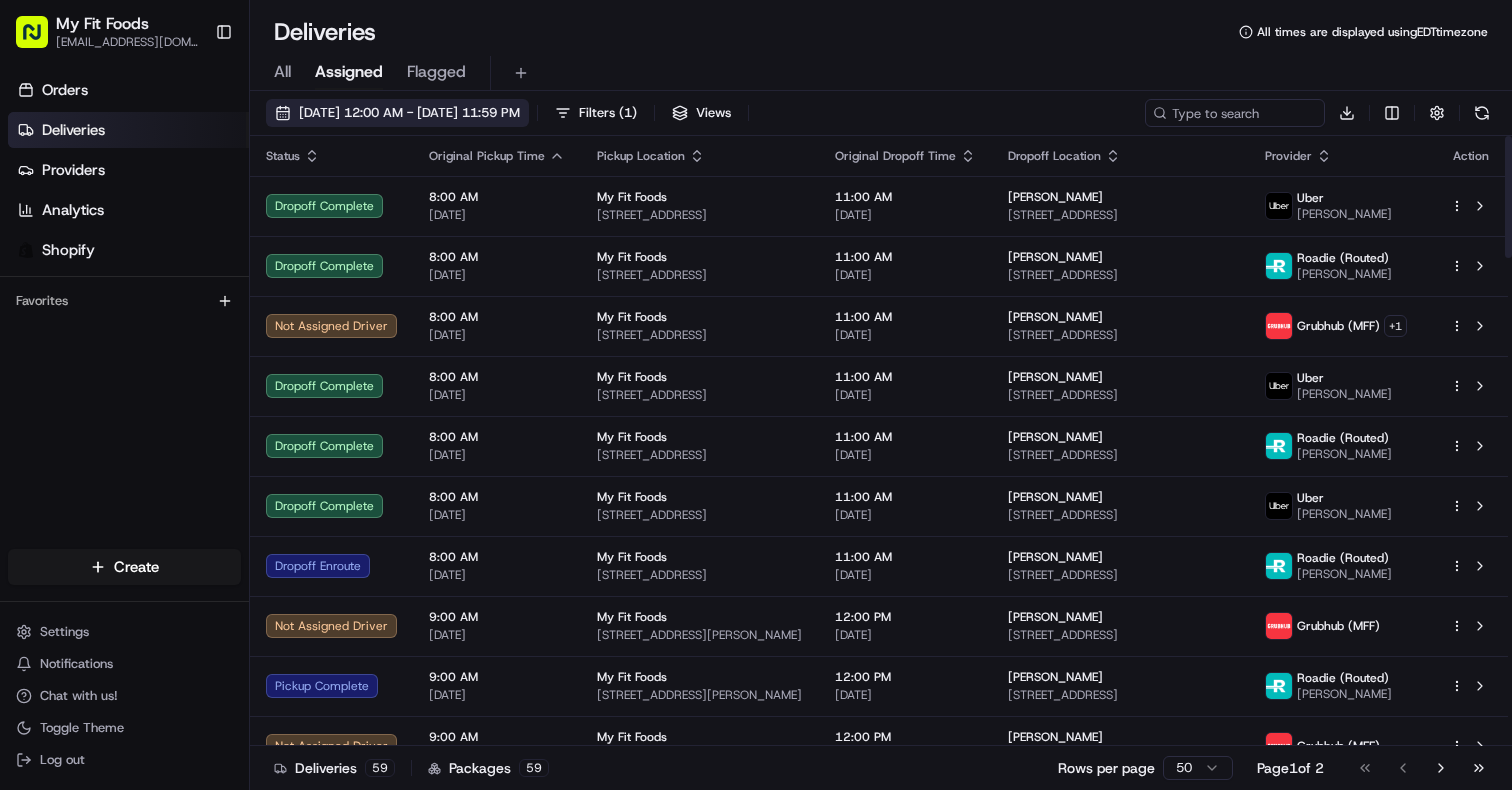 click on "[DATE] 12:00 AM - [DATE] 11:59 PM" at bounding box center [397, 113] 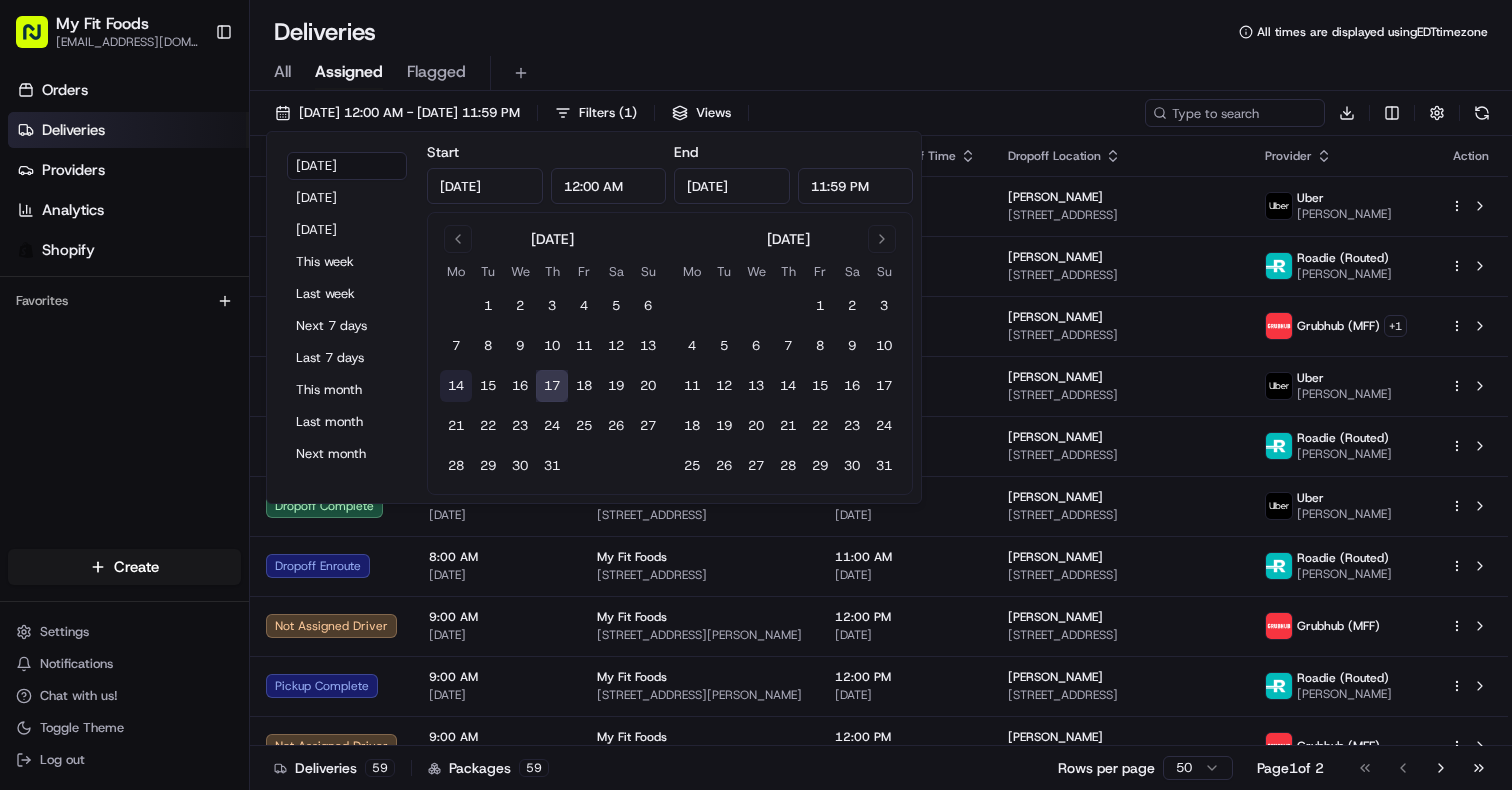 click on "14" at bounding box center (456, 386) 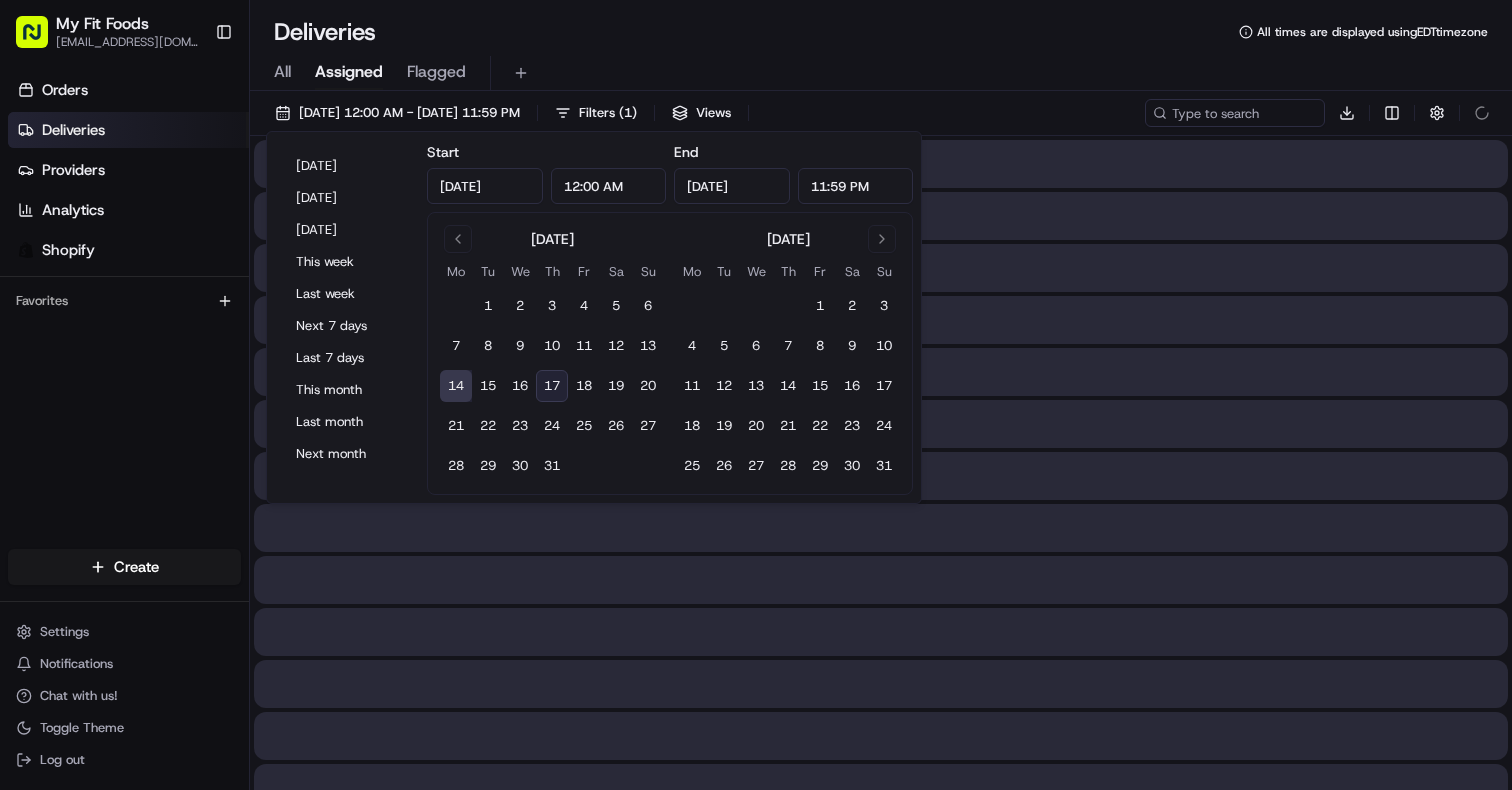 click on "14" at bounding box center (456, 386) 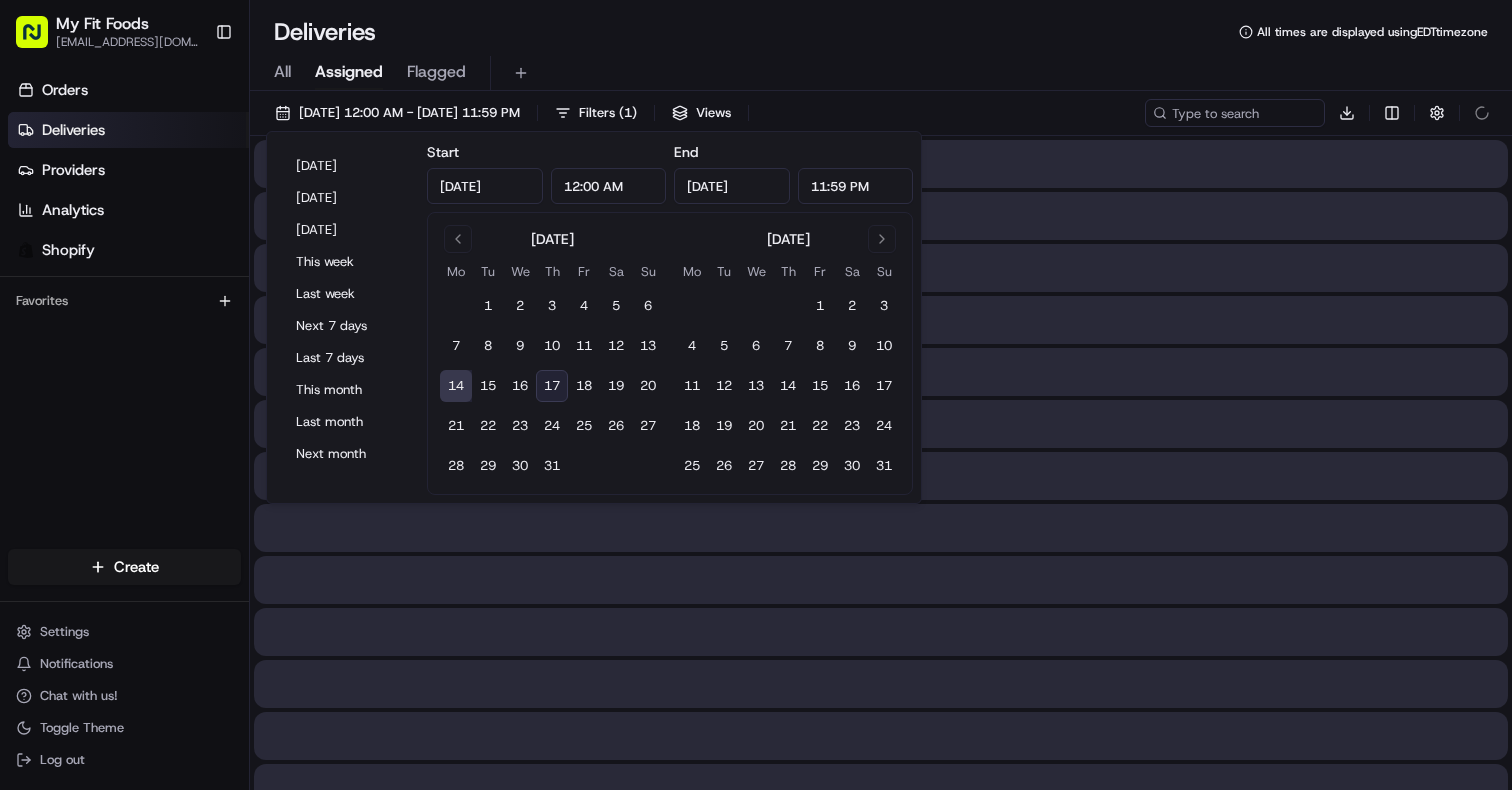click on "Deliveries All times are displayed using  EDT  timezone" at bounding box center [881, 32] 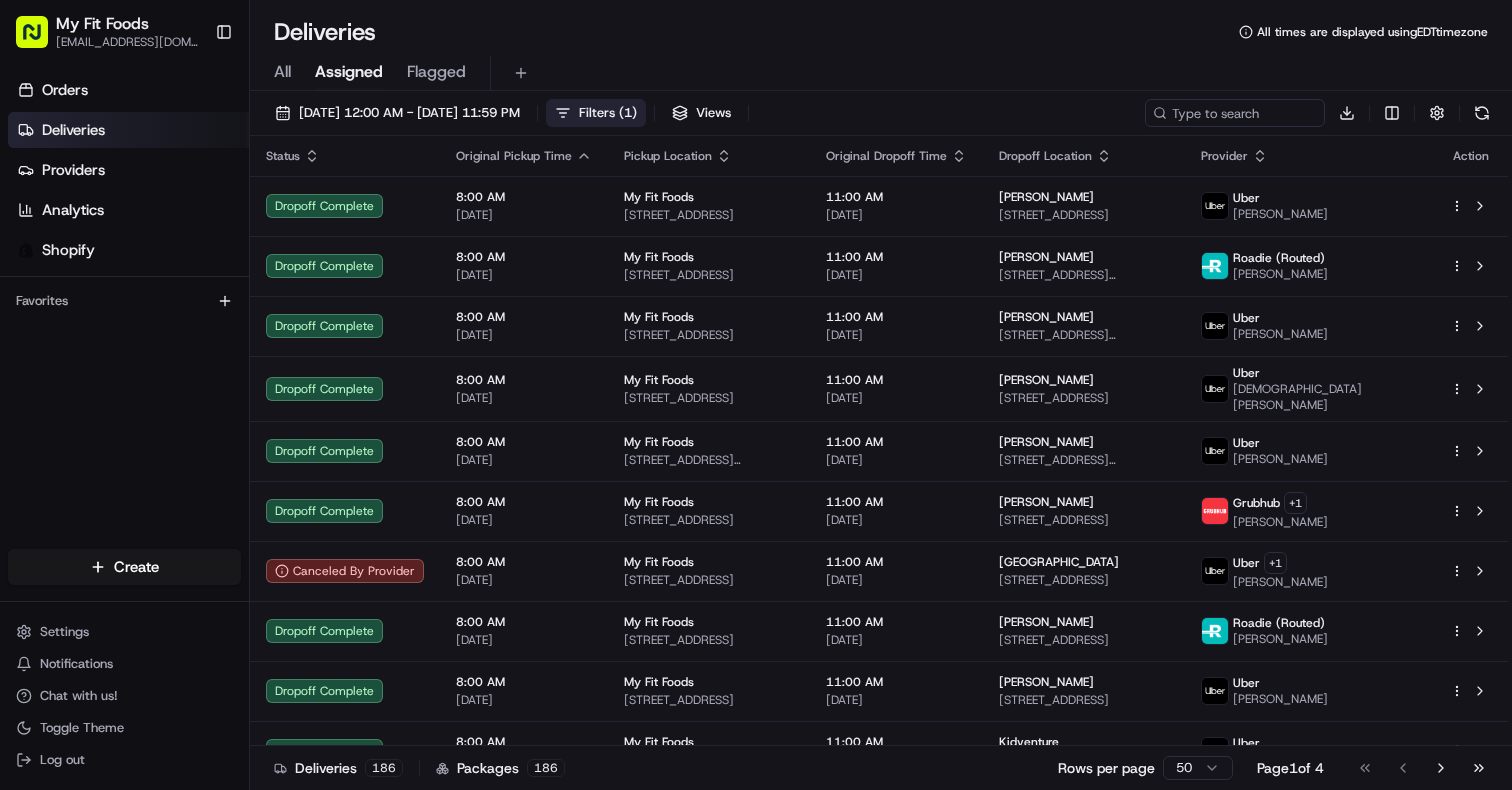click on "Filters ( 1 )" at bounding box center (608, 113) 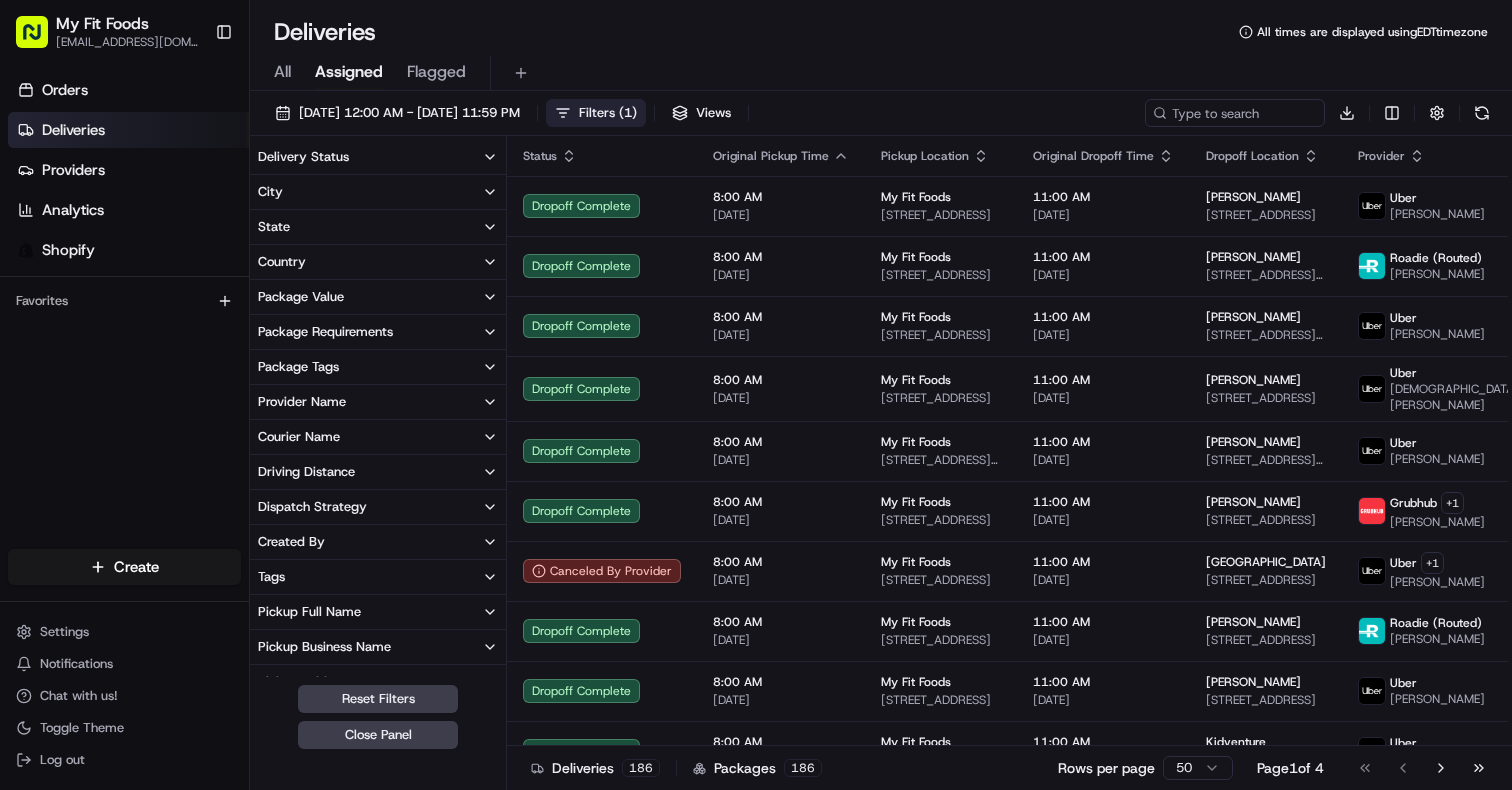 click 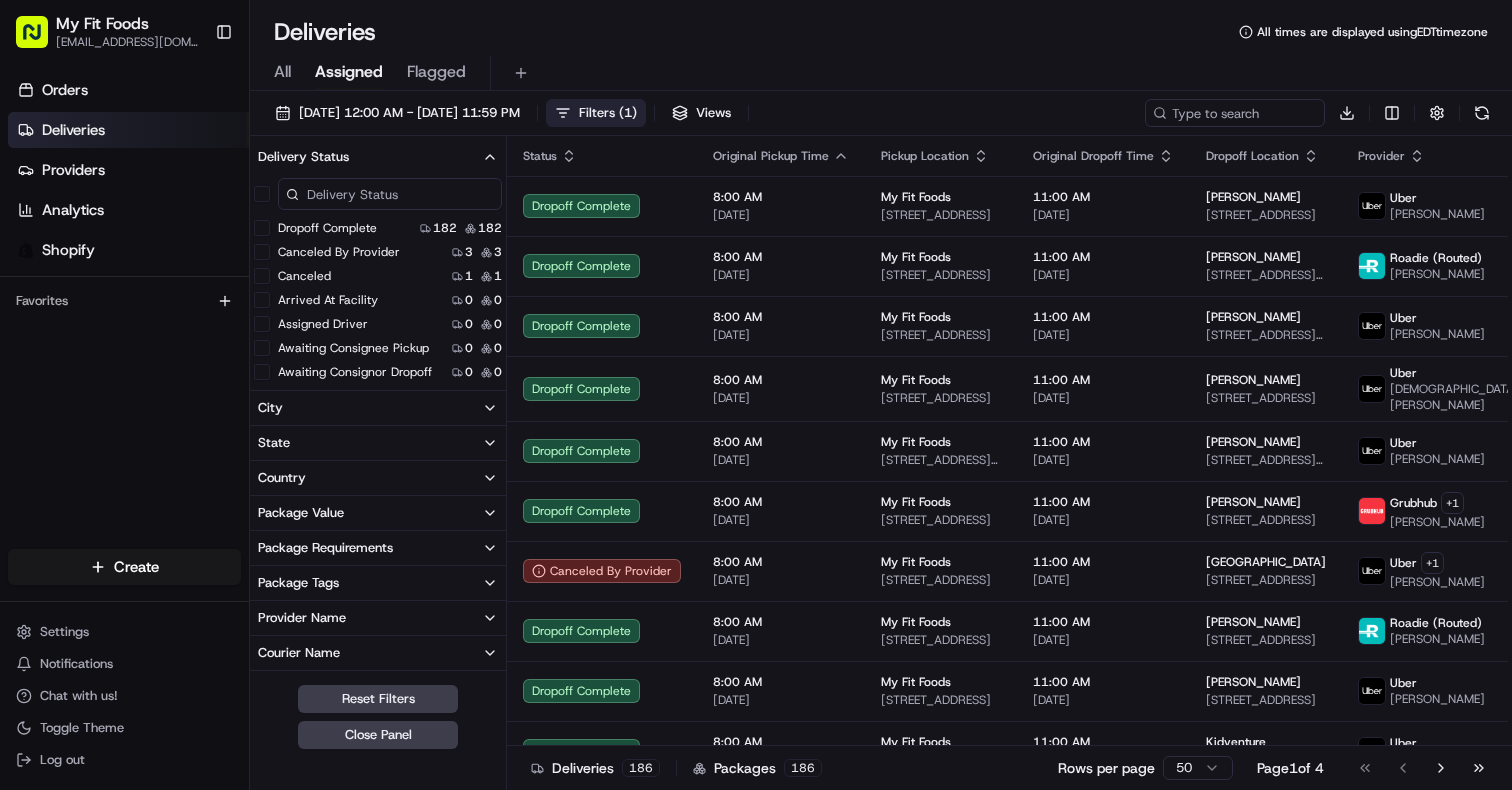 click on "Dropoff Complete" at bounding box center [262, 228] 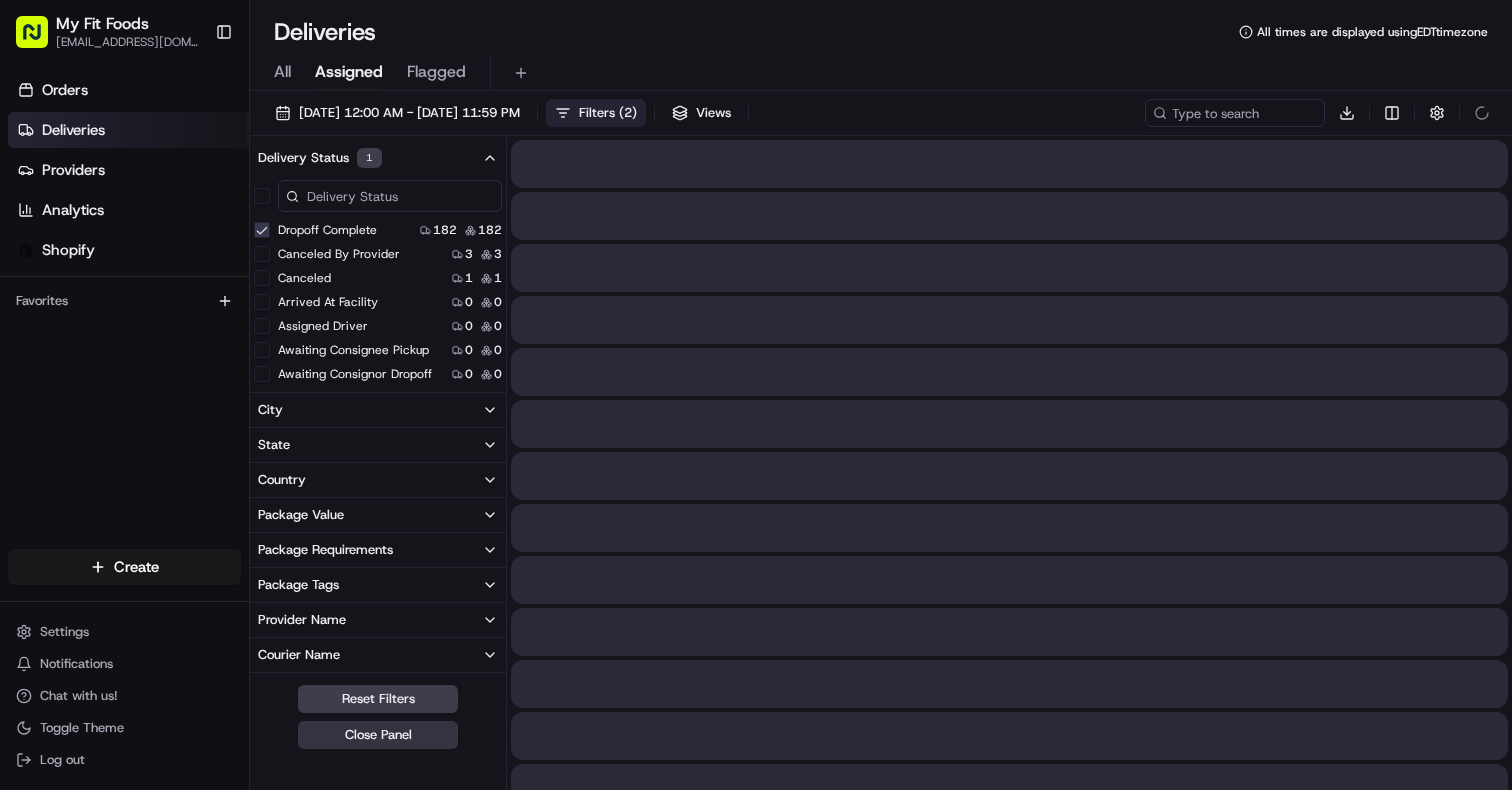 click on "Close Panel" at bounding box center (378, 735) 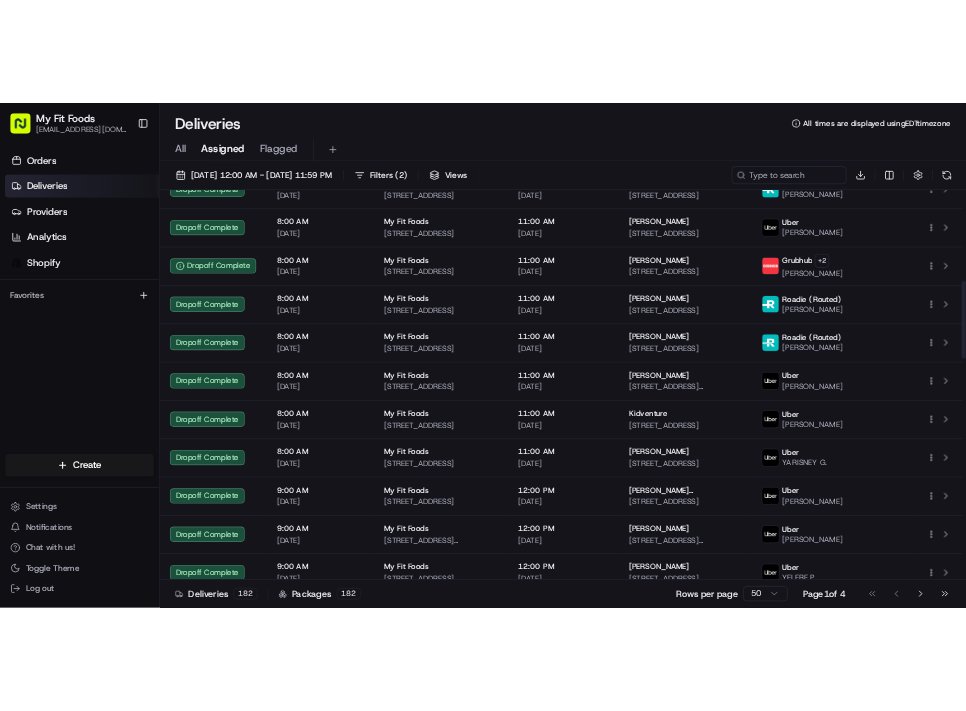scroll, scrollTop: 0, scrollLeft: 0, axis: both 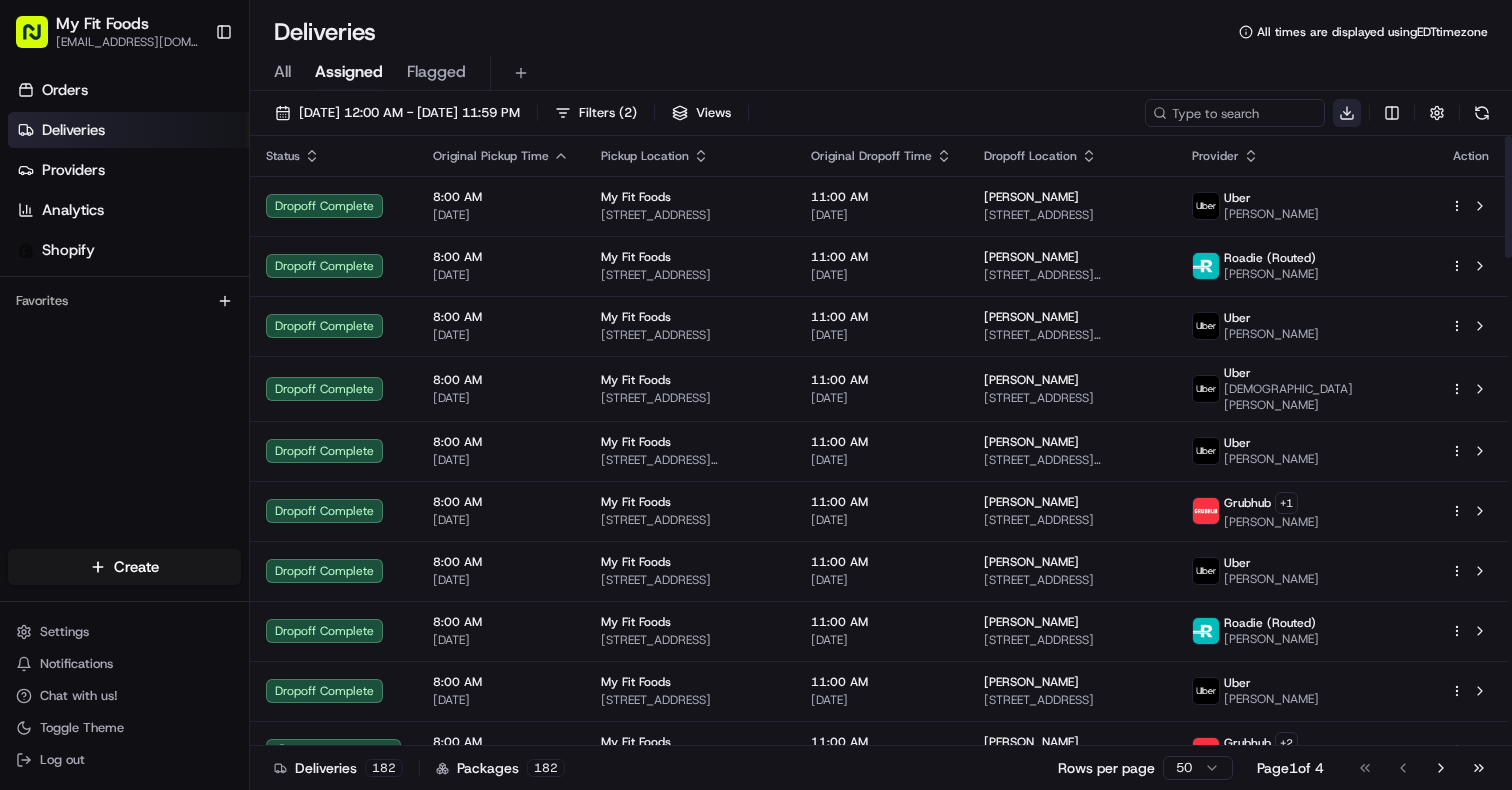click on "My Fit Foods support@myfitfoods.com Toggle Sidebar Orders Deliveries Providers Analytics Shopify Favorites Main Menu Members & Organization Organization Users Roles Preferences Customization Tracking Orchestration Automations Dispatch Strategy Optimization Strategy Locations Pickup Locations Dropoff Locations Shifts Billing Billing Refund Requests Integrations Notification Triggers Webhooks API Keys Request Logs Create Settings Notifications Chat with us! Toggle Theme Log out Deliveries All times are displayed using  EDT  timezone All Assigned Flagged 07/14/2025 12:00 AM - 07/14/2025 11:59 PM Filters ( 2 ) Views Download Status Original Pickup Time Pickup Location Original Dropoff Time Dropoff Location Provider Action Dropoff Complete 8:00 AM 07/14/2025 My Fit Foods 2802 N Shepherd Dr Ste 100, Houston, TX 77008, USA 11:00 AM 07/14/2025 Courtney Young 8306 Sorrel Leaf Ln, Houston, TX 77055, USA Uber JUAN CARLOS P. Dropoff Complete 8:00 AM 07/14/2025 My Fit Foods 11:00 AM 07/14/2025 Richard H. +" at bounding box center [756, 395] 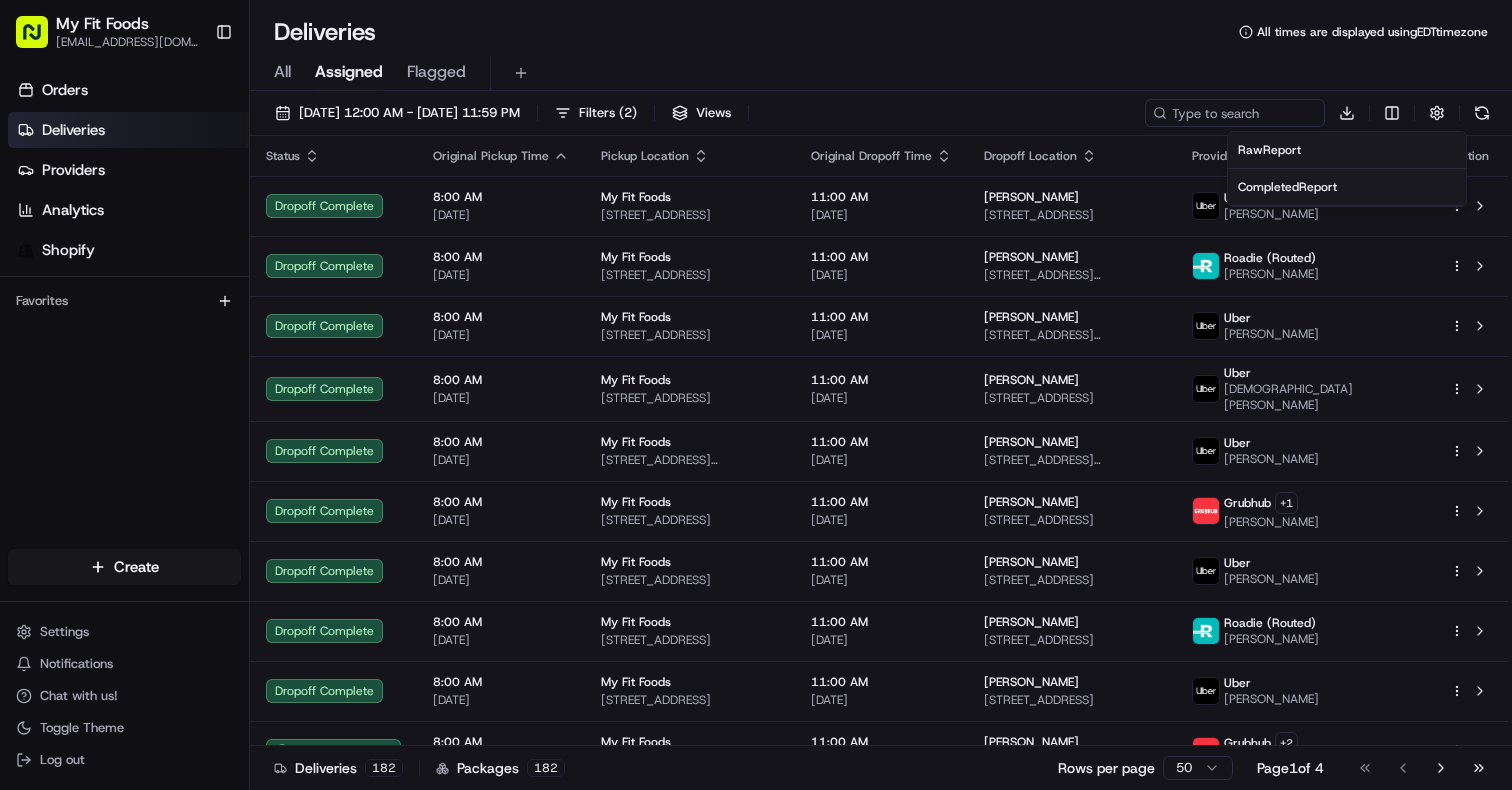 click on "Completed  Report" at bounding box center (1287, 187) 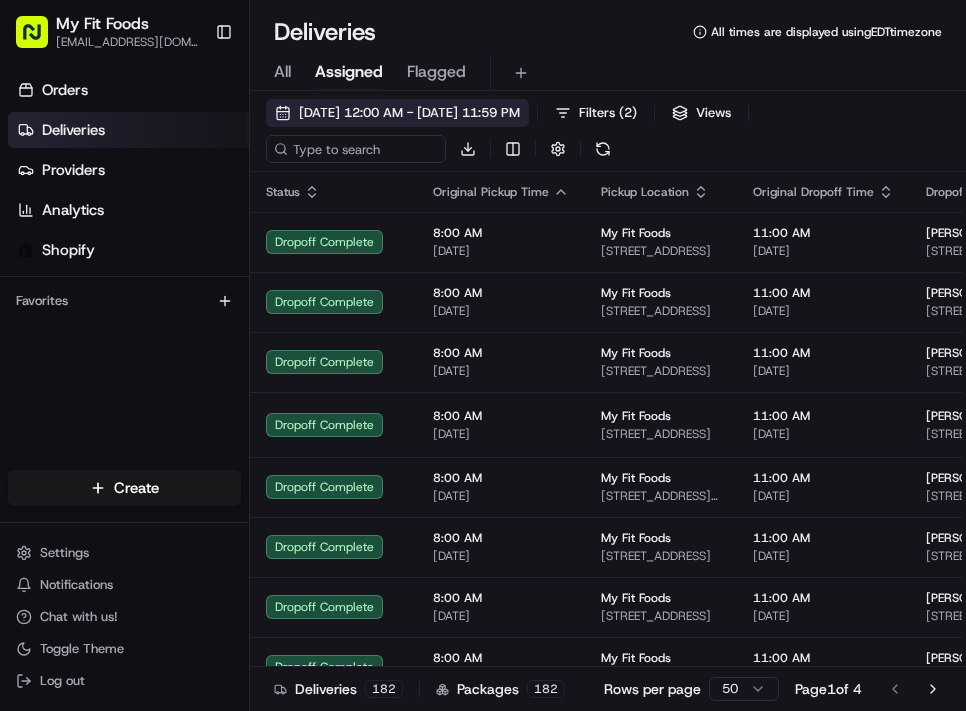 click on "07/14/2025 12:00 AM - 07/14/2025 11:59 PM" at bounding box center (397, 113) 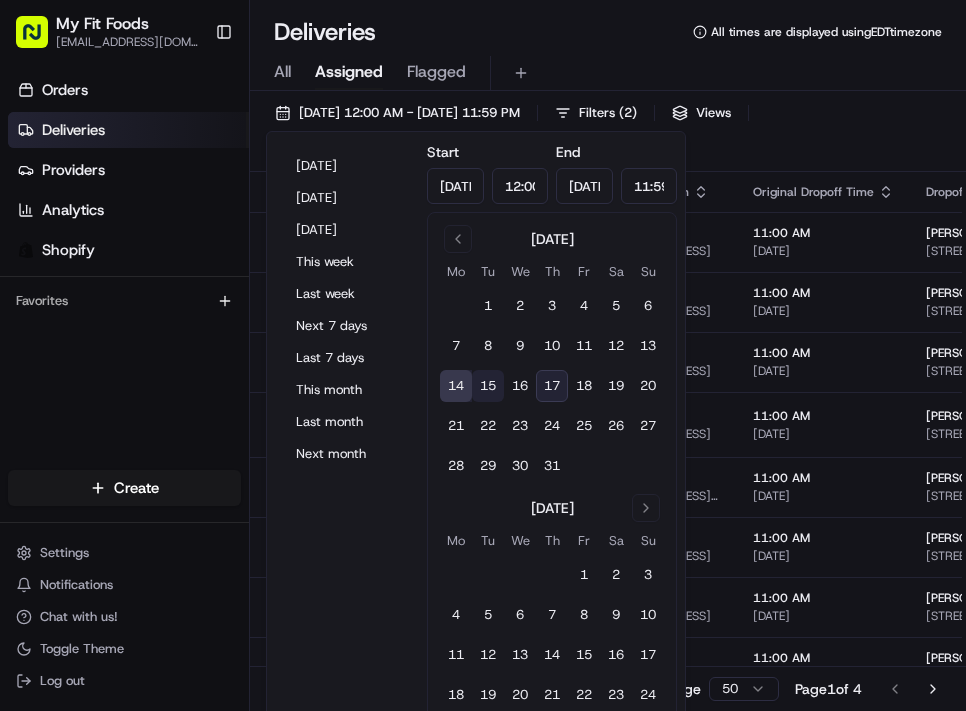 click on "15" at bounding box center (488, 386) 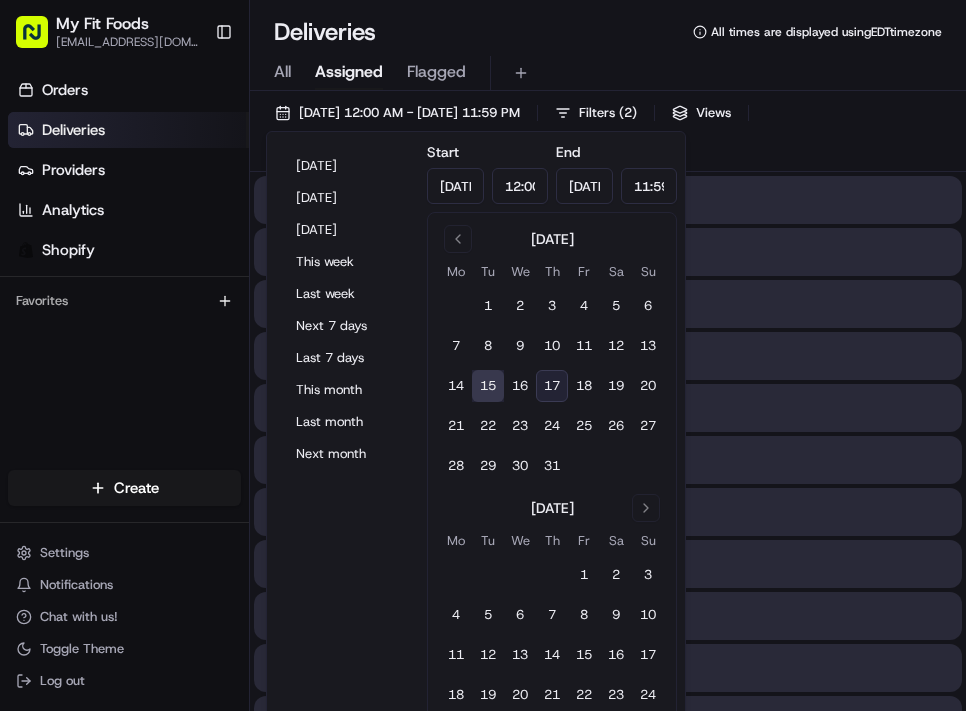 type on "Jul 15, 2025" 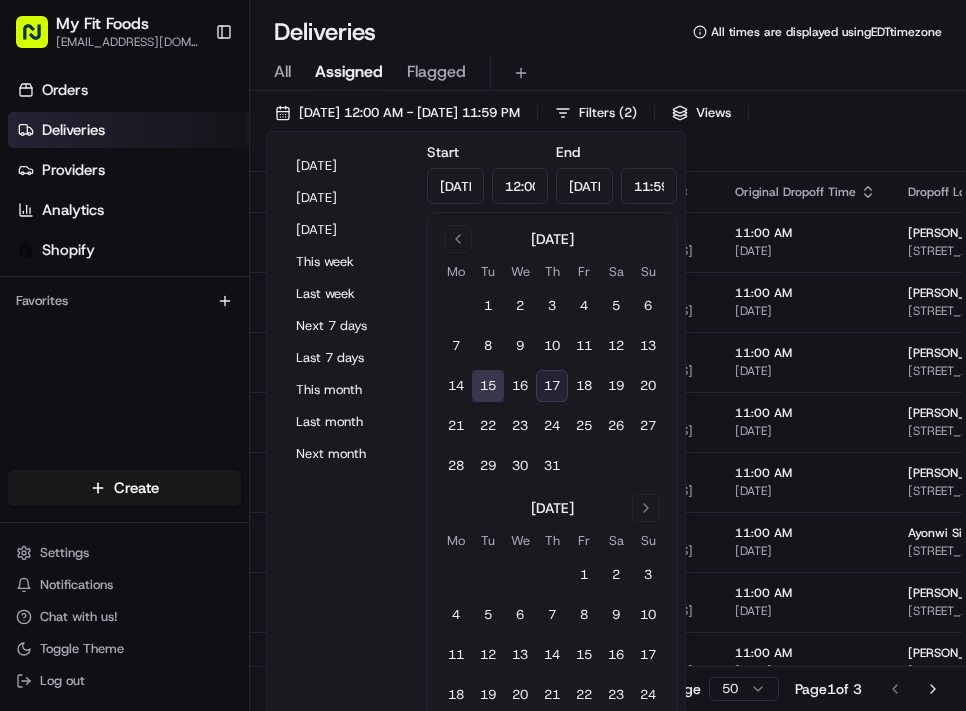 click on "07/15/2025 12:00 AM - 07/15/2025 11:59 PM Filters ( 2 ) Views Download" at bounding box center [608, 135] 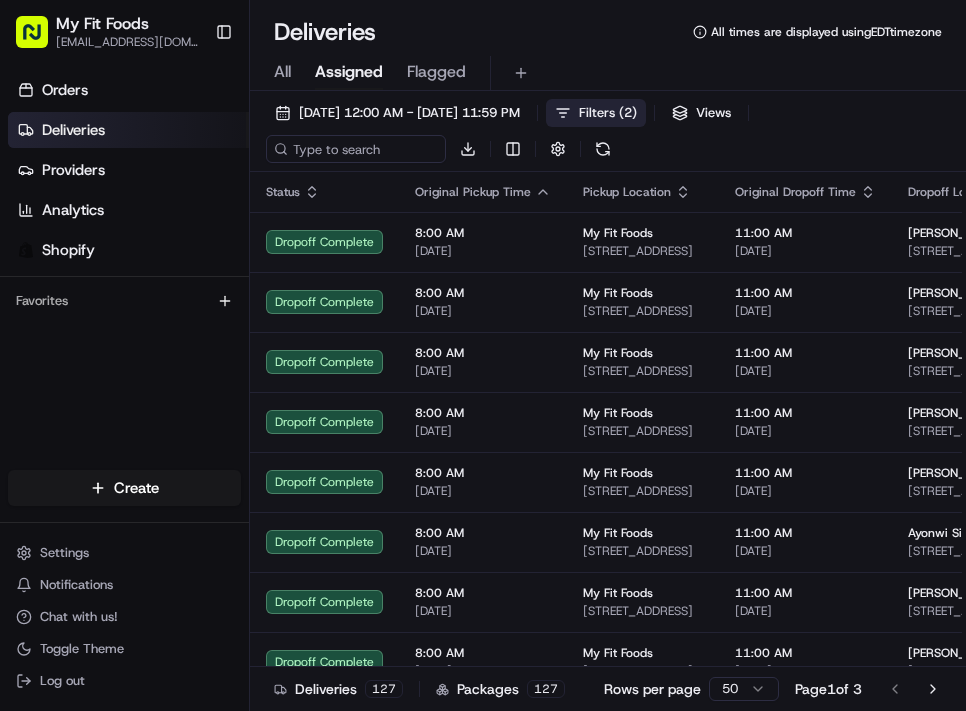 click on "Filters ( 2 )" at bounding box center (608, 113) 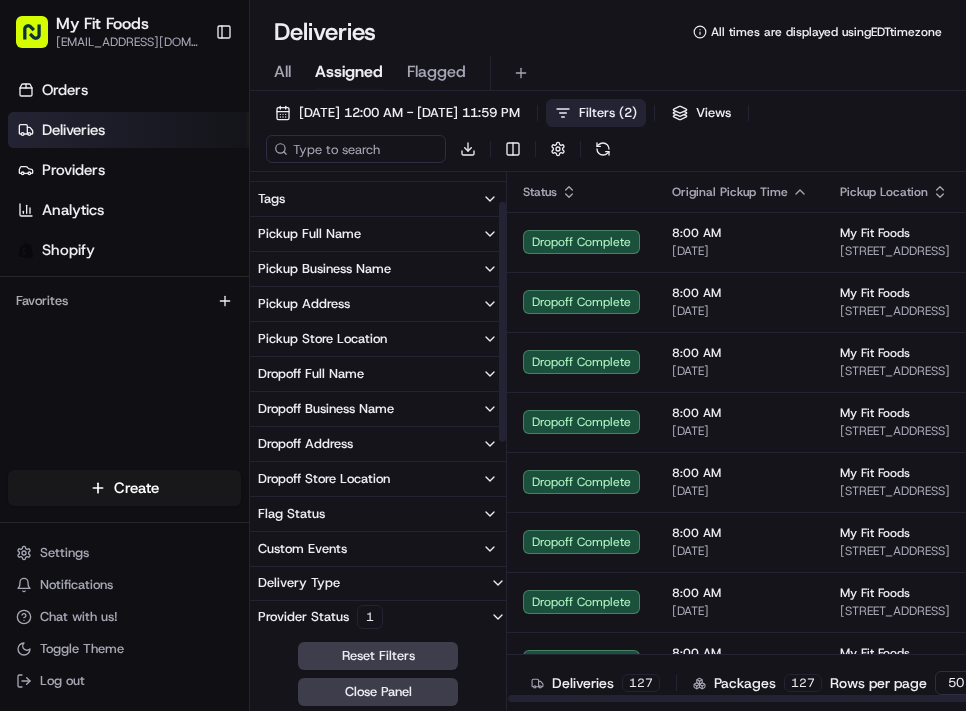 scroll, scrollTop: 0, scrollLeft: 0, axis: both 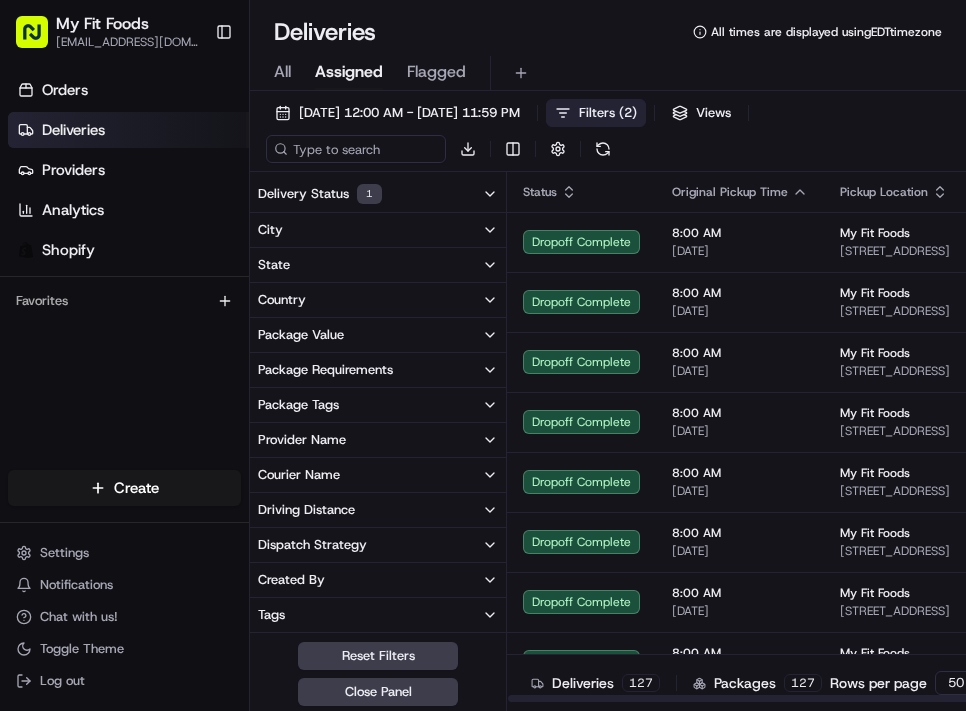 click 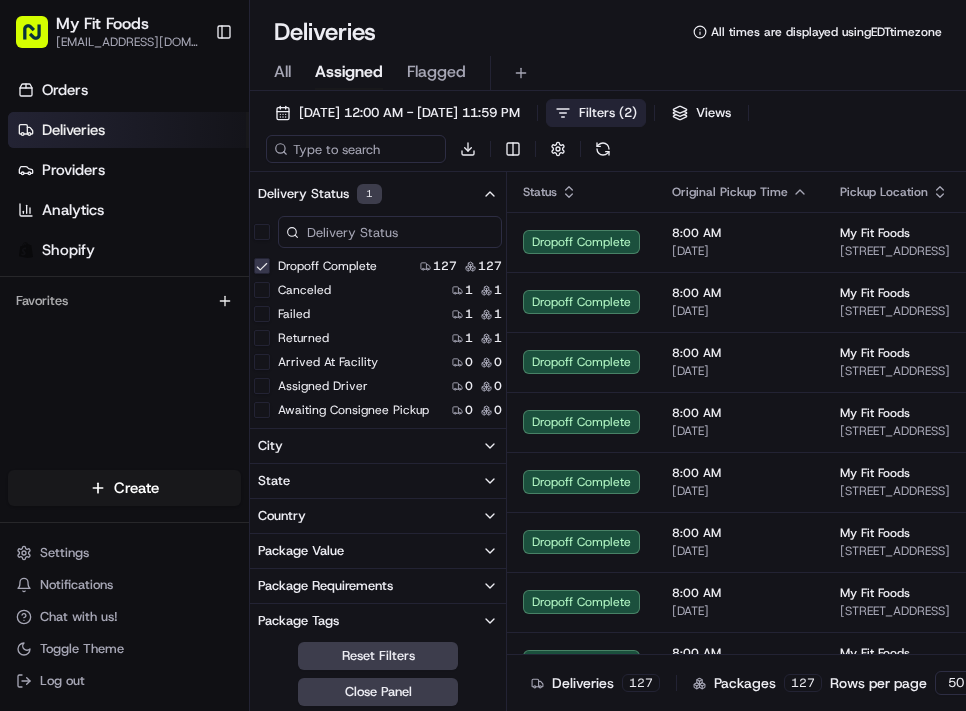 click 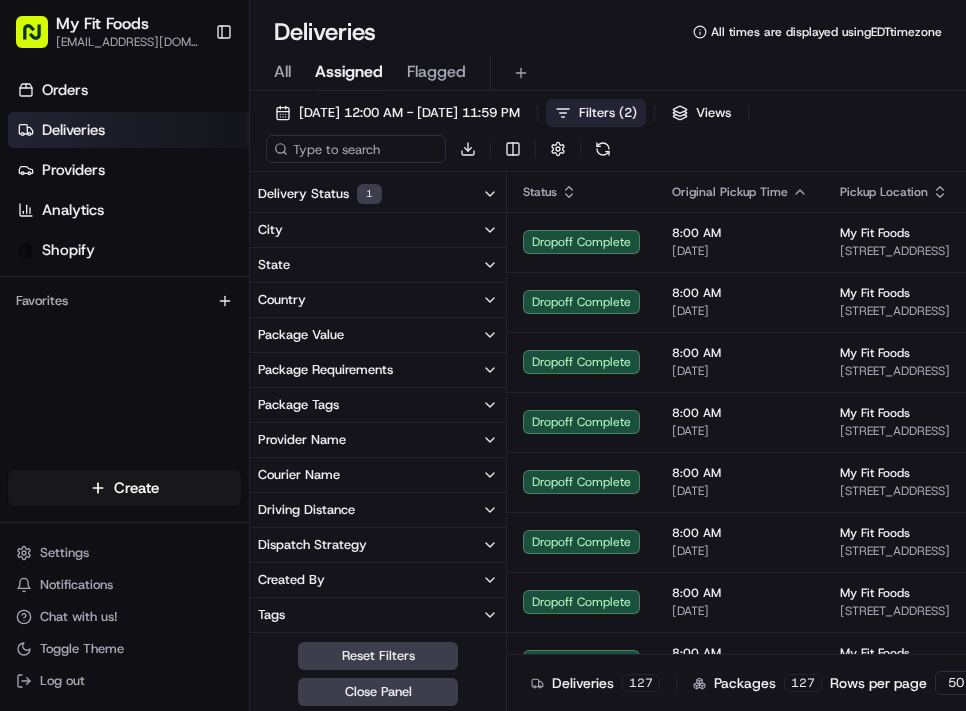 click on "All Assigned Flagged" at bounding box center (608, 73) 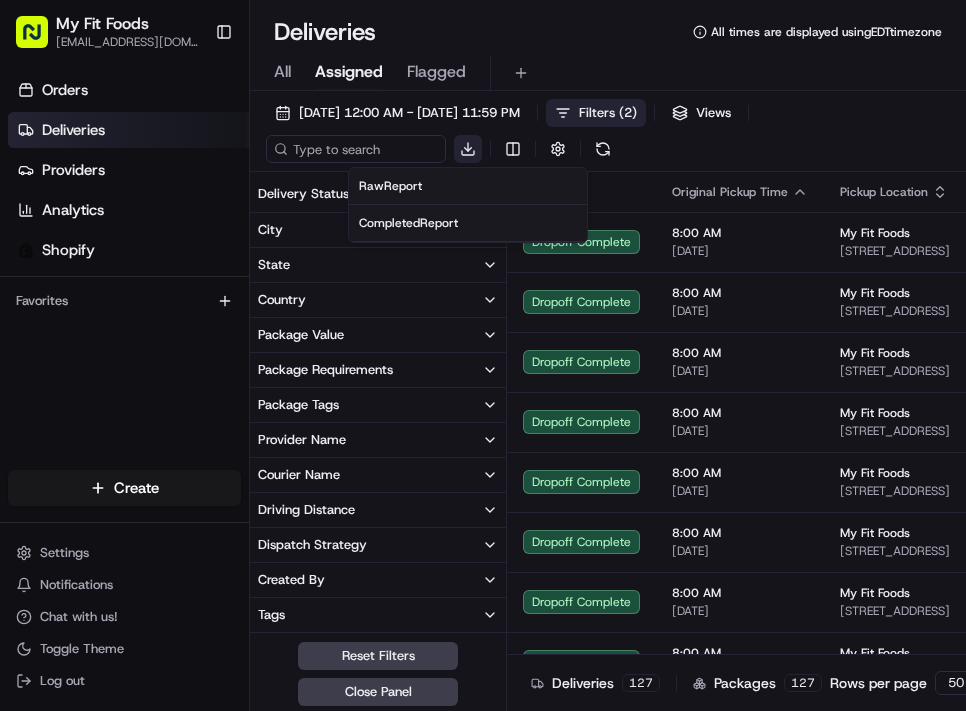 click on "My Fit Foods support@myfitfoods.com Toggle Sidebar Orders Deliveries Providers Analytics Shopify Favorites Main Menu Members & Organization Organization Users Roles Preferences Customization Tracking Orchestration Automations Dispatch Strategy Optimization Strategy Locations Pickup Locations Dropoff Locations Shifts Billing Billing Refund Requests Integrations Notification Triggers Webhooks API Keys Request Logs Create Settings Notifications Chat with us! Toggle Theme Log out Deliveries All times are displayed using  EDT  timezone All Assigned Flagged 07/15/2025 12:00 AM - 07/15/2025 11:59 PM Filters ( 2 ) Views Download Delivery Status 1 City State Country Package Value Package Requirements Package Tags Provider Name Courier Name Driving Distance Dispatch Strategy Created By Tags Pickup Full Name Pickup Business Name Pickup Address Pickup Store Location Dropoff Full Name Dropoff Business Name Dropoff Address Dropoff Store Location Flag Status Custom Events Delivery Type Provider Status 1 Uber" at bounding box center [483, 355] 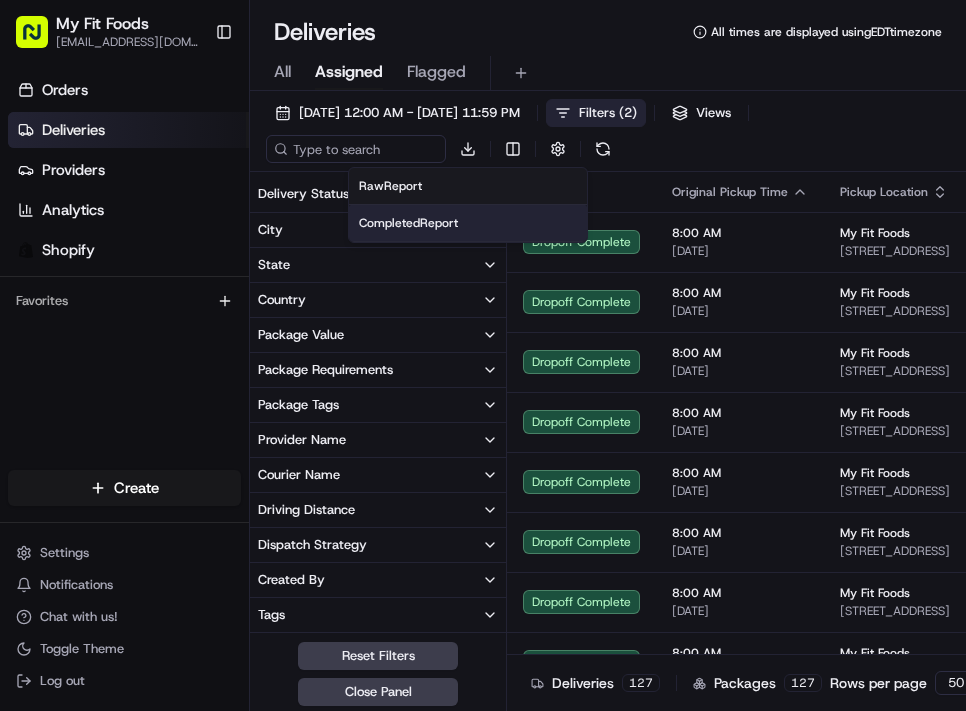 click on "Completed  Report" at bounding box center (468, 223) 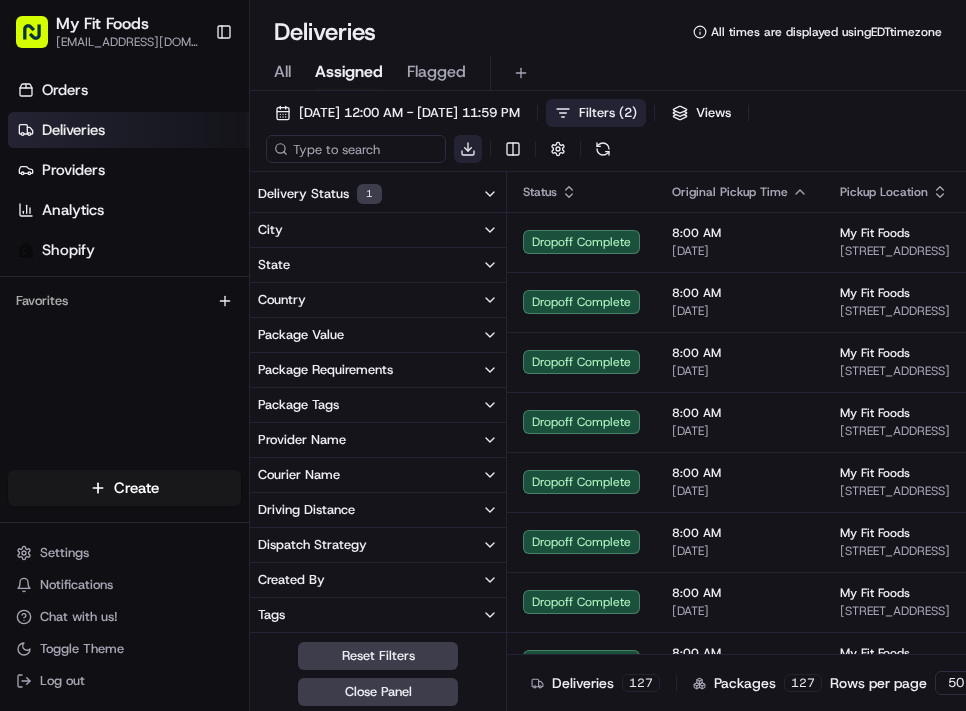 click on "My Fit Foods support@myfitfoods.com Toggle Sidebar Orders Deliveries Providers Analytics Shopify Favorites Main Menu Members & Organization Organization Users Roles Preferences Customization Tracking Orchestration Automations Dispatch Strategy Optimization Strategy Locations Pickup Locations Dropoff Locations Shifts Billing Billing Refund Requests Integrations Notification Triggers Webhooks API Keys Request Logs Create Settings Notifications Chat with us! Toggle Theme Log out Deliveries All times are displayed using  EDT  timezone All Assigned Flagged 07/15/2025 12:00 AM - 07/15/2025 11:59 PM Filters ( 2 ) Views Download Delivery Status 1 City State Country Package Value Package Requirements Package Tags Provider Name Courier Name Driving Distance Dispatch Strategy Created By Tags Pickup Full Name Pickup Business Name Pickup Address Pickup Store Location Dropoff Full Name Dropoff Business Name Dropoff Address Dropoff Store Location Flag Status Custom Events Delivery Type Provider Status 1 Uber" at bounding box center (483, 355) 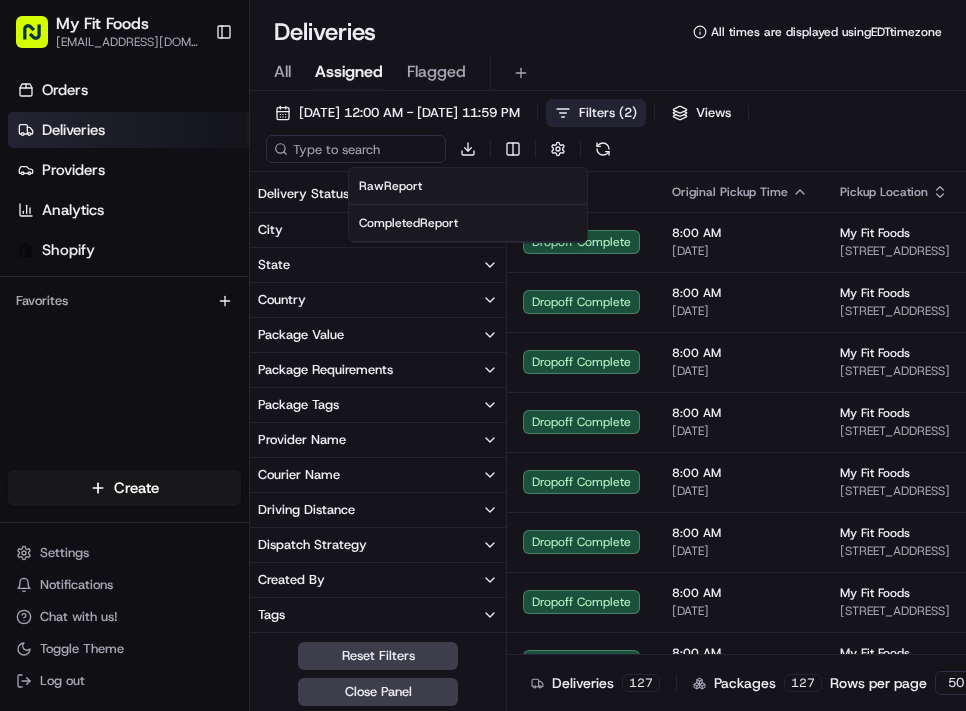 click on "Completed  Report" at bounding box center [408, 223] 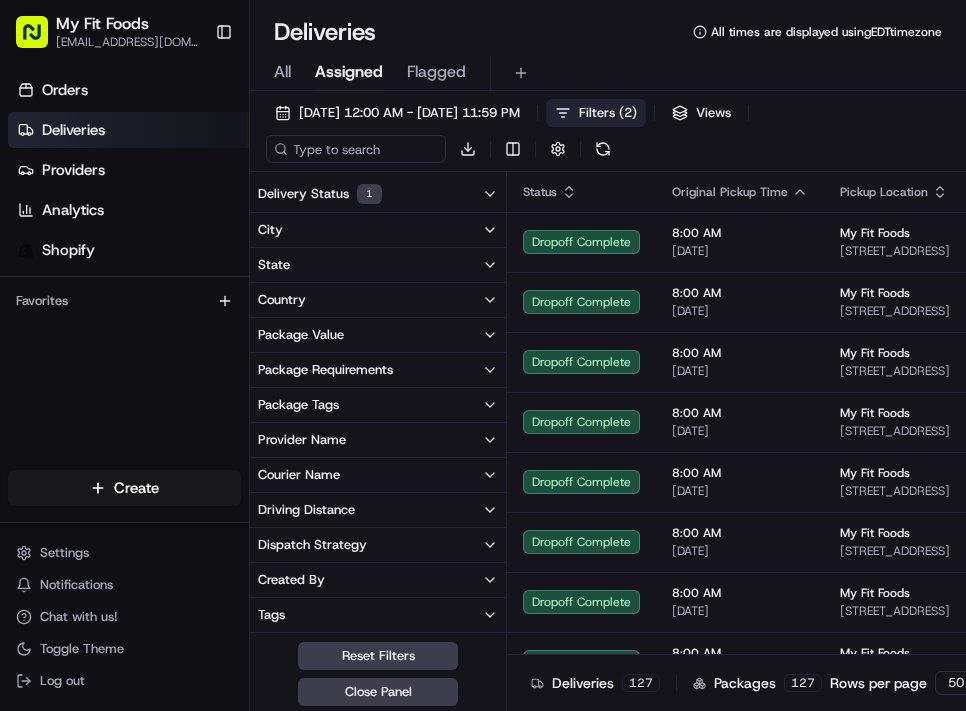 click on "All Assigned Flagged" at bounding box center (608, 73) 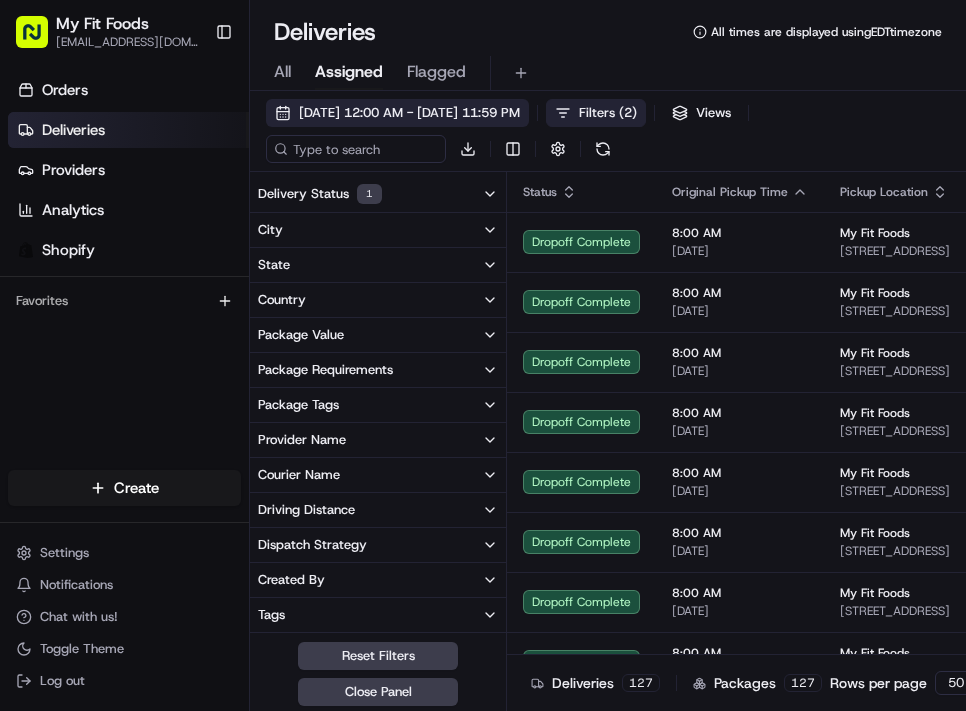 click on "07/15/2025 12:00 AM - 07/15/2025 11:59 PM" at bounding box center (397, 113) 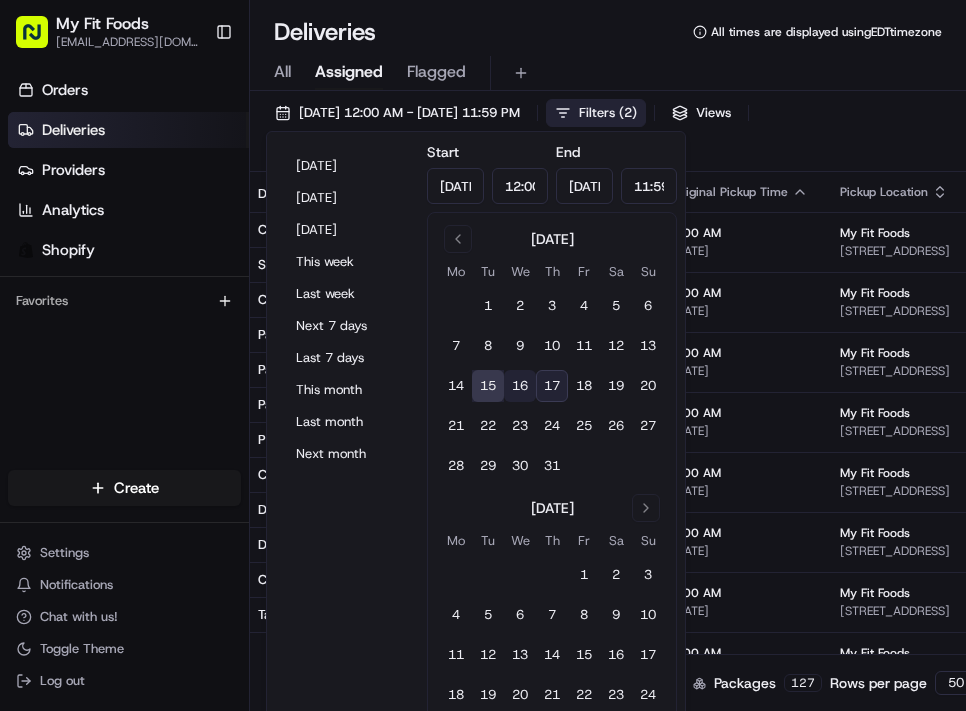 click on "16" at bounding box center [520, 386] 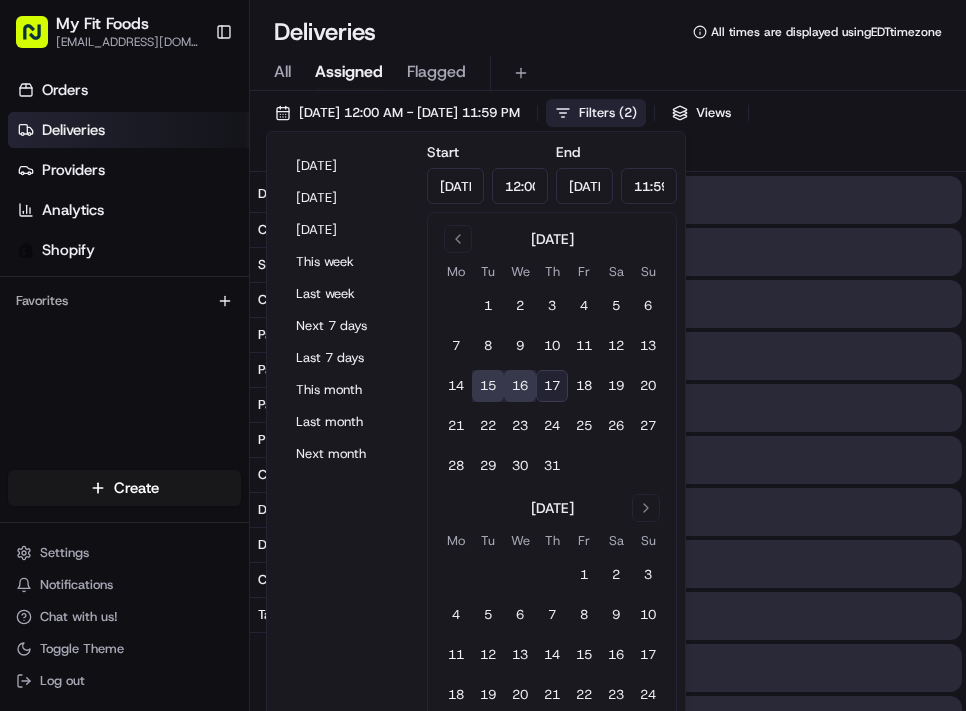 type on "Jul 16, 2025" 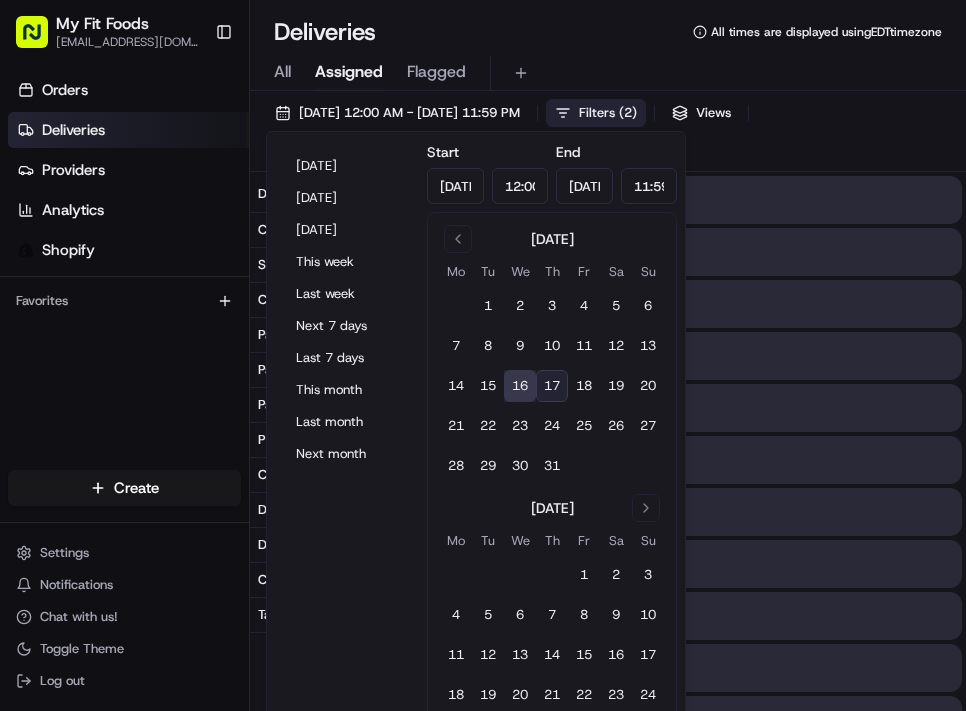 click on "16" at bounding box center (520, 386) 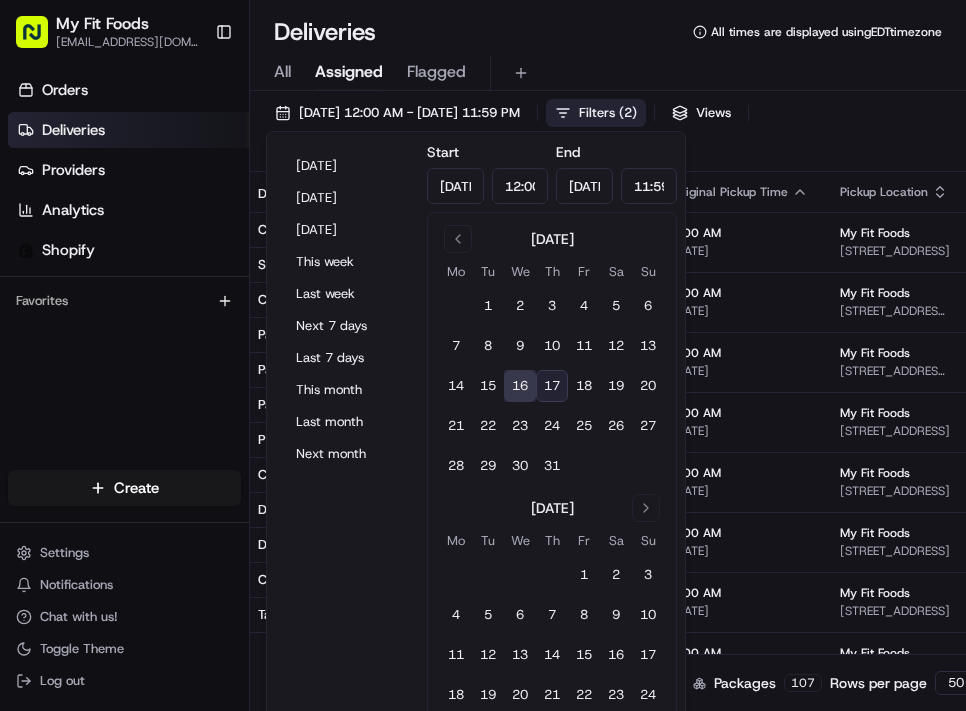 click on "All Assigned Flagged" at bounding box center (608, 73) 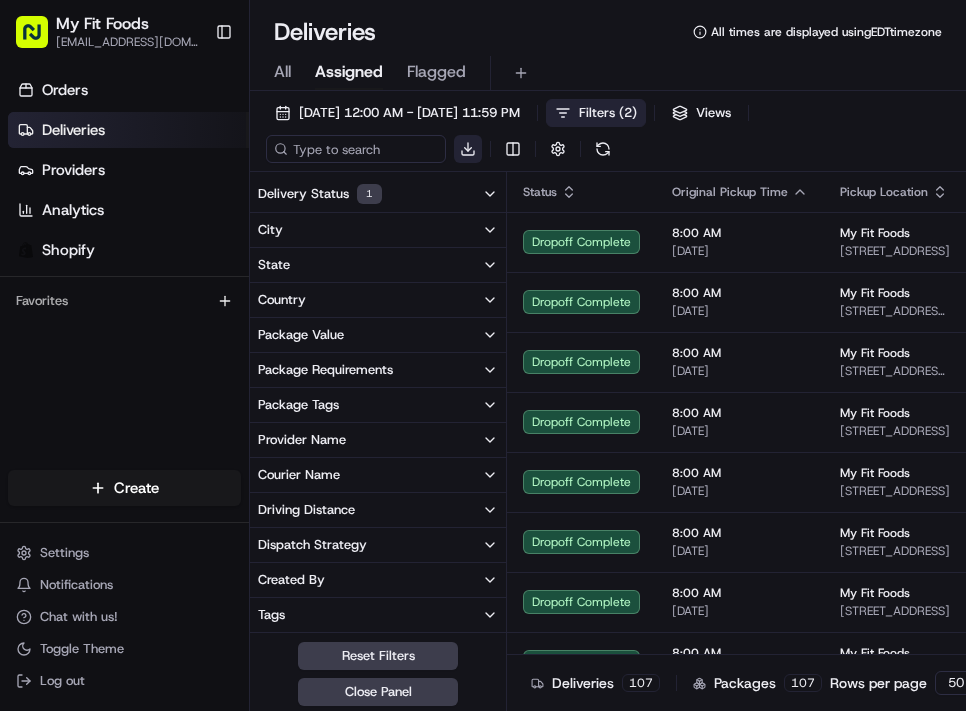 click on "My Fit Foods support@myfitfoods.com Toggle Sidebar Orders Deliveries Providers Analytics Shopify Favorites Main Menu Members & Organization Organization Users Roles Preferences Customization Tracking Orchestration Automations Dispatch Strategy Optimization Strategy Locations Pickup Locations Dropoff Locations Shifts Billing Billing Refund Requests Integrations Notification Triggers Webhooks API Keys Request Logs Create Settings Notifications Chat with us! Toggle Theme Log out Deliveries All times are displayed using  EDT  timezone All Assigned Flagged 07/16/2025 12:00 AM - 07/16/2025 11:59 PM Filters ( 2 ) Views Download Delivery Status 1 City State Country Package Value Package Requirements Package Tags Provider Name Courier Name Driving Distance Dispatch Strategy Created By Tags Pickup Full Name Pickup Business Name Pickup Address Pickup Store Location Dropoff Full Name Dropoff Business Name Dropoff Address Dropoff Store Location Flag Status Custom Events Delivery Type Provider Status 1 Uber" at bounding box center [483, 355] 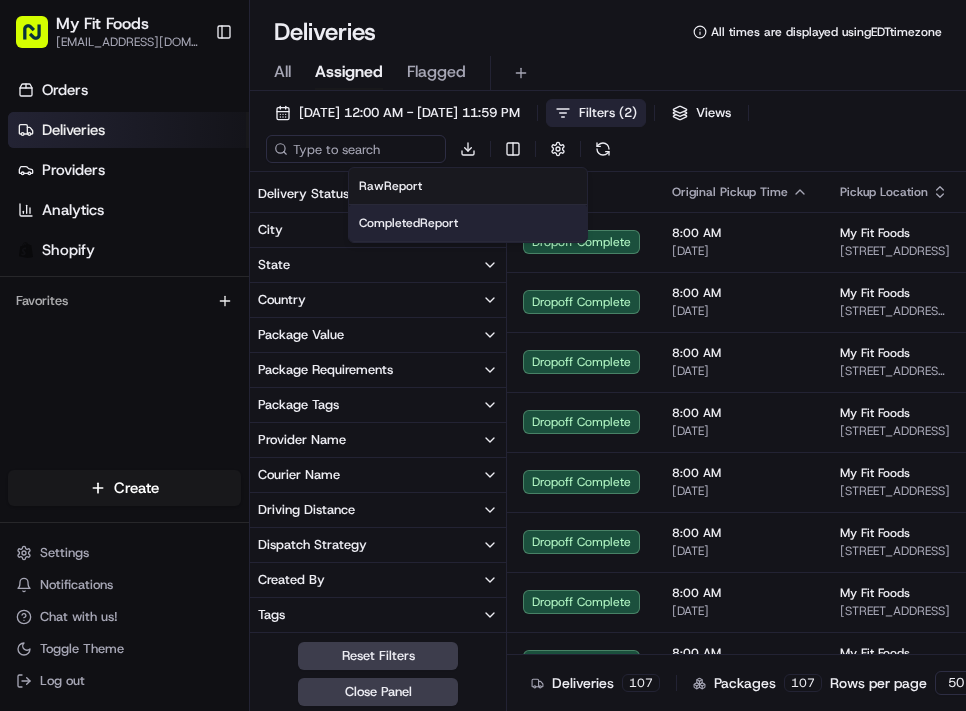 click on "Completed  Report" at bounding box center [408, 223] 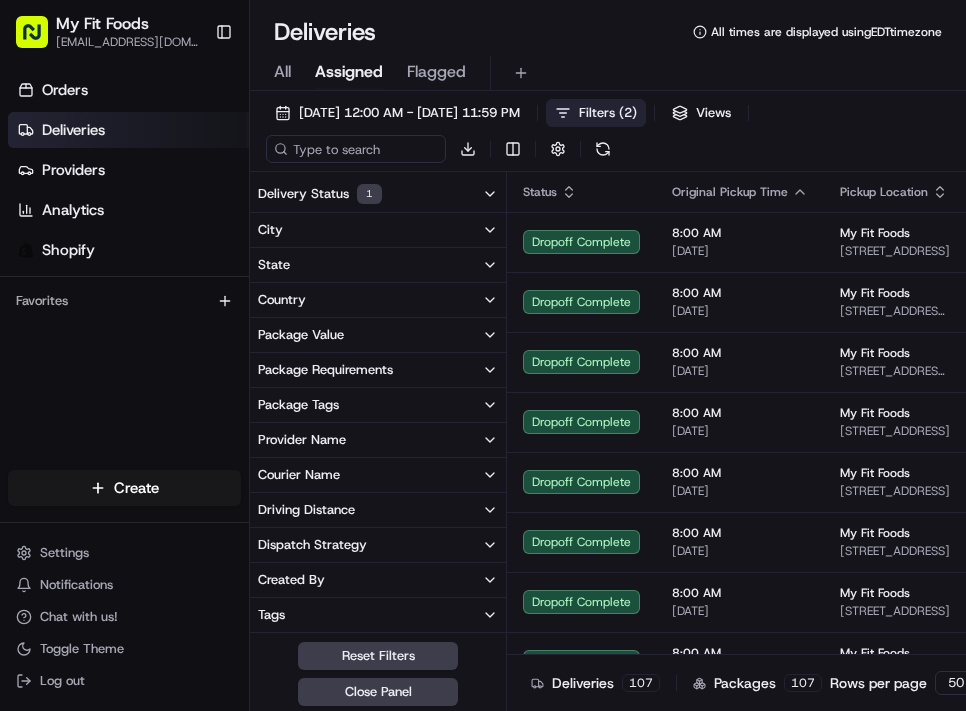 click on "Package Tags" at bounding box center [378, 405] 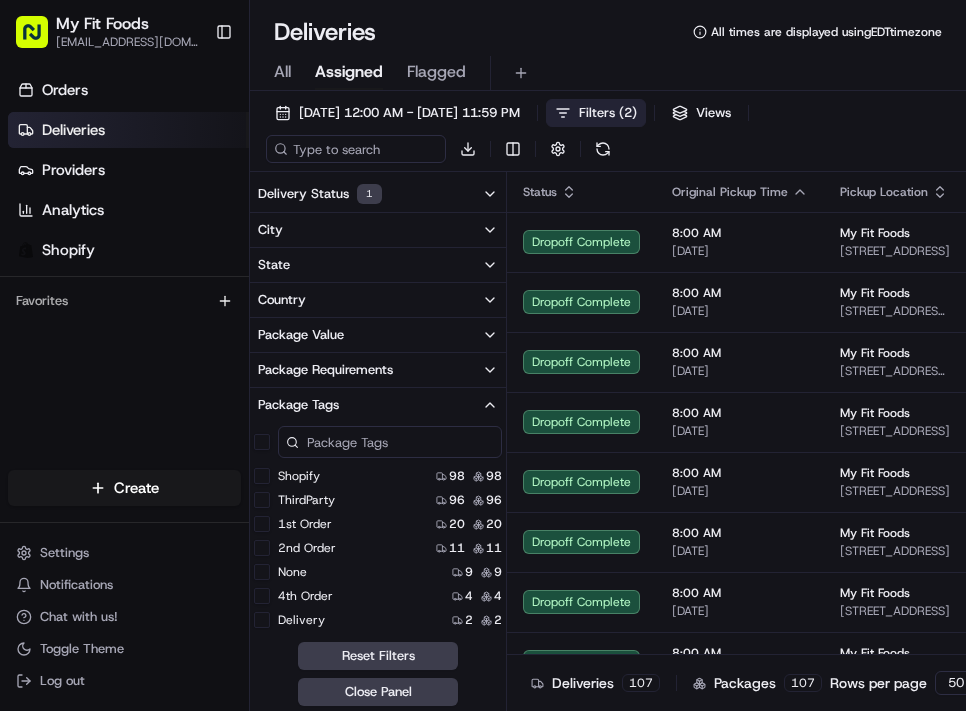 click on "Package Tags" at bounding box center (378, 405) 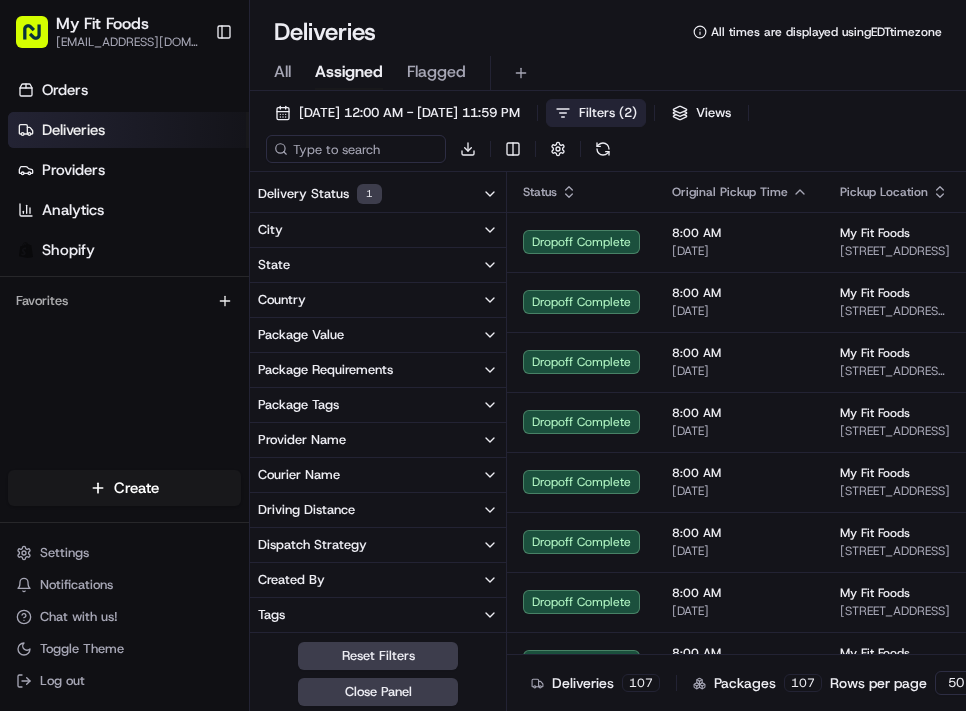 click on "All Assigned Flagged" at bounding box center [608, 73] 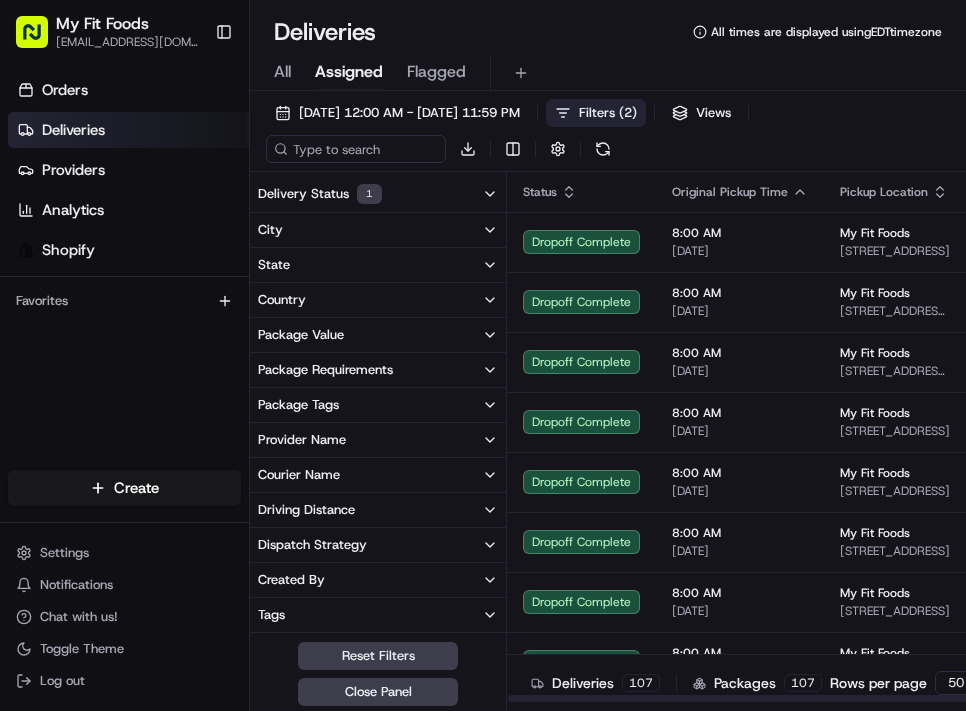 click on "All Assigned Flagged" at bounding box center [608, 73] 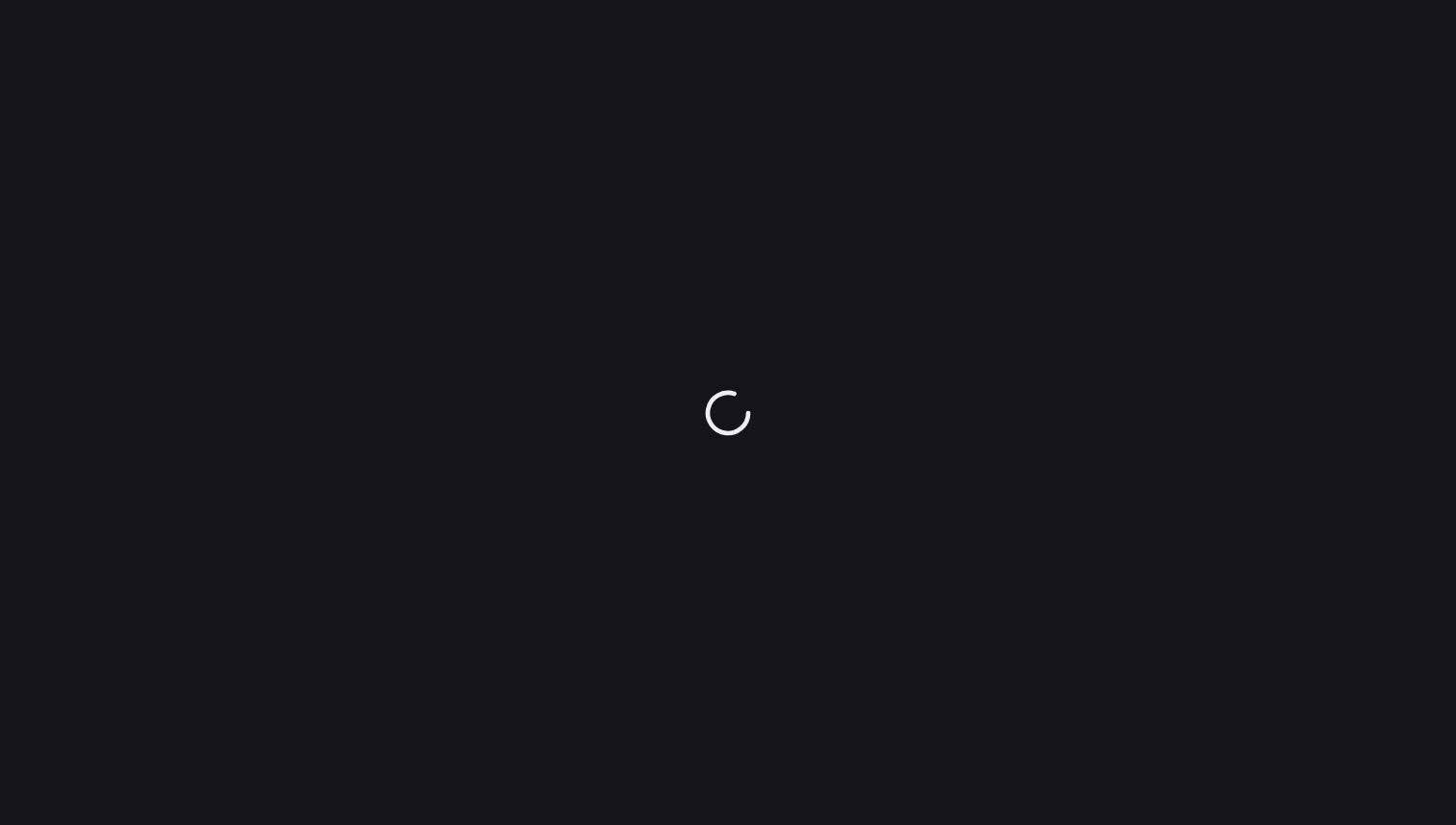 scroll, scrollTop: 0, scrollLeft: 0, axis: both 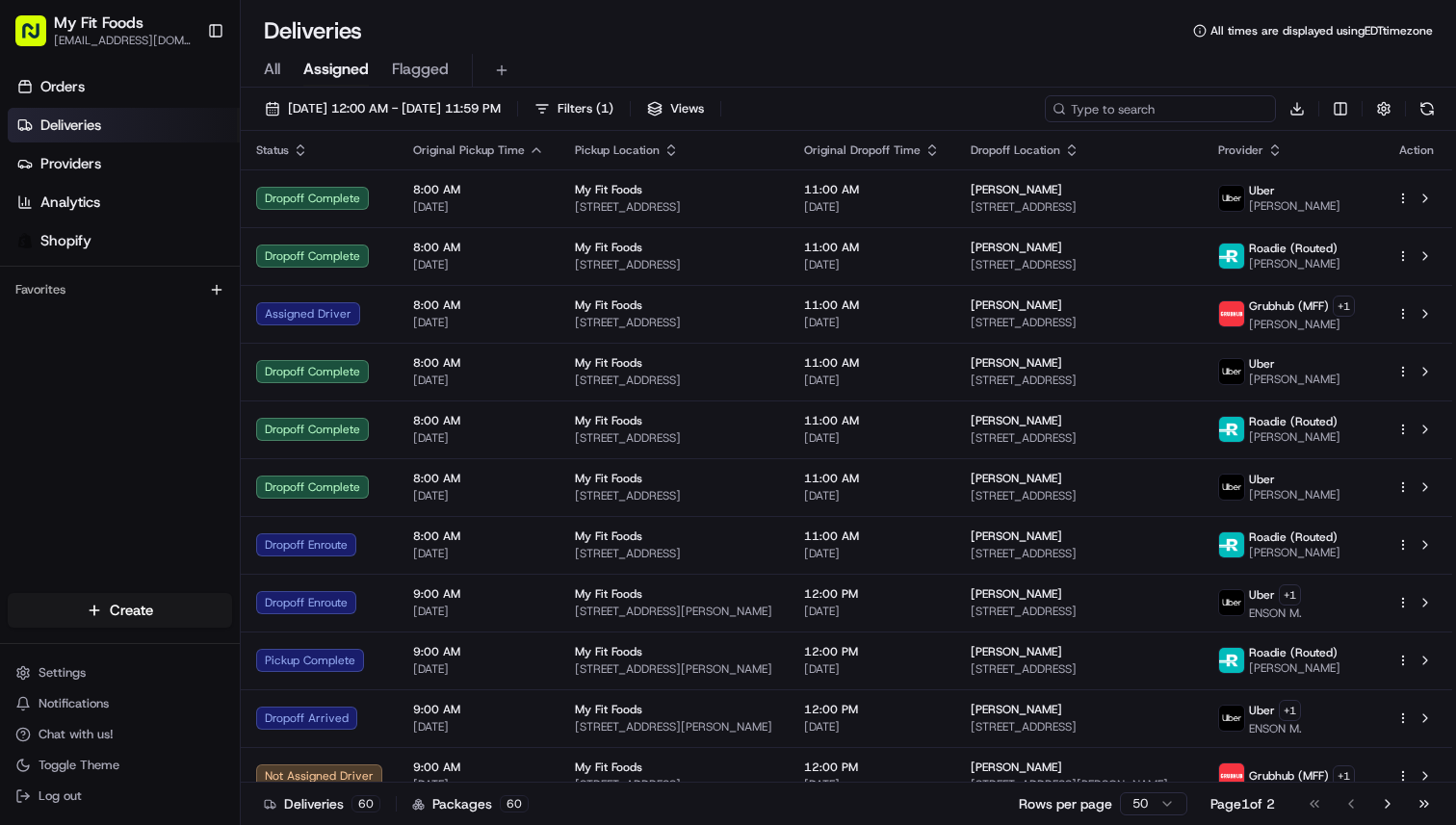 click at bounding box center [1160, 109] 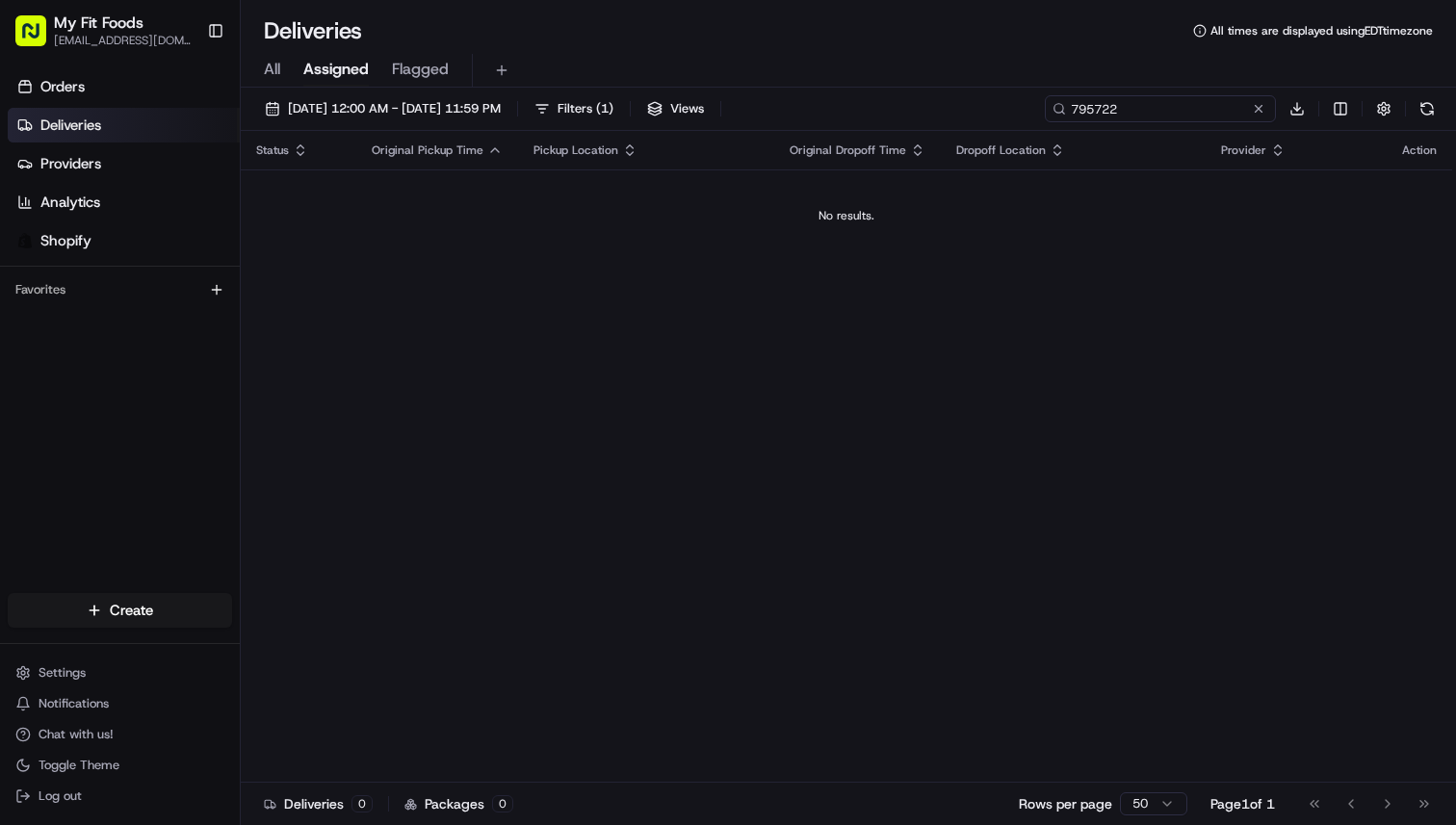 type on "795722" 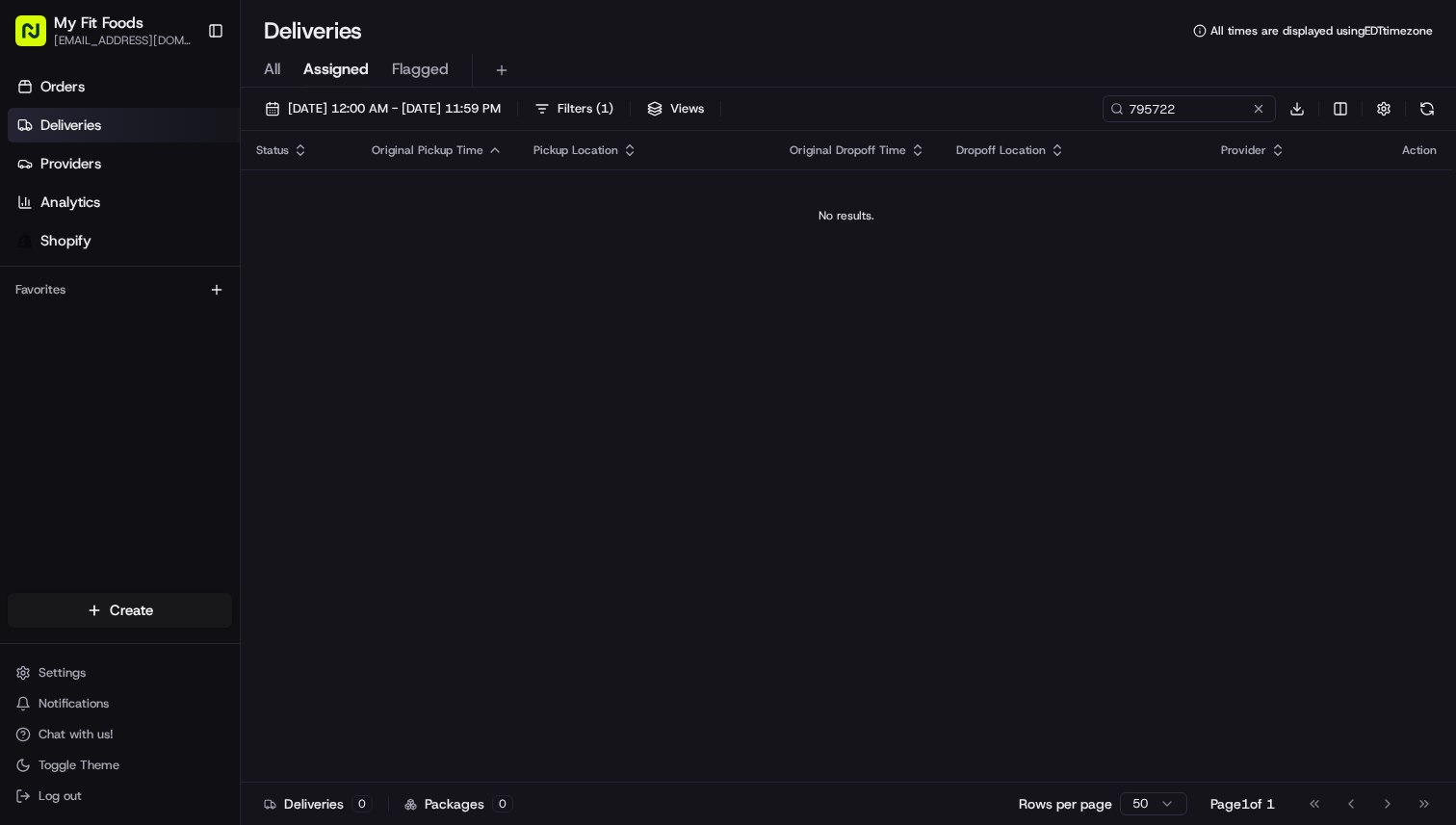 type 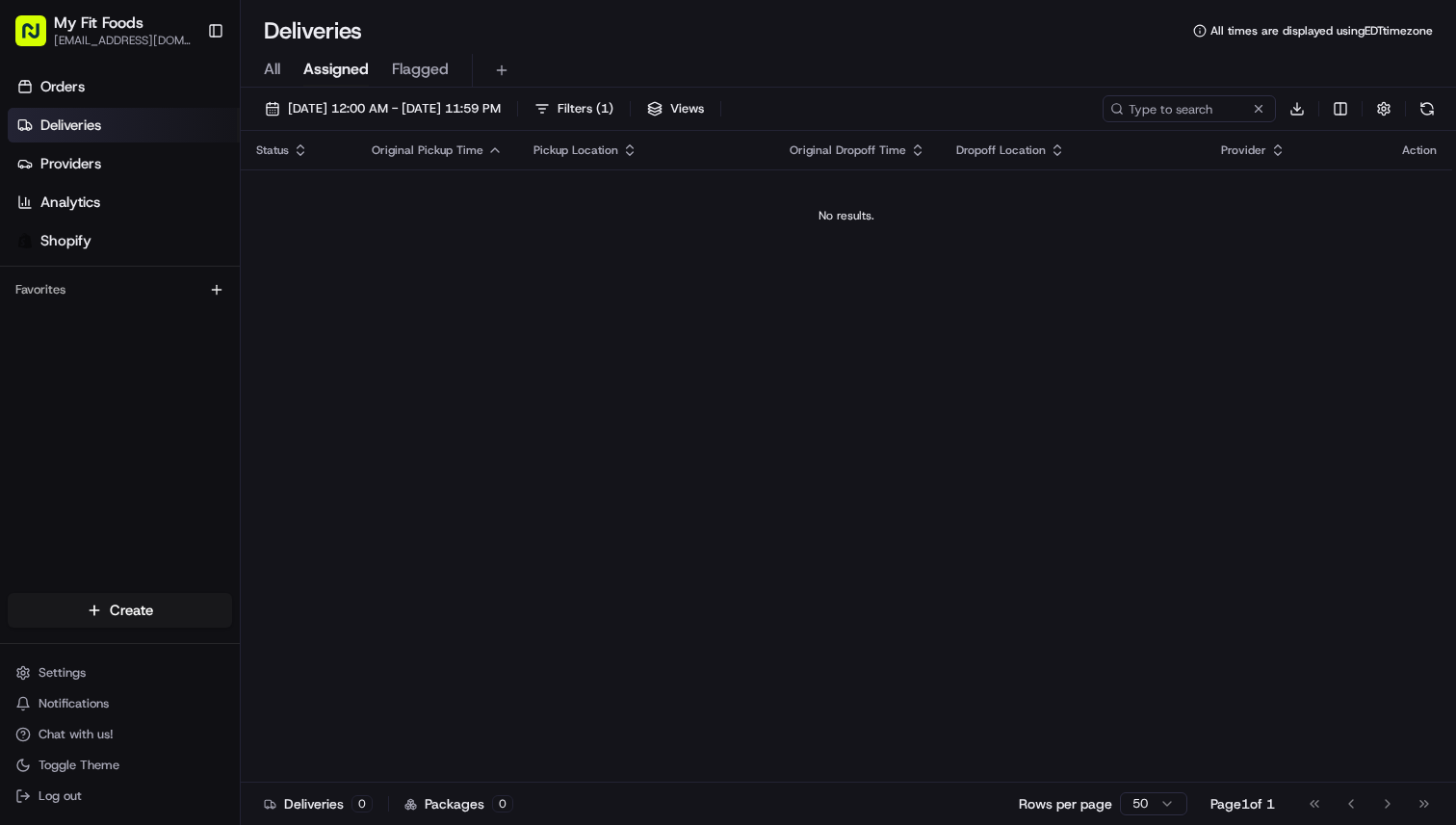 click on "All" at bounding box center [272, 69] 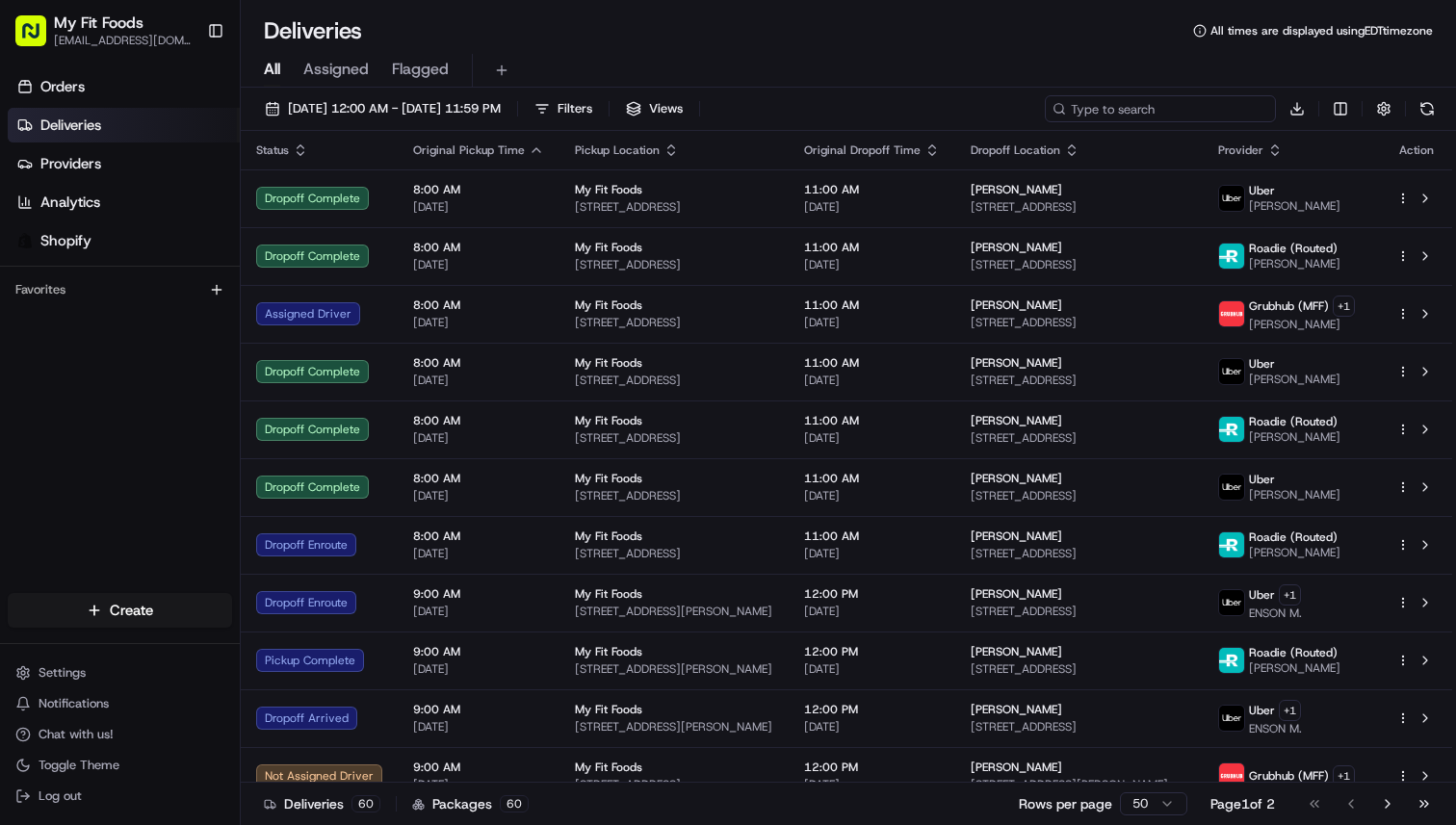 click at bounding box center (1160, 109) 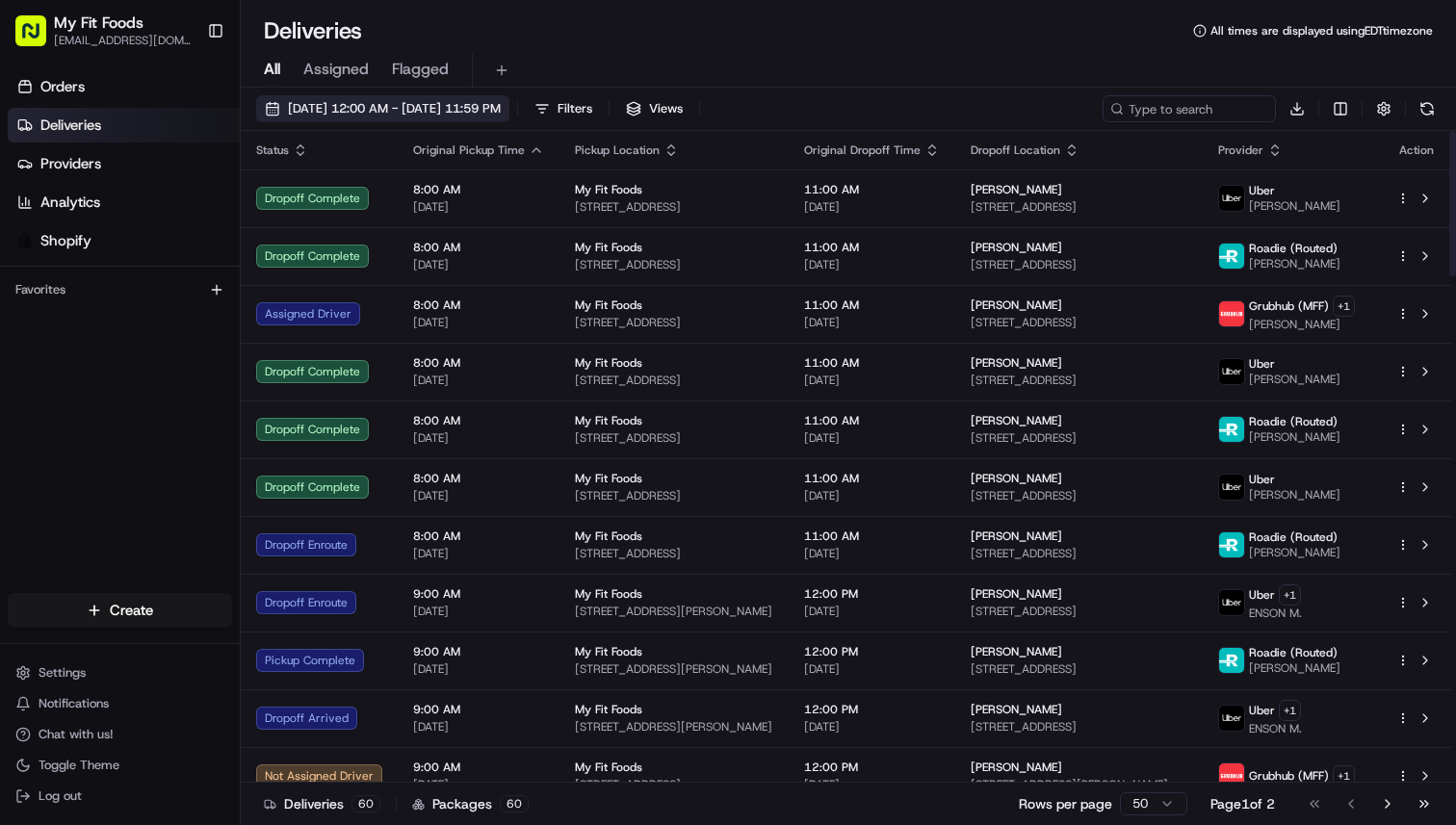 click on "[DATE] 12:00 AM - [DATE] 11:59 PM" at bounding box center [382, 109] 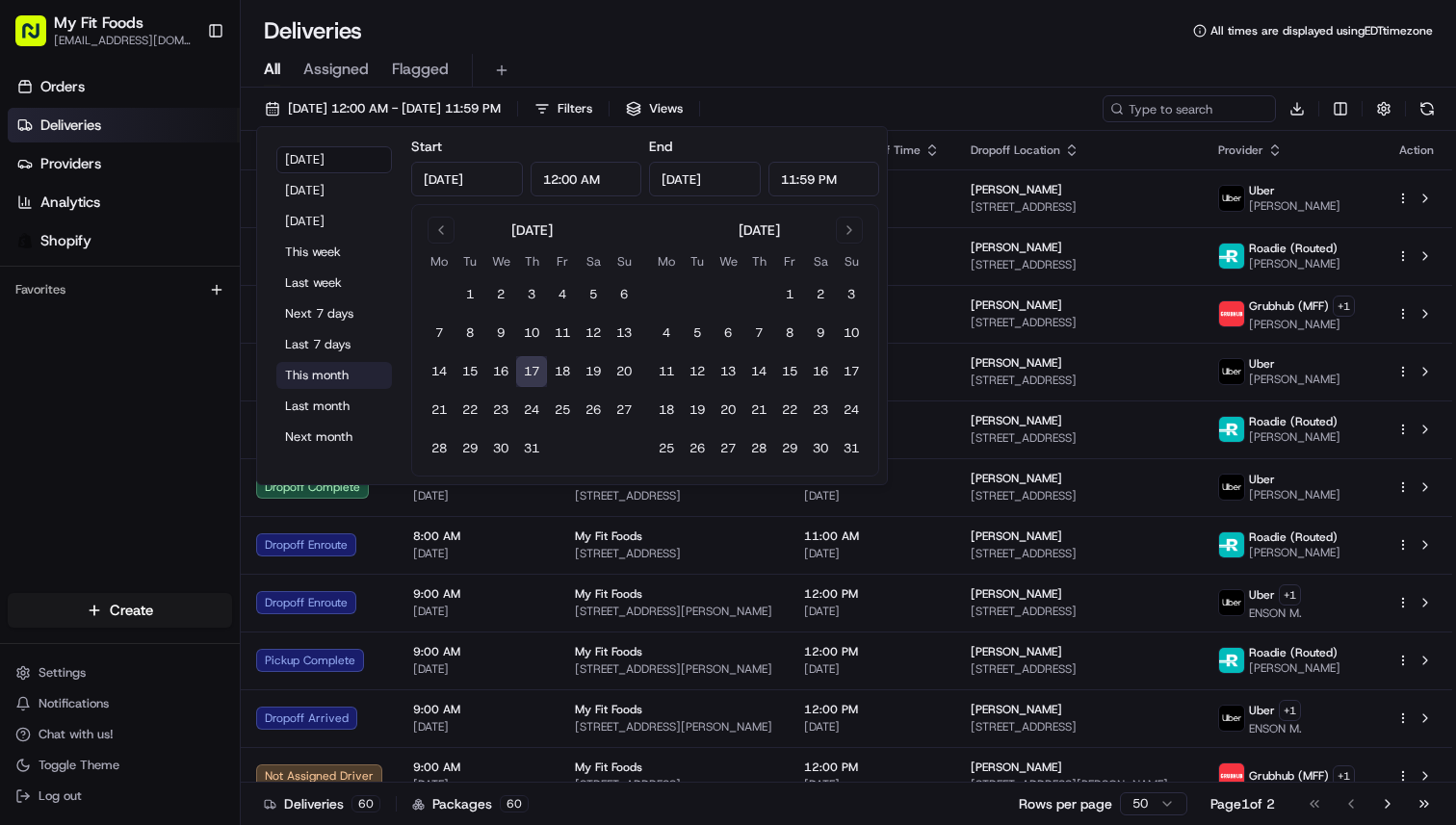 click on "This month" at bounding box center (334, 375) 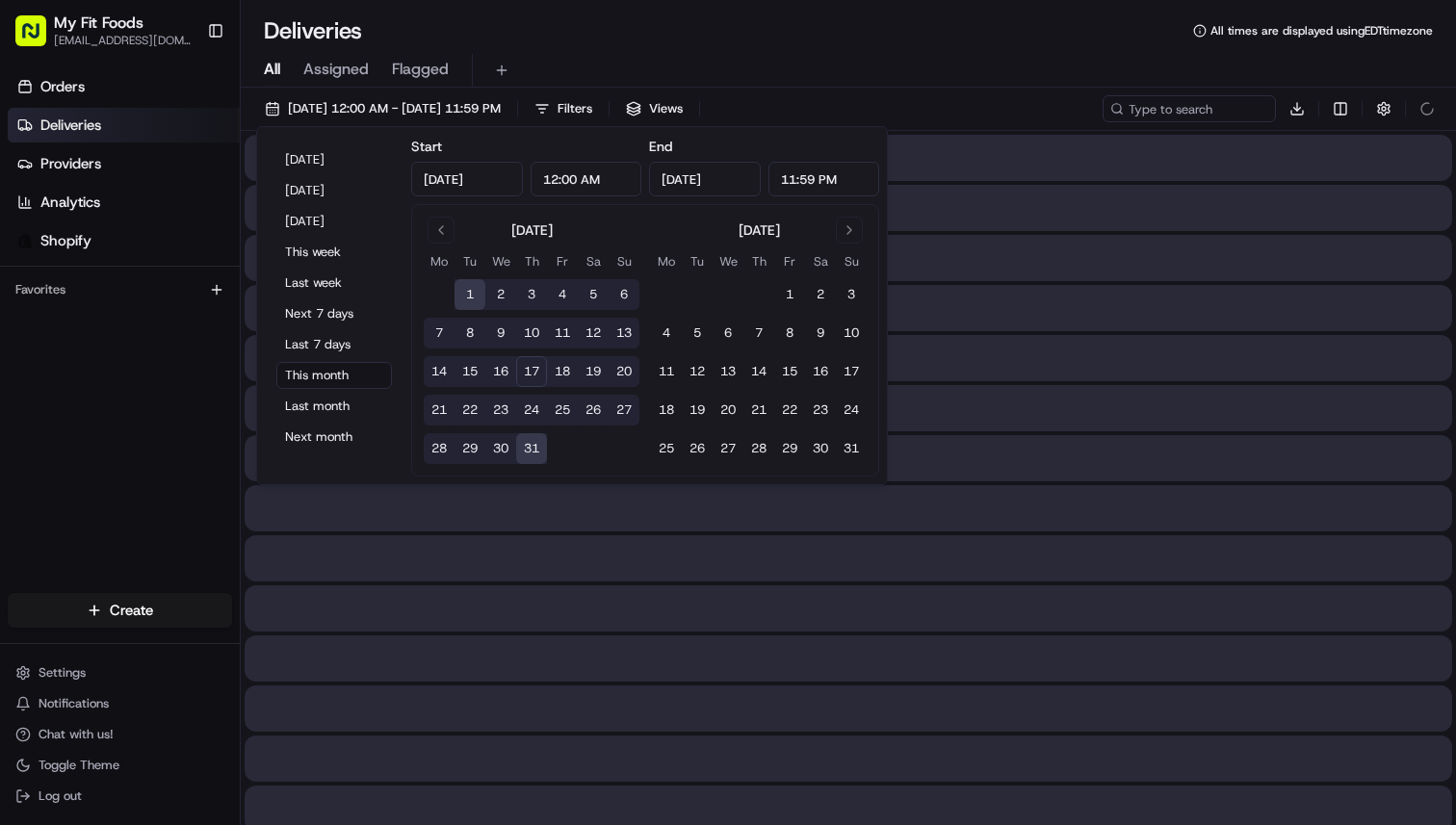 click on "All Assigned Flagged" at bounding box center (848, 70) 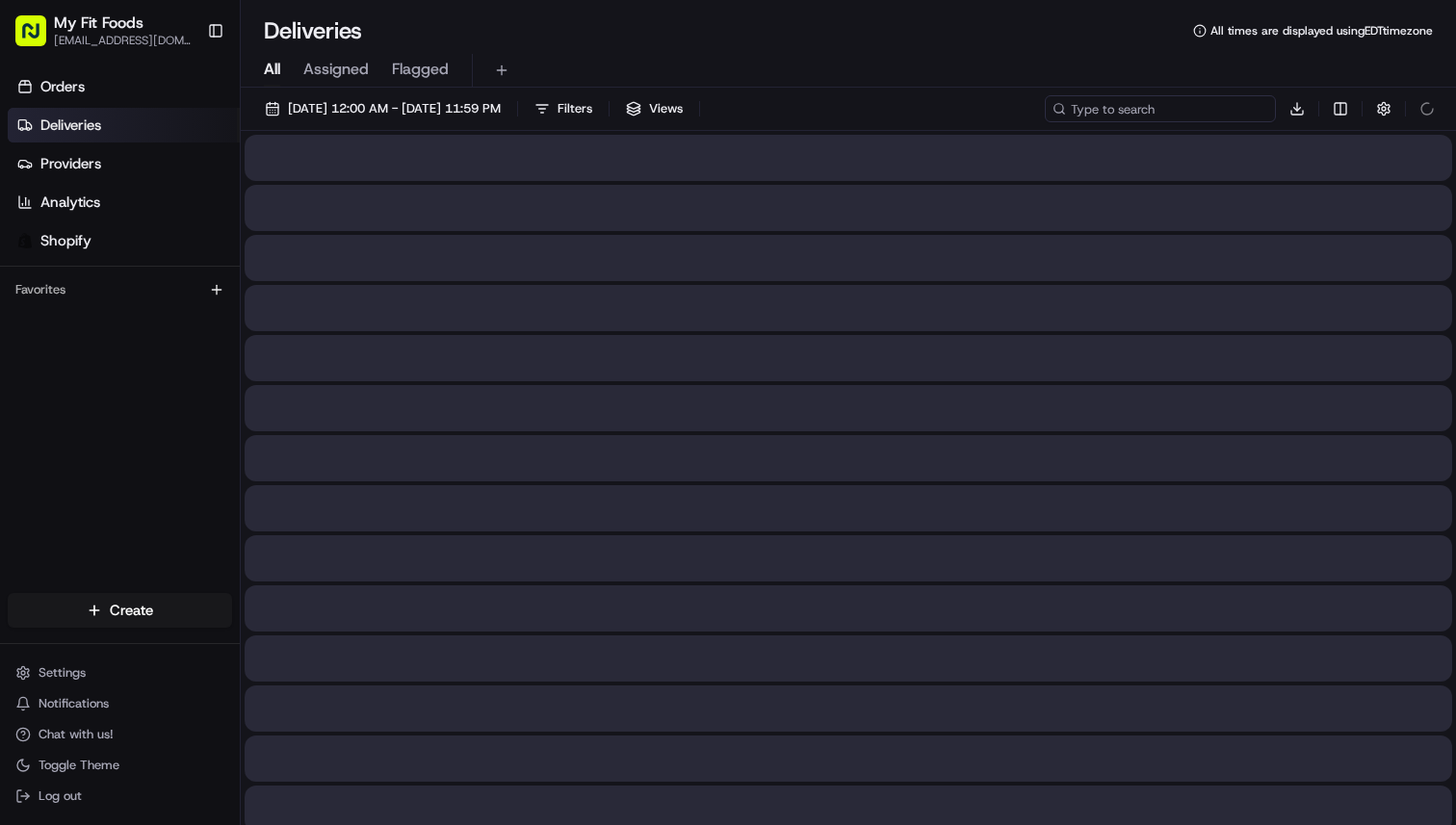 click at bounding box center (1160, 109) 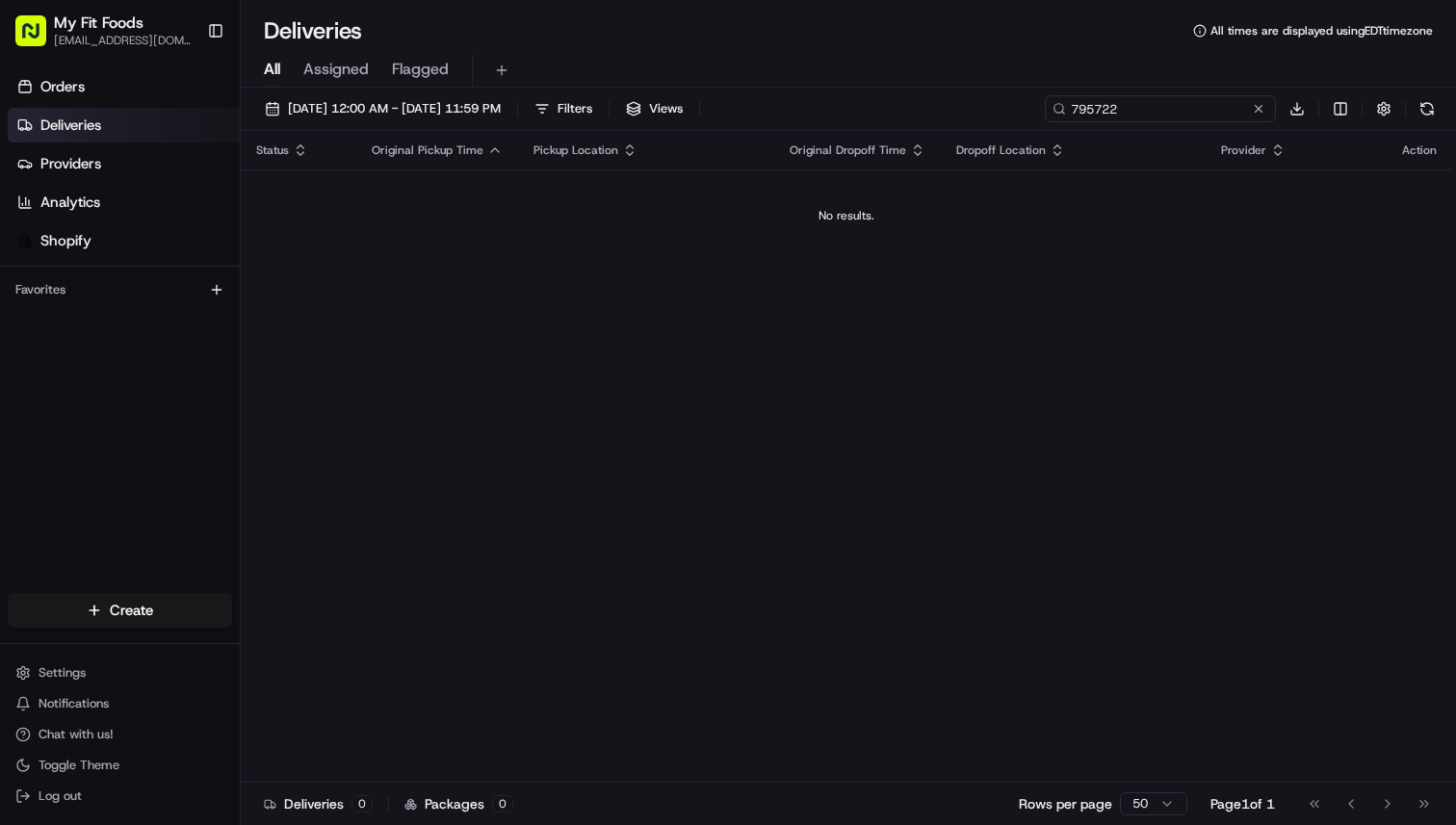 type on "795722" 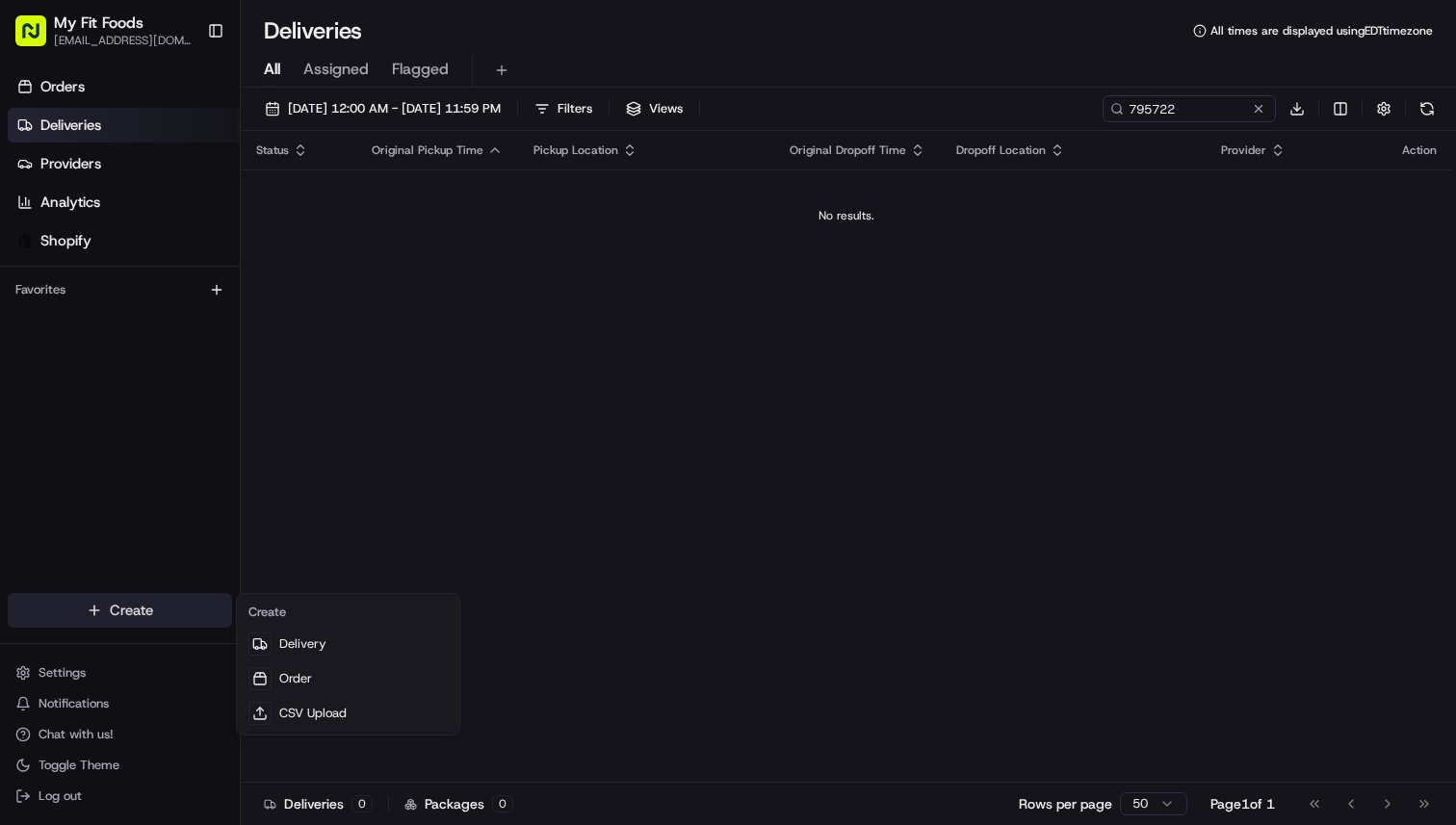click on "My Fit Foods [EMAIL_ADDRESS][DOMAIN_NAME] Toggle Sidebar Orders Deliveries Providers Analytics Shopify Favorites Main Menu Members & Organization Organization Users Roles Preferences Customization Tracking Orchestration Automations Dispatch Strategy Optimization Strategy Locations Pickup Locations Dropoff Locations Shifts Billing Billing Refund Requests Integrations Notification Triggers Webhooks API Keys Request Logs Create Settings Notifications Chat with us! Toggle Theme Log out Deliveries All times are displayed using  EDT  timezone All Assigned Flagged [DATE] 12:00 AM - [DATE] 11:59 PM Filters Views 795722 Download Status Original Pickup Time Pickup Location Original Dropoff Time Dropoff Location Provider Action No results. Deliveries 0 Packages 0 Rows per page 50 Page  1  of   1 Go to first page Go to previous page Go to next page Go to last page
Create Delivery Order CSV Upload" at bounding box center [728, 412] 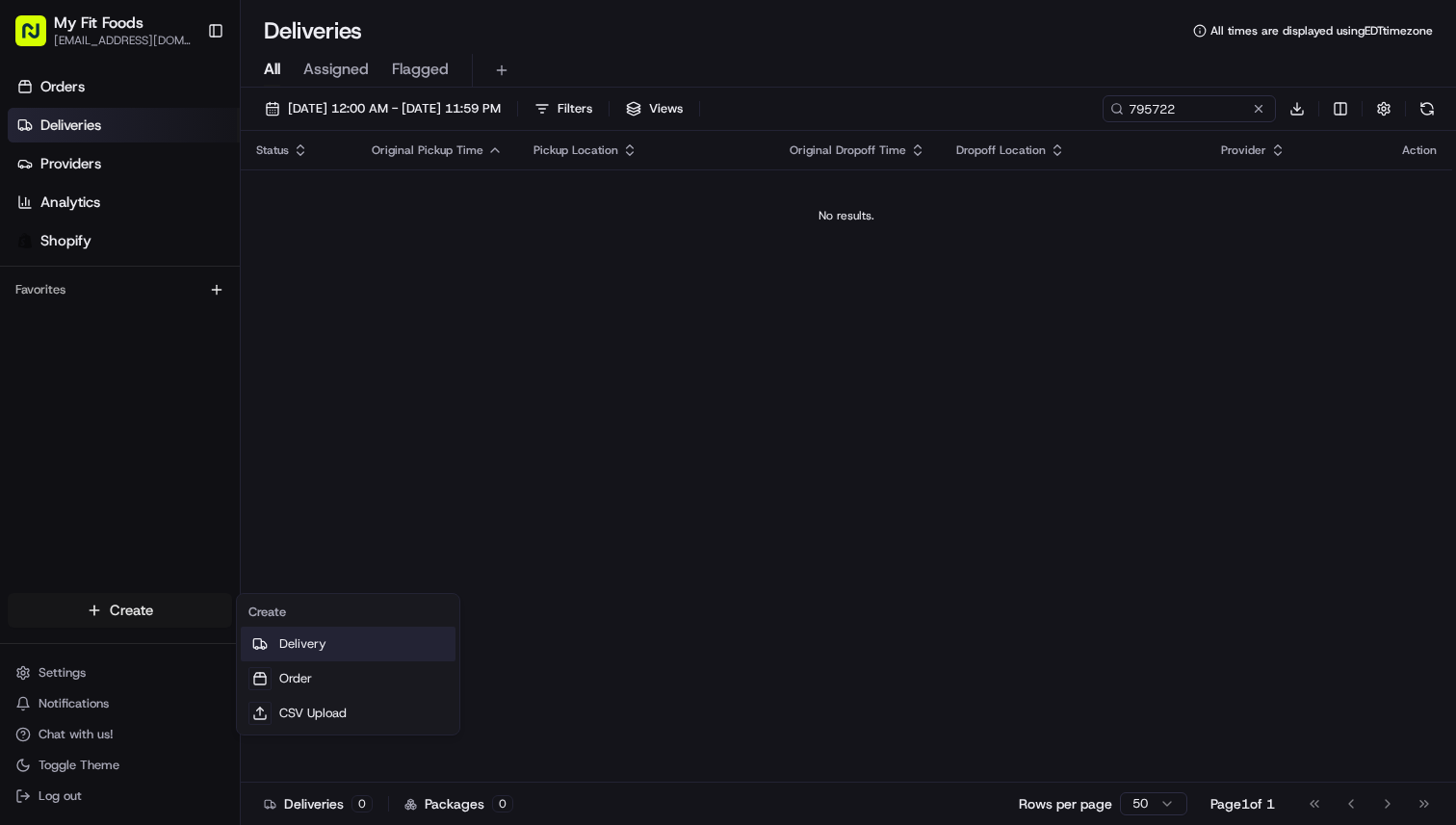 click on "Delivery" at bounding box center (348, 644) 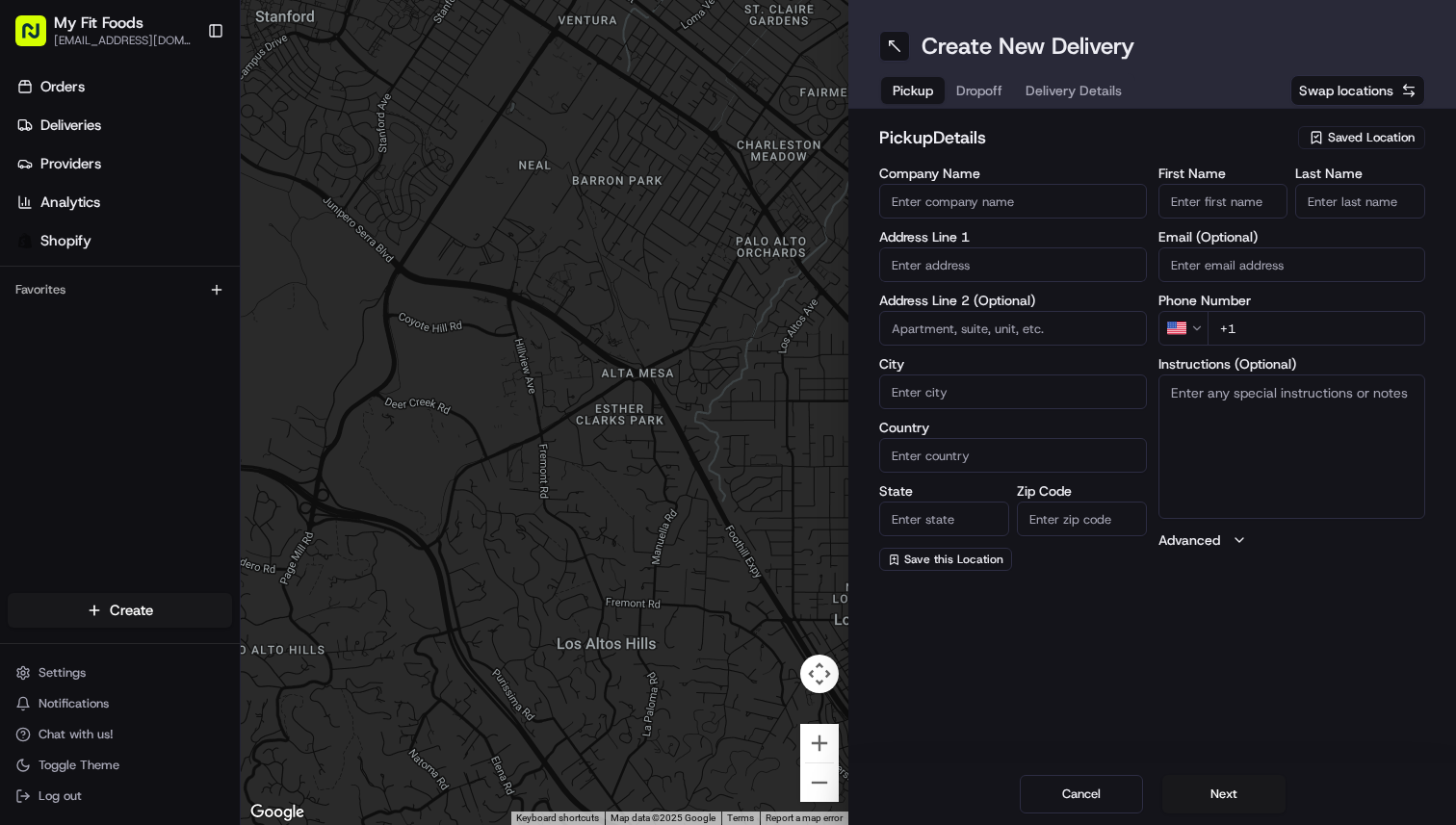 click on "Saved Location" at bounding box center (1371, 138) 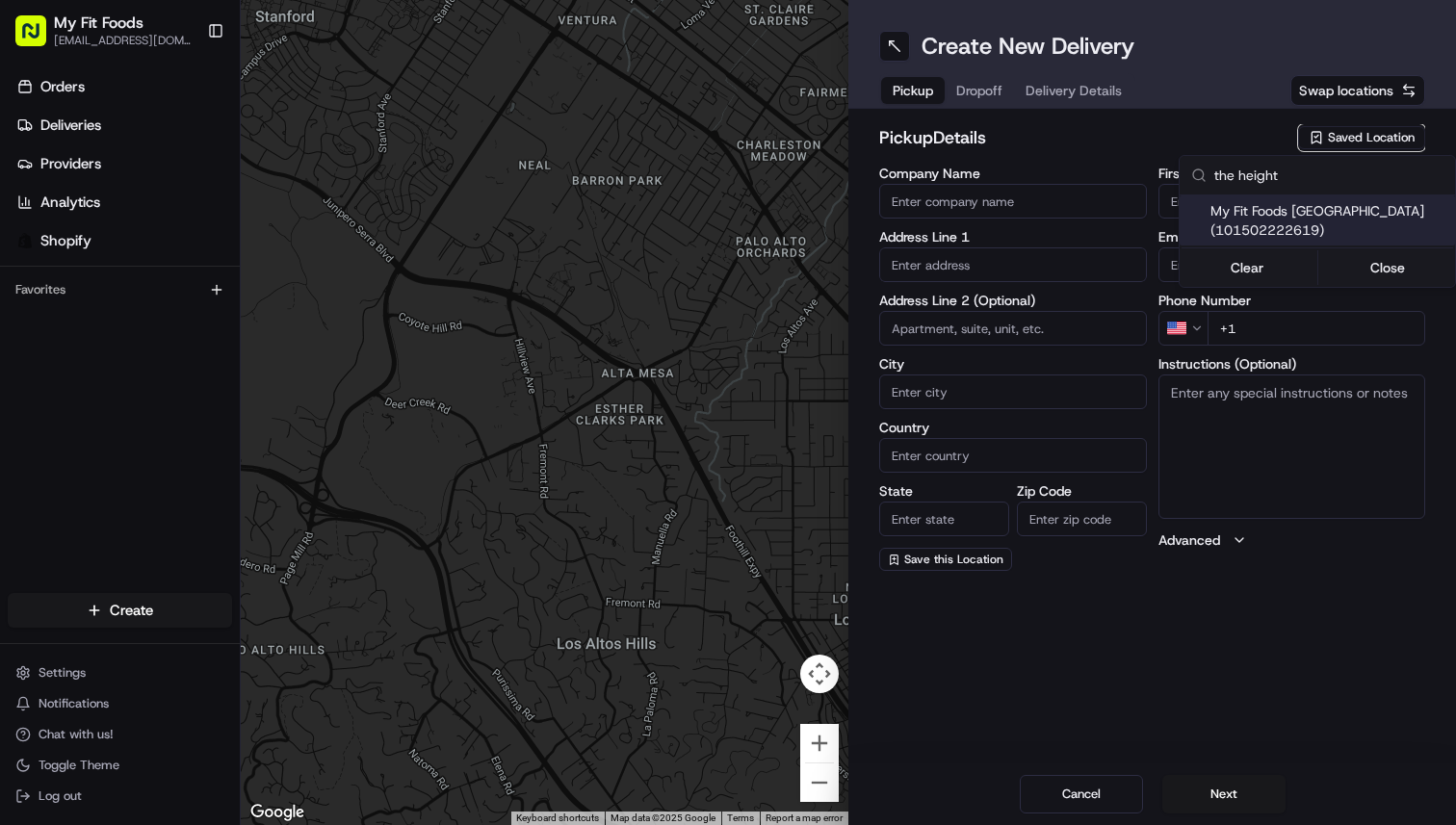 type on "the height" 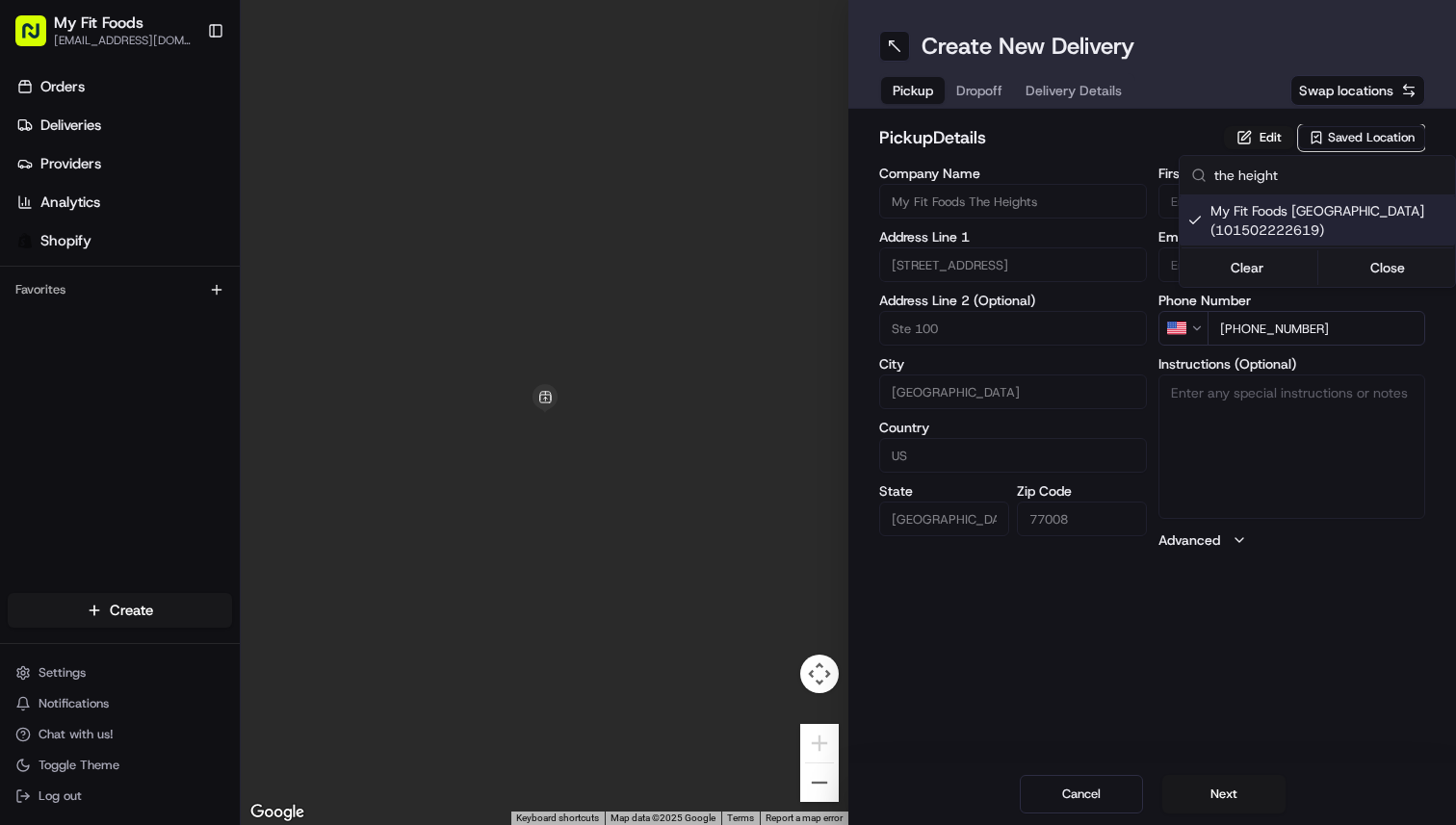 click on "My Fit Foods [EMAIL_ADDRESS][DOMAIN_NAME] Toggle Sidebar Orders Deliveries Providers Analytics Shopify Favorites Main Menu Members & Organization Organization Users Roles Preferences Customization Tracking Orchestration Automations Dispatch Strategy Optimization Strategy Locations Pickup Locations Dropoff Locations Shifts Billing Billing Refund Requests Integrations Notification Triggers Webhooks API Keys Request Logs Create Settings Notifications Chat with us! Toggle Theme Log out ← Move left → Move right ↑ Move up ↓ Move down + Zoom in - Zoom out Home Jump left by 75% End Jump right by 75% Page Up Jump up by 75% Page Down Jump down by 75% Keyboard shortcuts Map Data Map data ©2025 Google Map data ©2025 Google 2 m  Click to toggle between metric and imperial units Terms Report a map error Create New Delivery Pickup Dropoff Delivery Details Swap locations pickup  Details  Edit Saved Location Company Name My Fit Foods The Heights Address Line 1 [STREET_ADDRESS] Address Line 2 (Optional)" at bounding box center [728, 412] 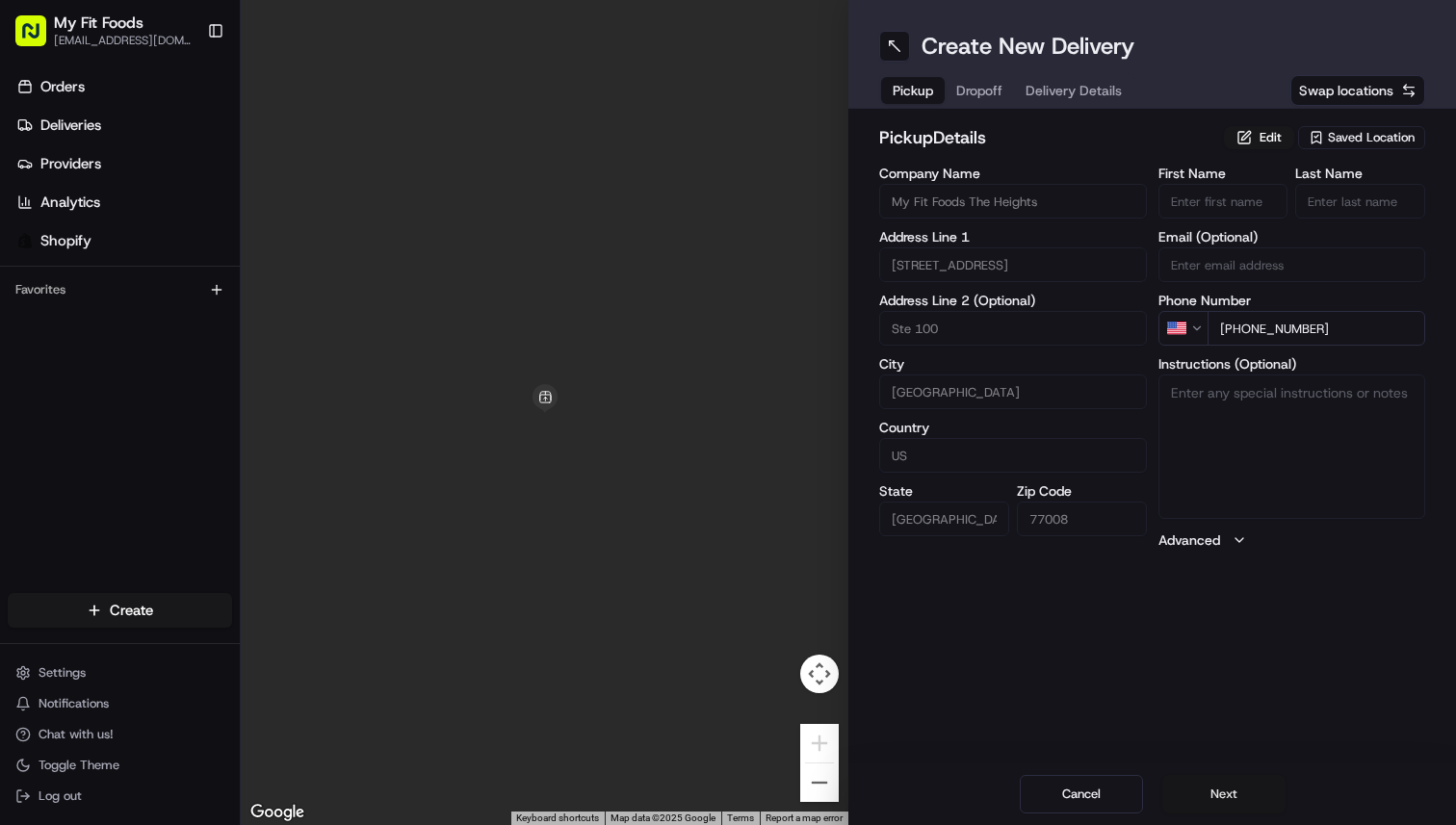 click on "Next" at bounding box center [1224, 794] 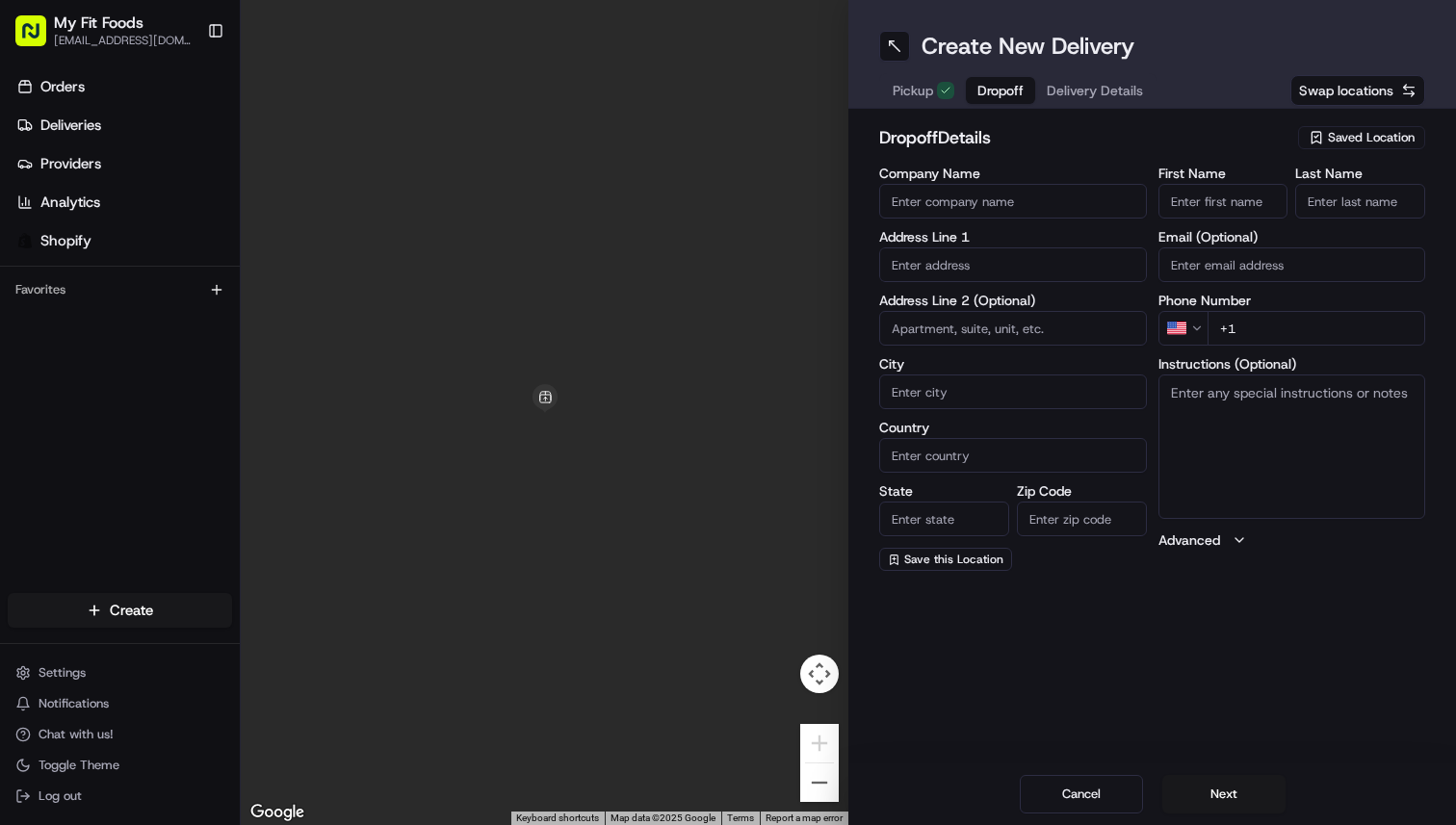 click on "Instructions (Optional)" at bounding box center (1292, 447) 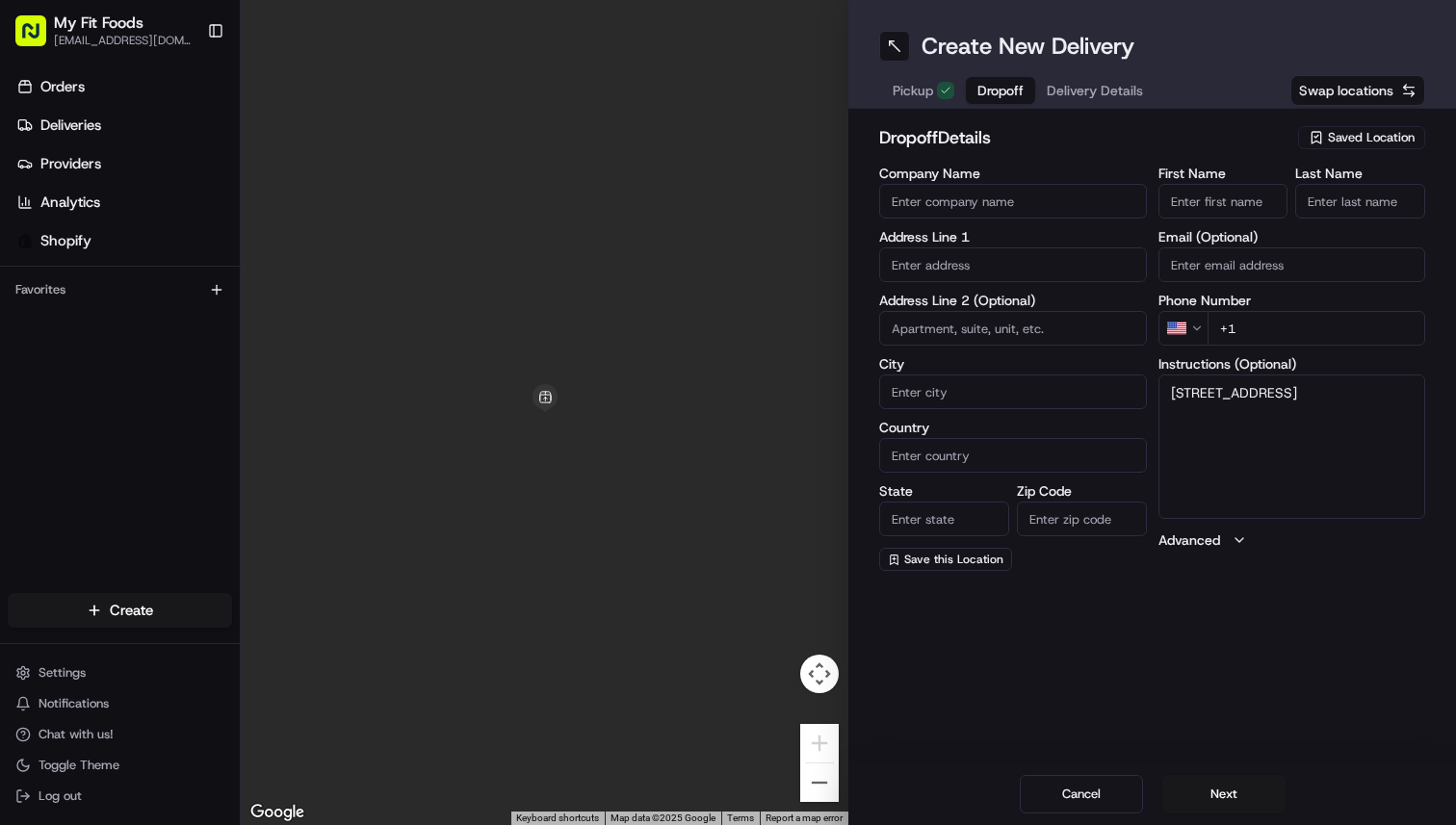 drag, startPoint x: 1287, startPoint y: 412, endPoint x: 1122, endPoint y: 385, distance: 167.1945 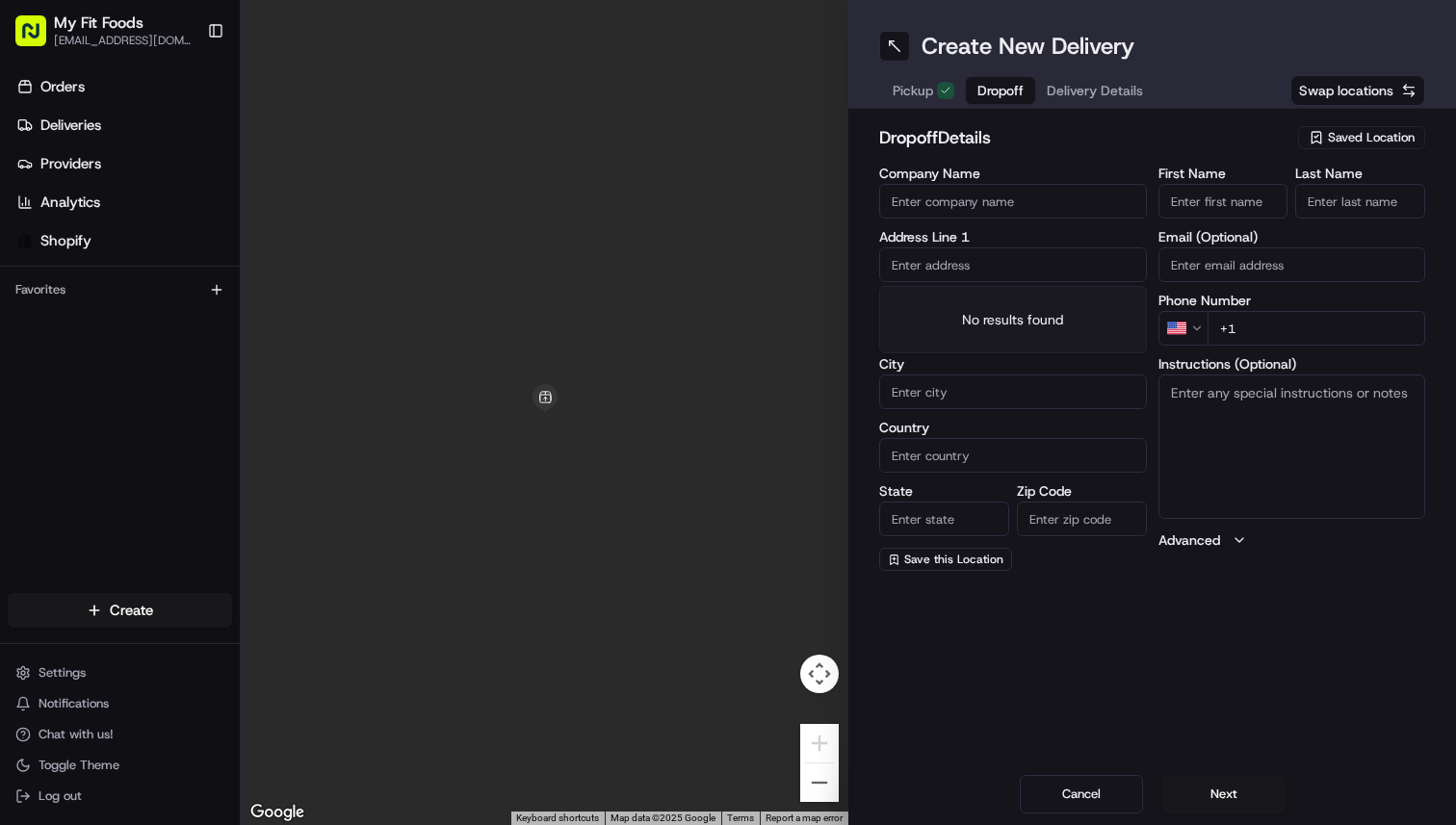 click at bounding box center [1013, 265] 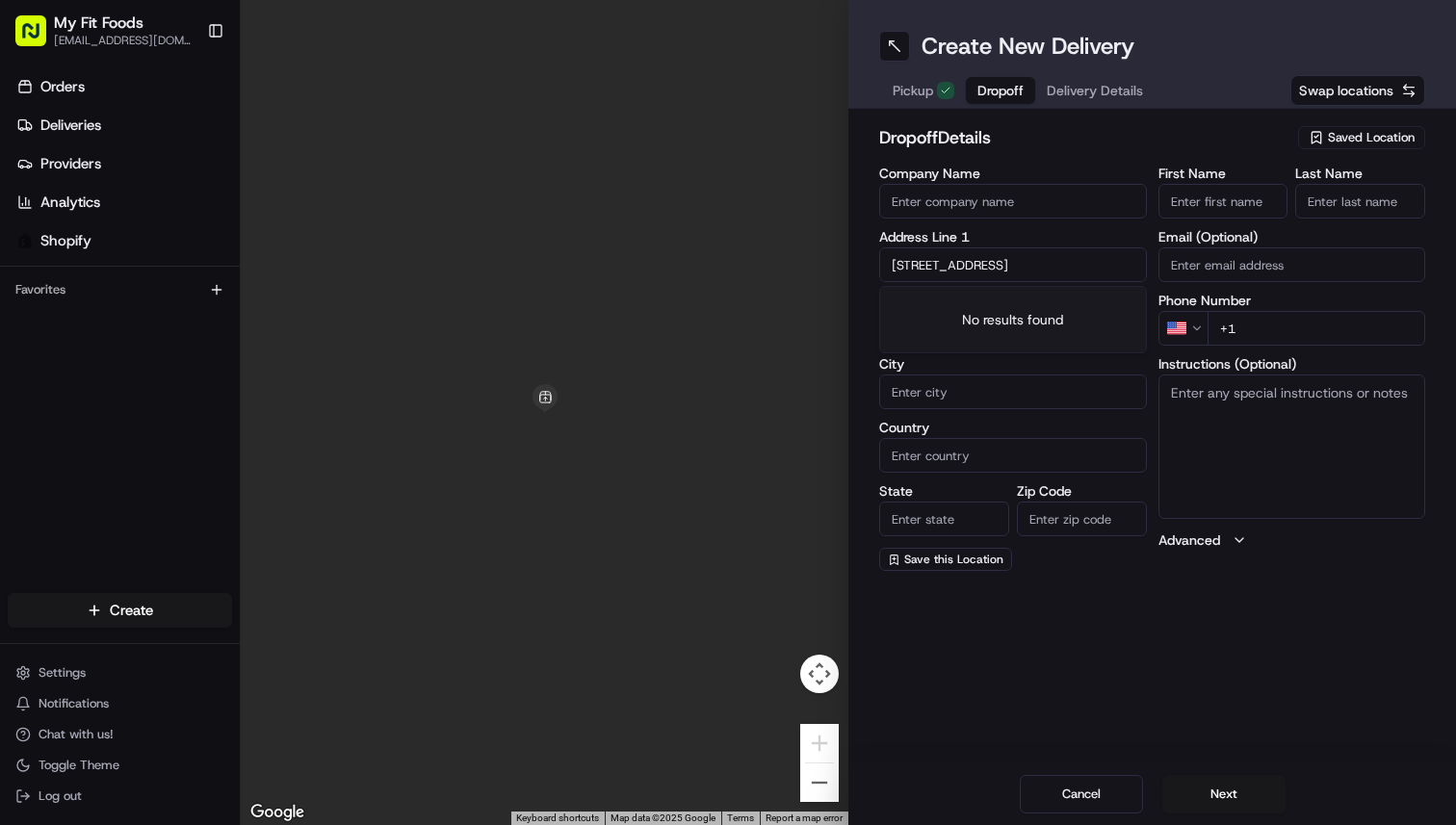 scroll, scrollTop: 0, scrollLeft: 0, axis: both 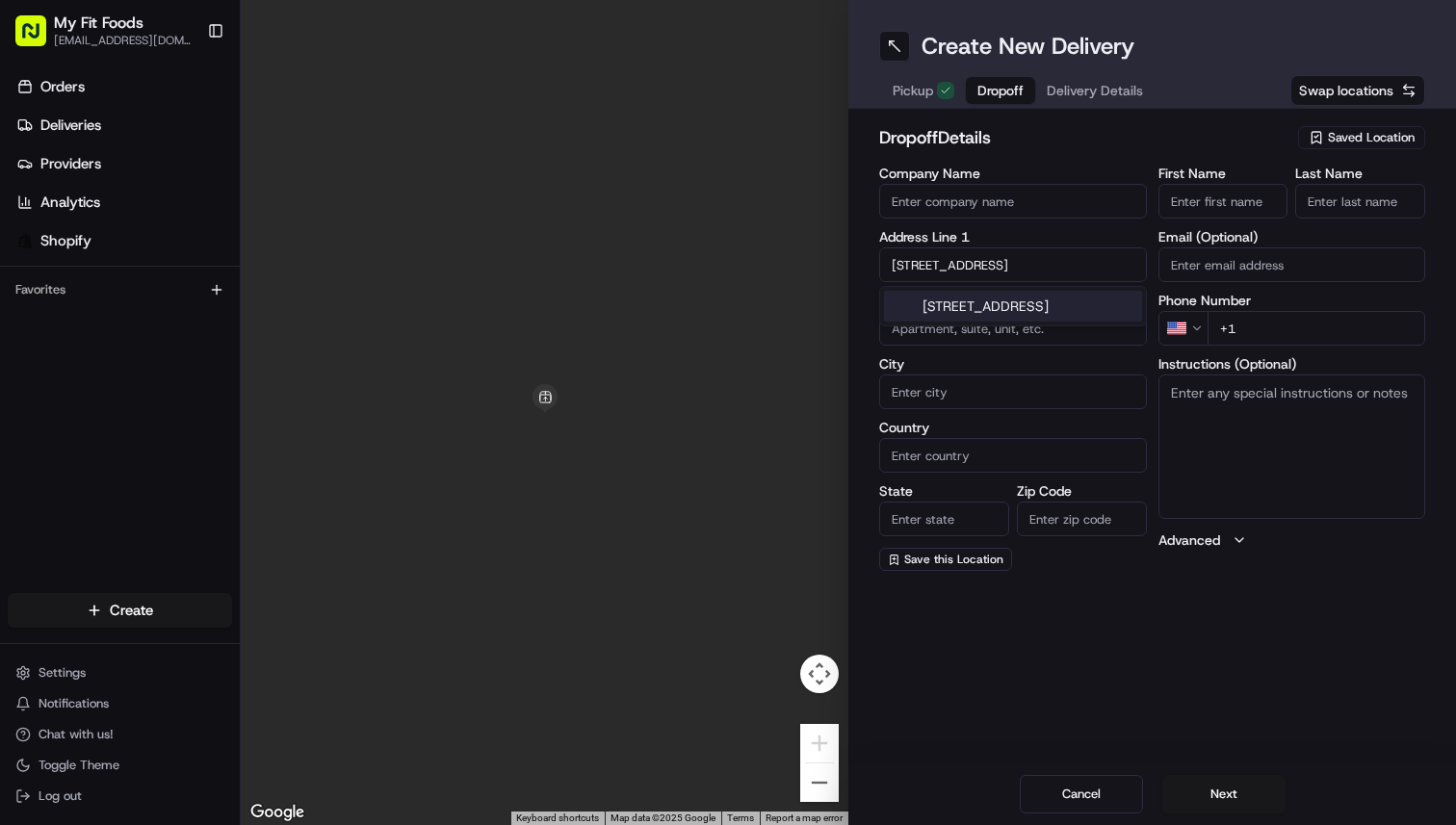 click on "[STREET_ADDRESS]" at bounding box center [1013, 306] 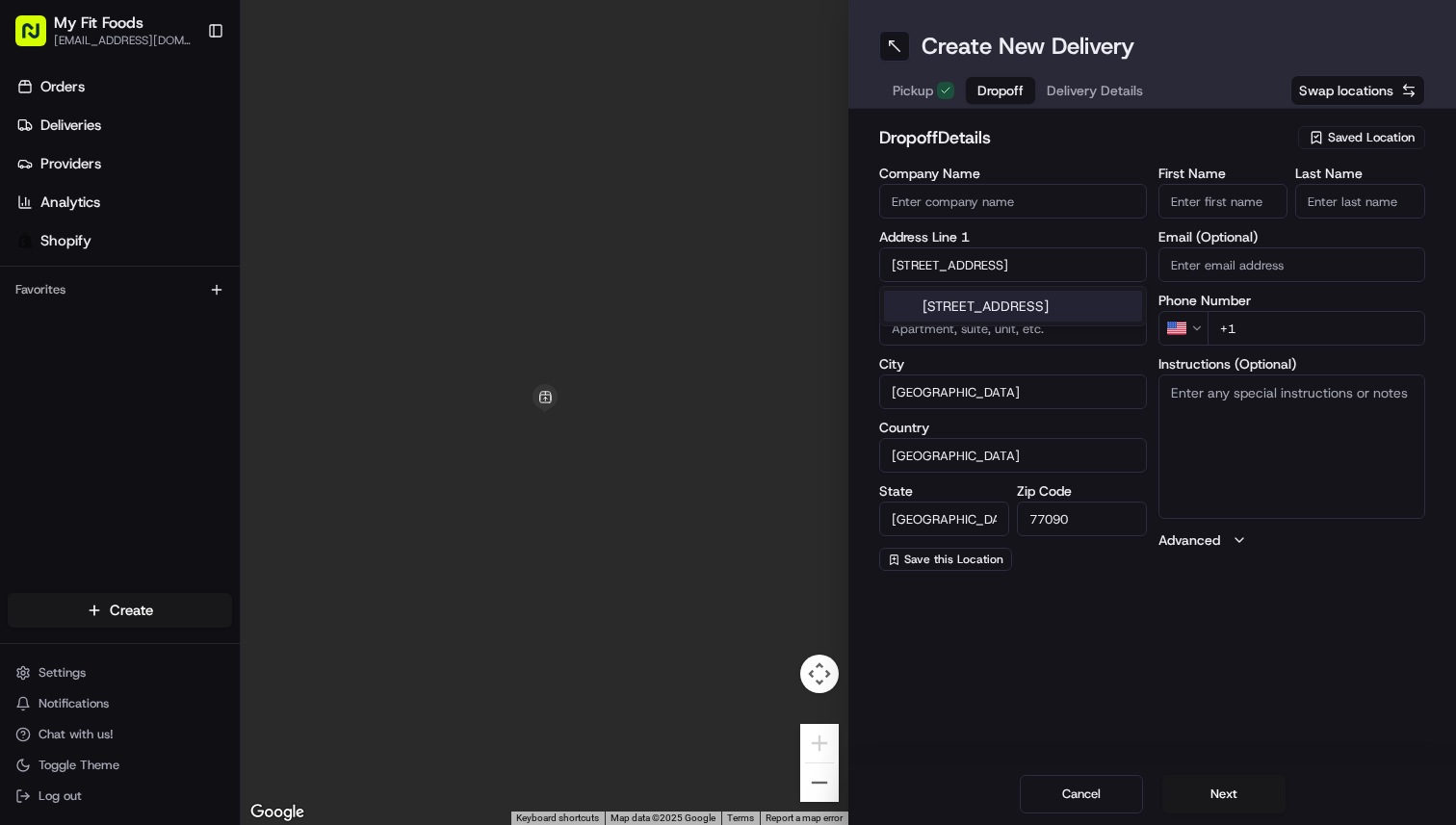 type on "[STREET_ADDRESS]" 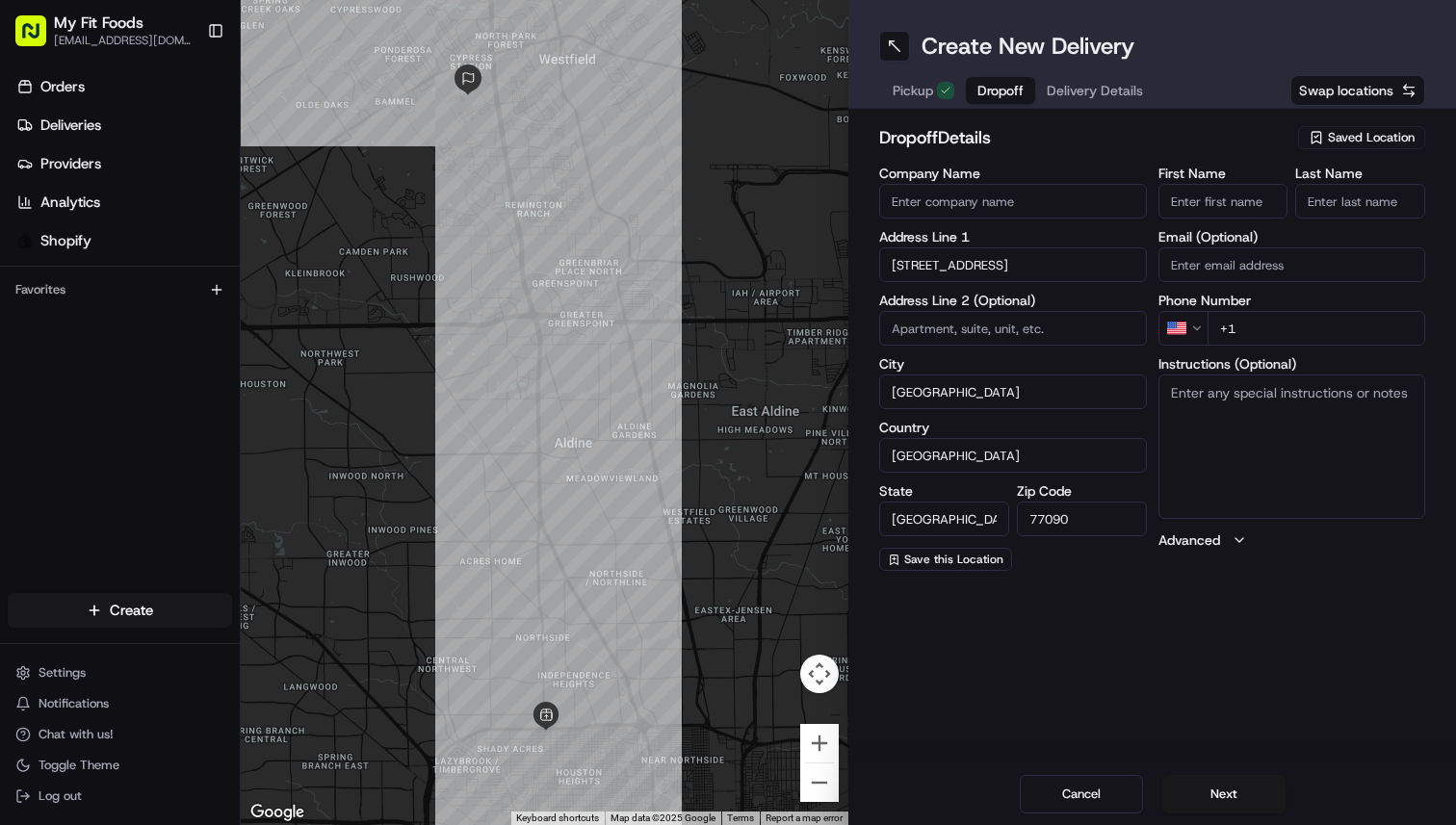 click on "Company Name" at bounding box center [1013, 201] 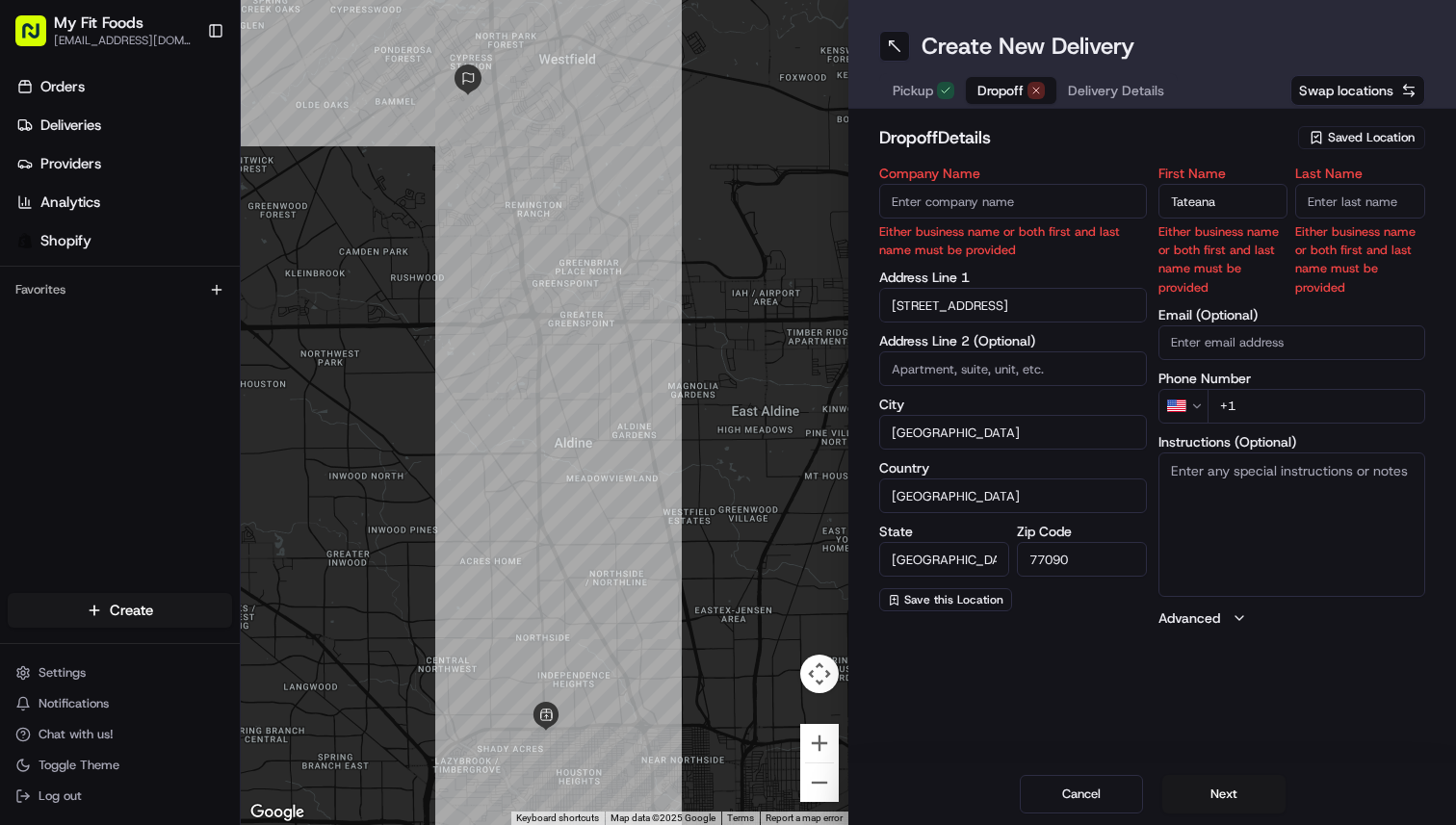 type on "Tateana" 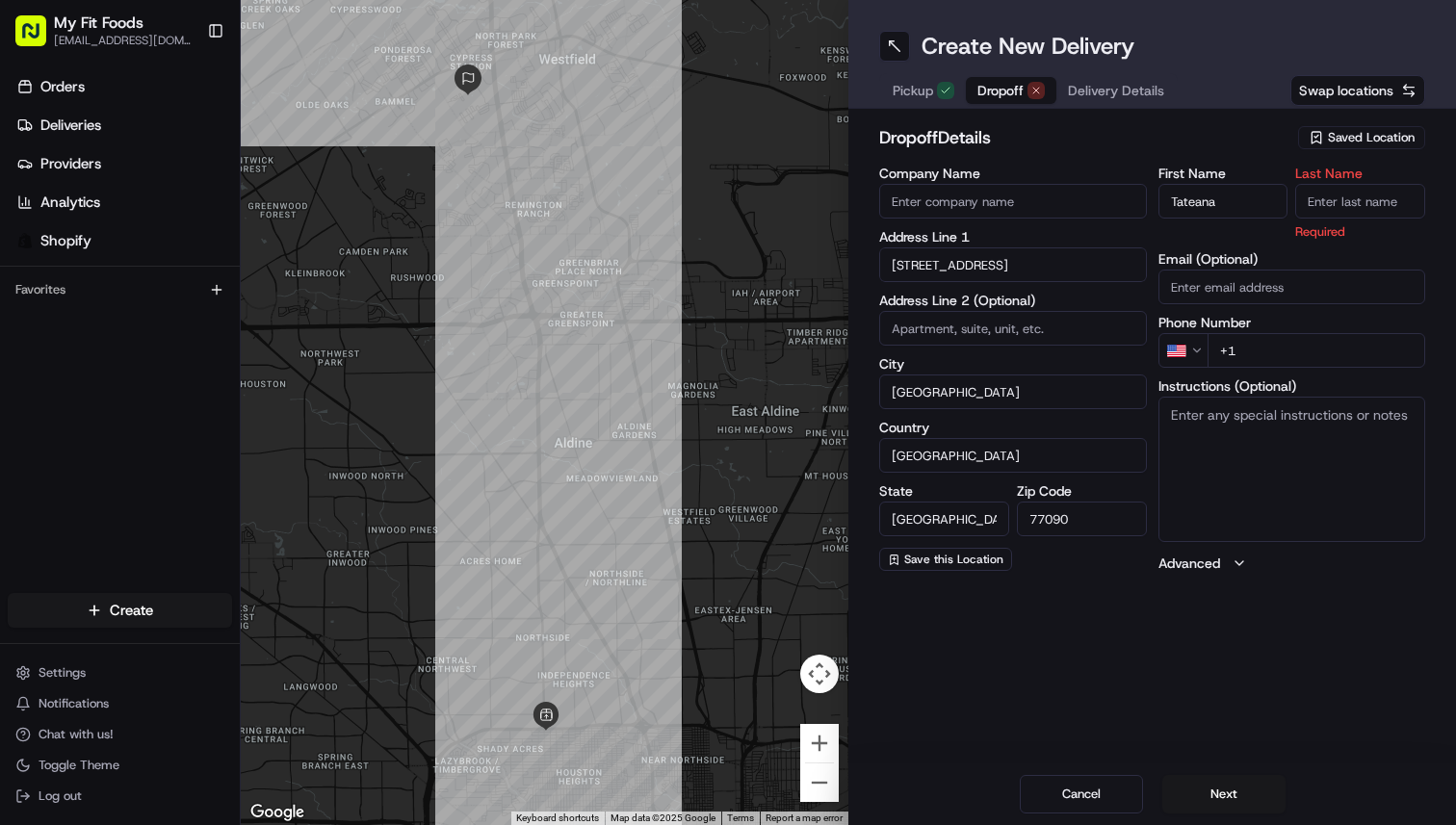 click on "Last Name" at bounding box center [1360, 201] 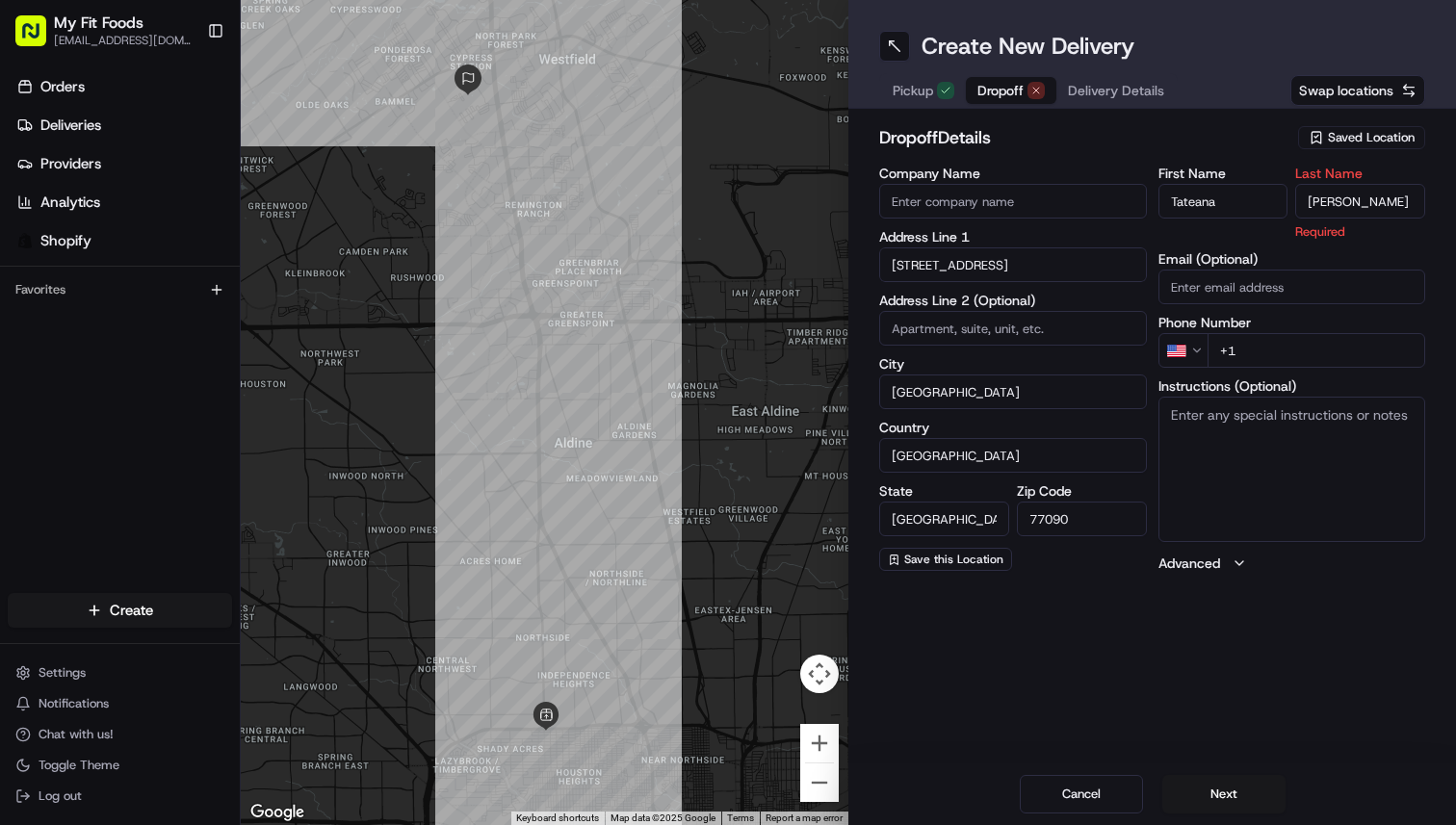 type on "[PERSON_NAME]" 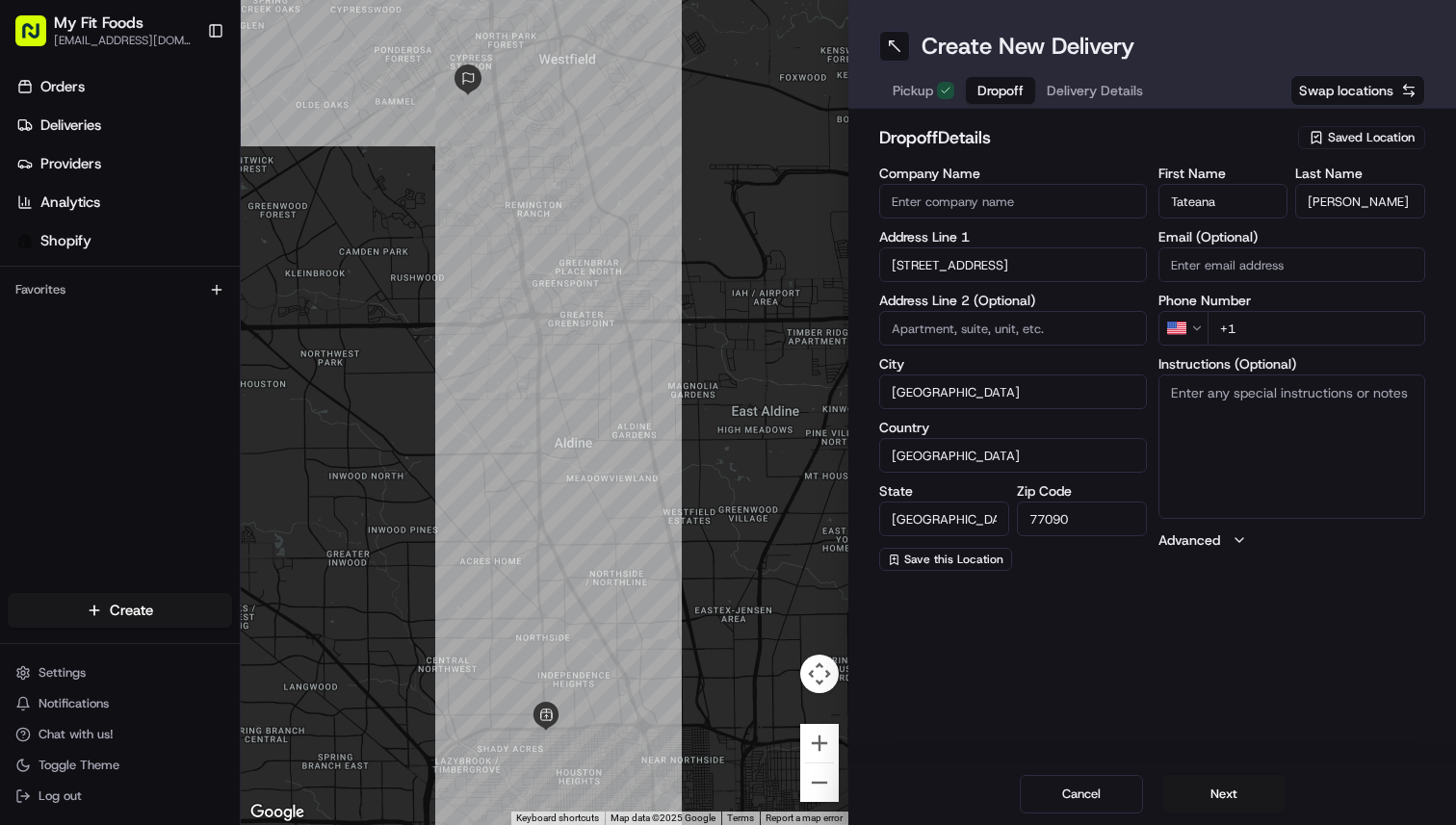 click on "First Name [PERSON_NAME] Last Name [PERSON_NAME] Email (Optional) Phone Number US +1 Instructions (Optional) Advanced" at bounding box center (1292, 369) 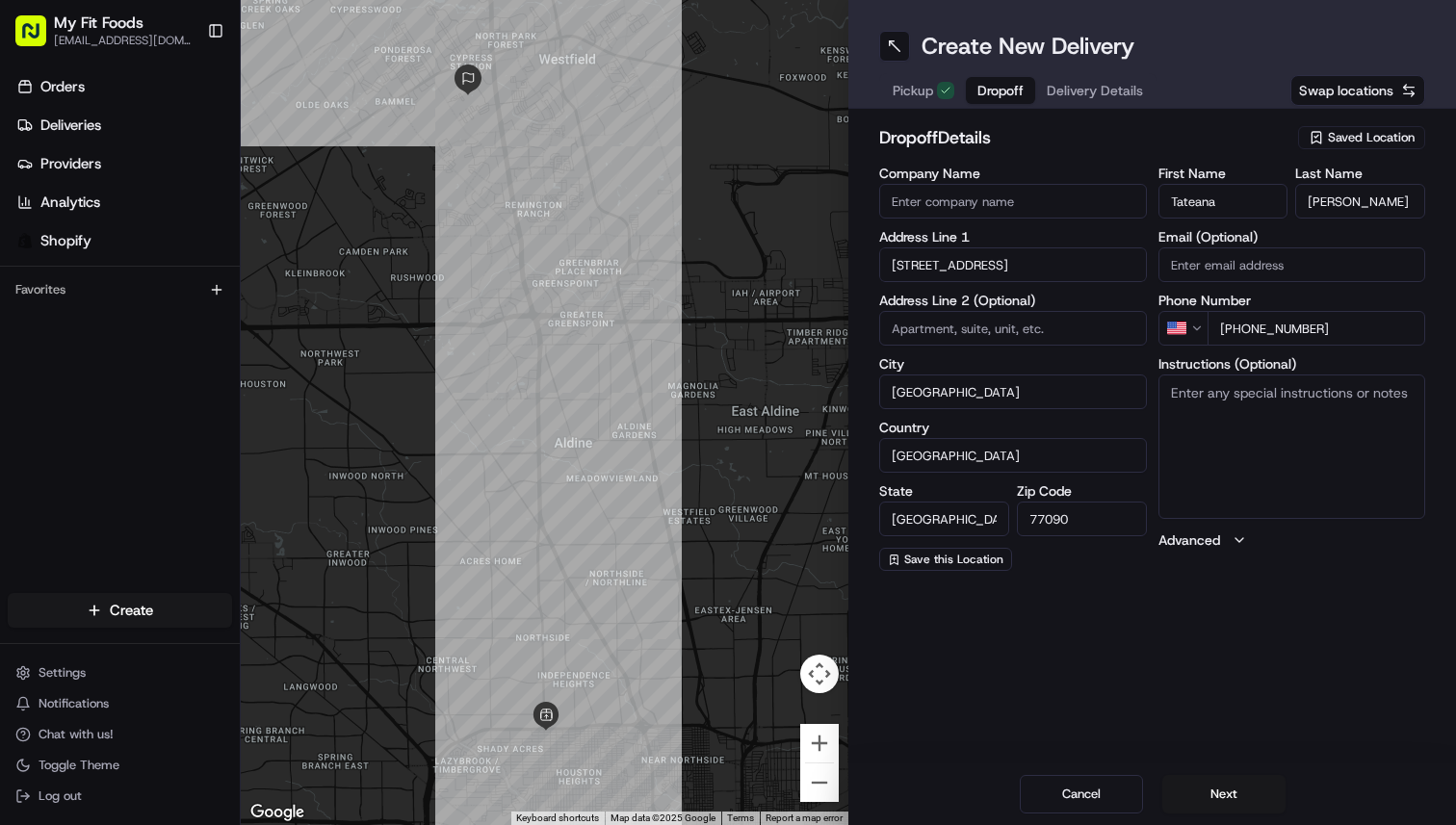 type on "[PHONE_NUMBER]" 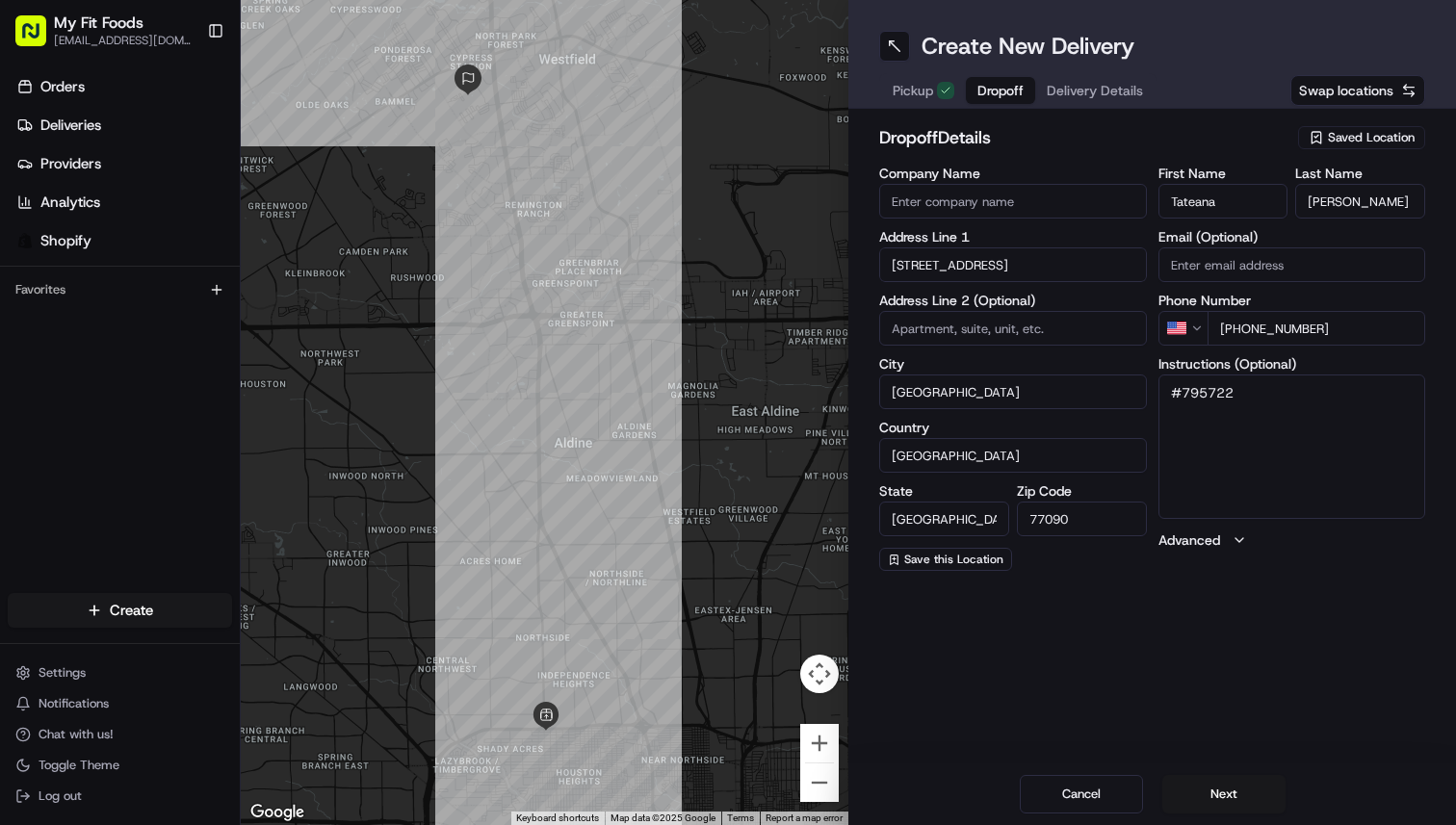 type on "#795722" 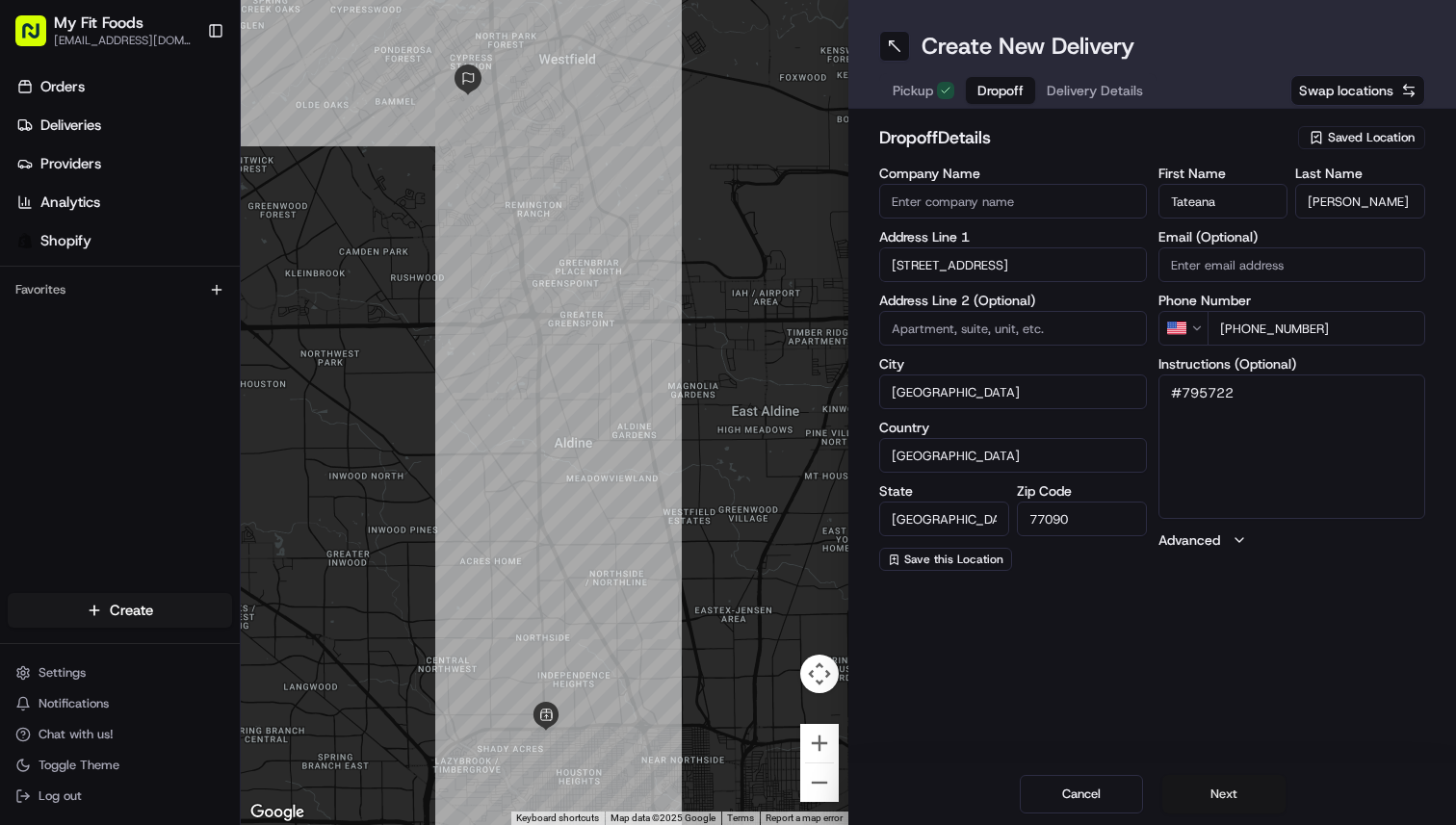 click on "Next" at bounding box center [1224, 794] 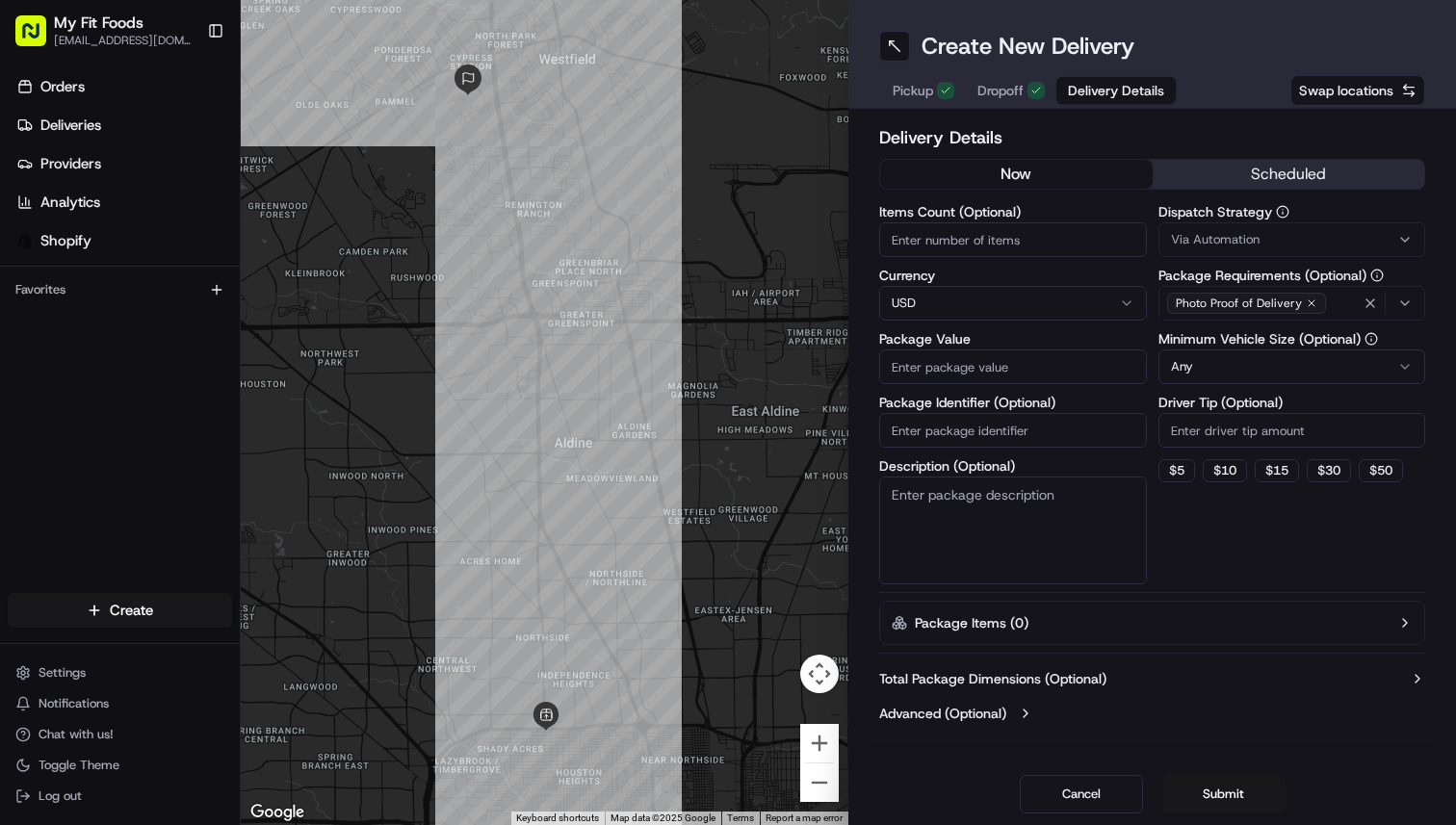 click on "Items Count (Optional)" at bounding box center [1013, 240] 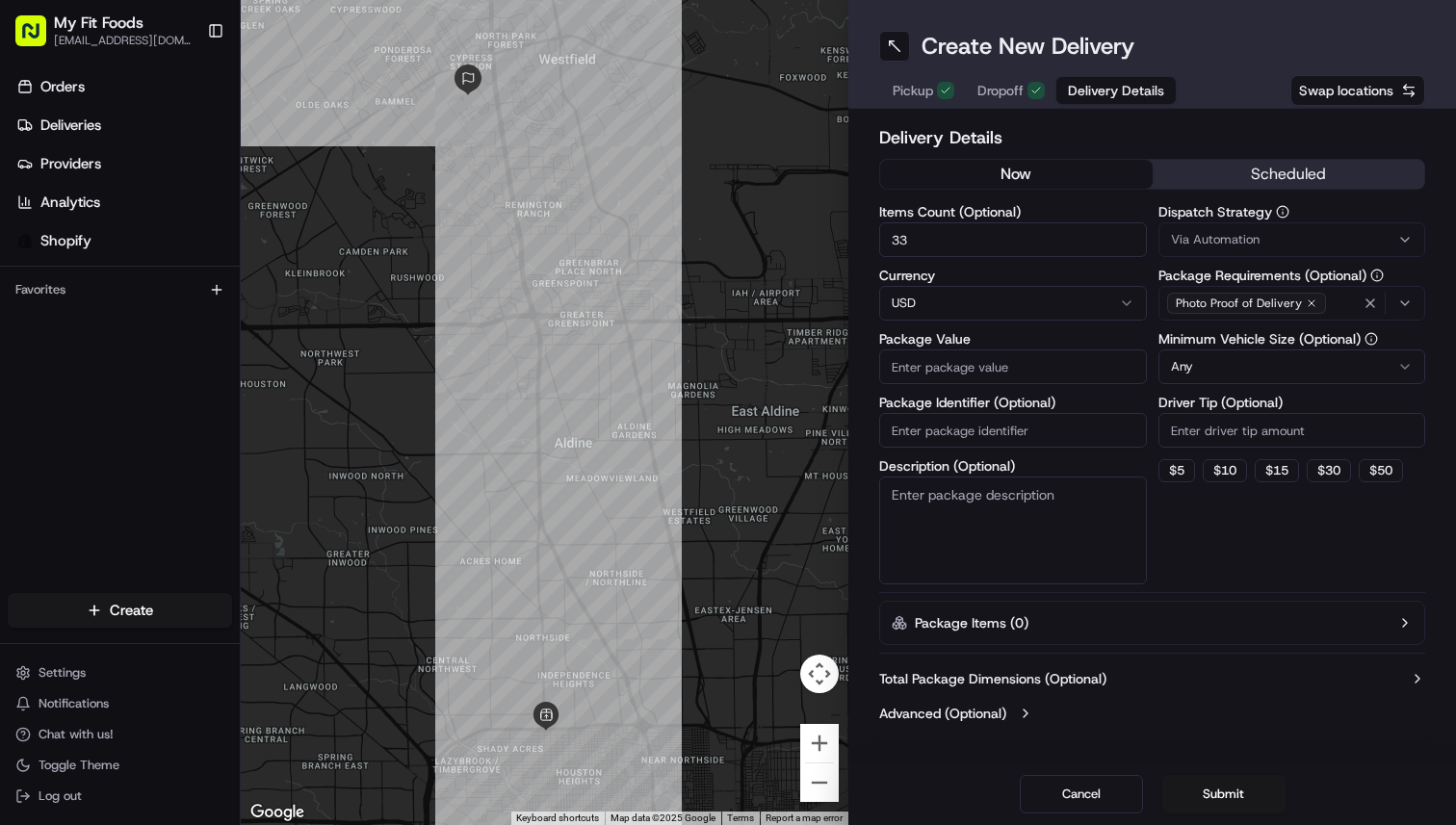 type on "33" 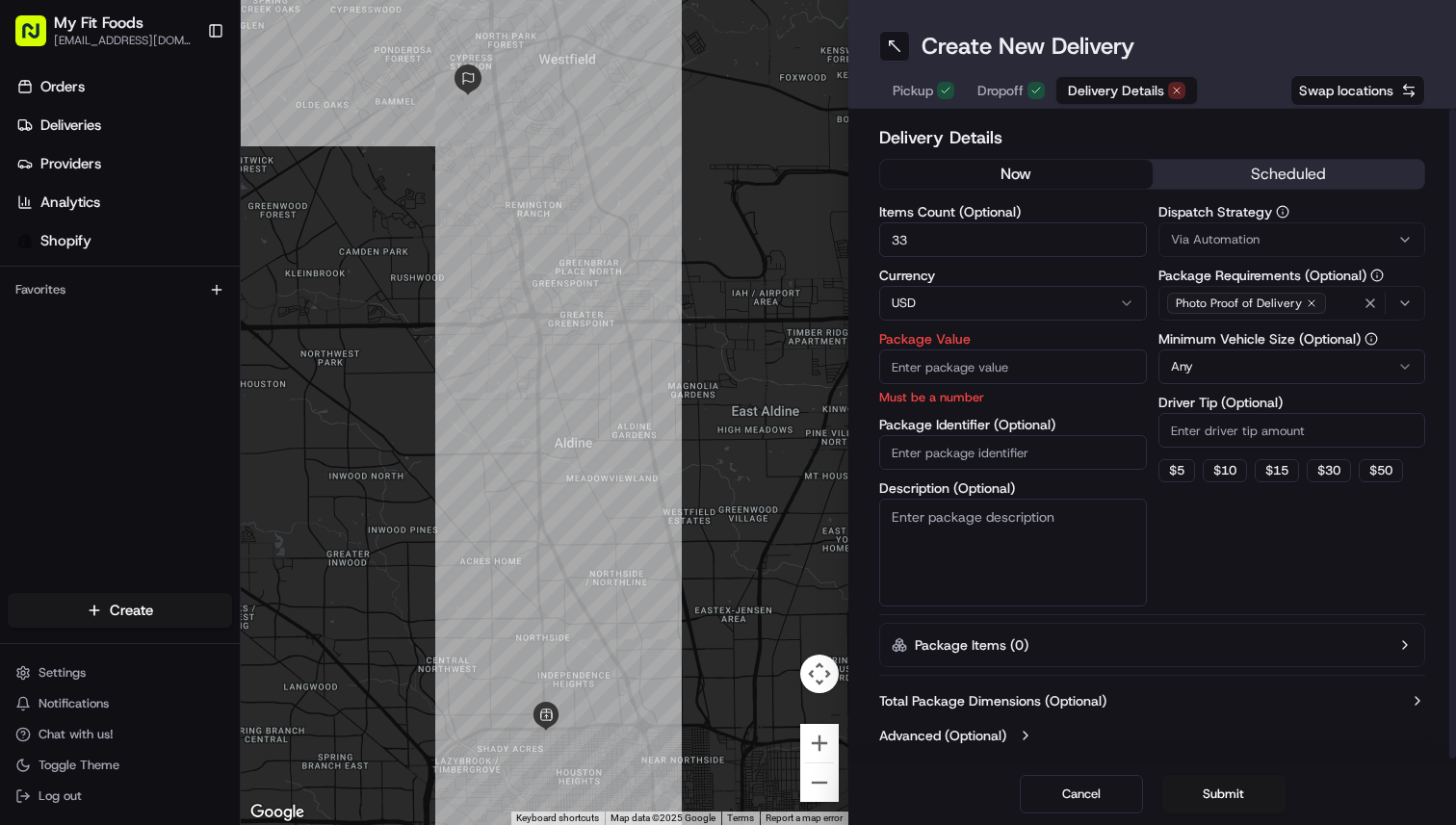 paste on "264.89" 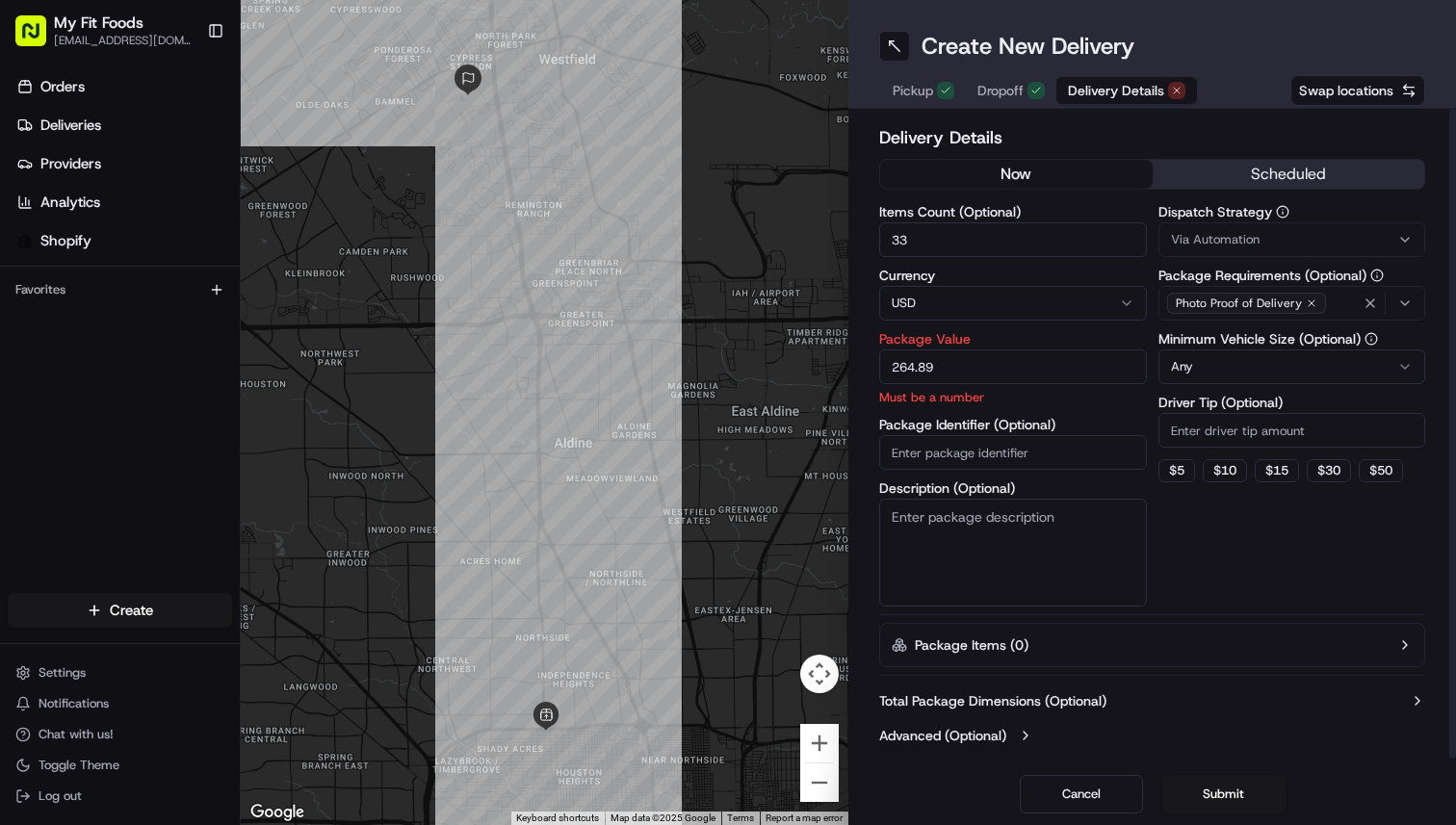 type on "264.89" 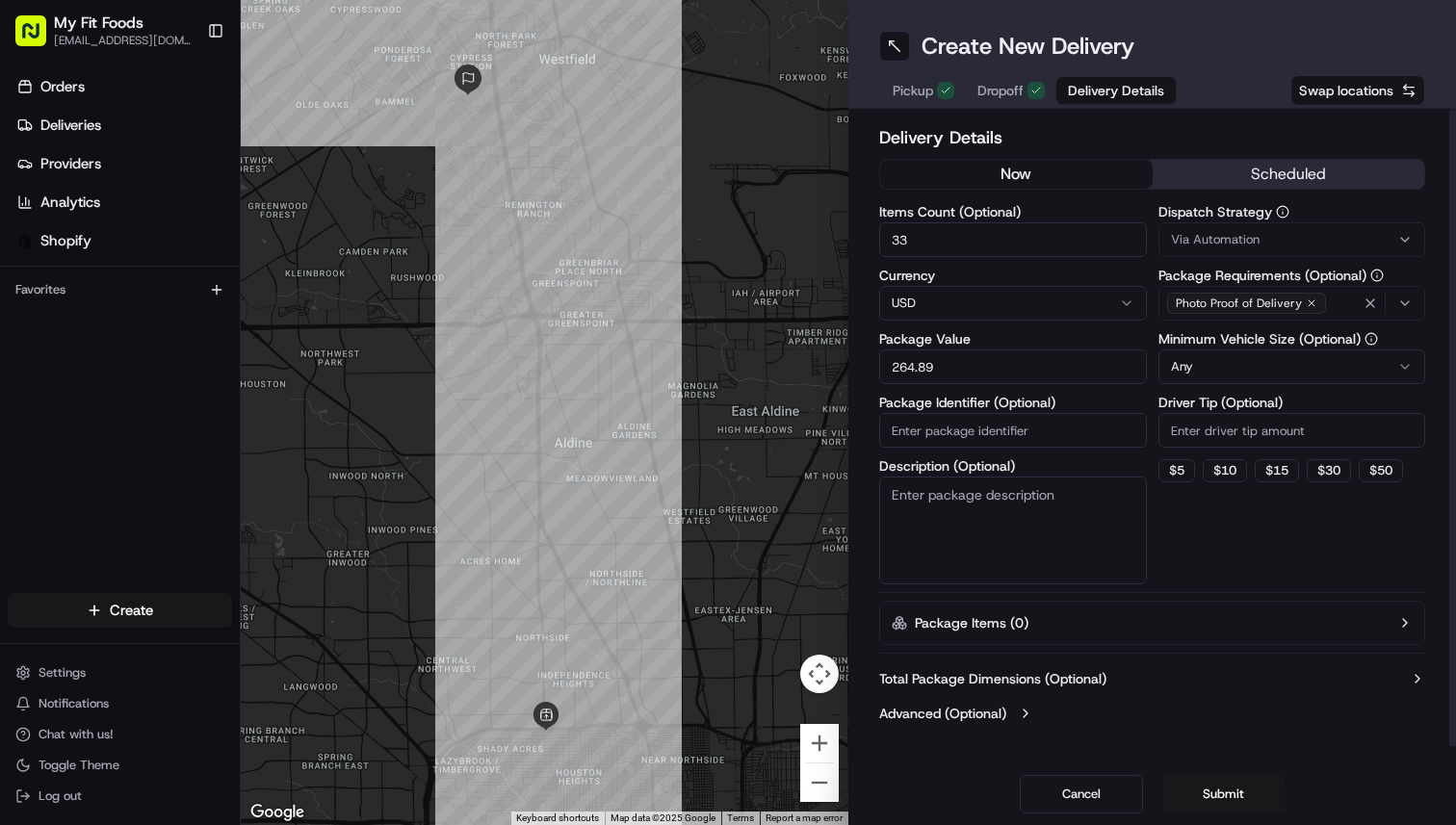 click on "Dispatch Strategy Via Automation Package Requirements (Optional) Photo Proof of Delivery Minimum Vehicle Size (Optional) Any Driver Tip (Optional) $ 5 $ 10 $ 15 $ 30 $ 50" at bounding box center [1292, 395] 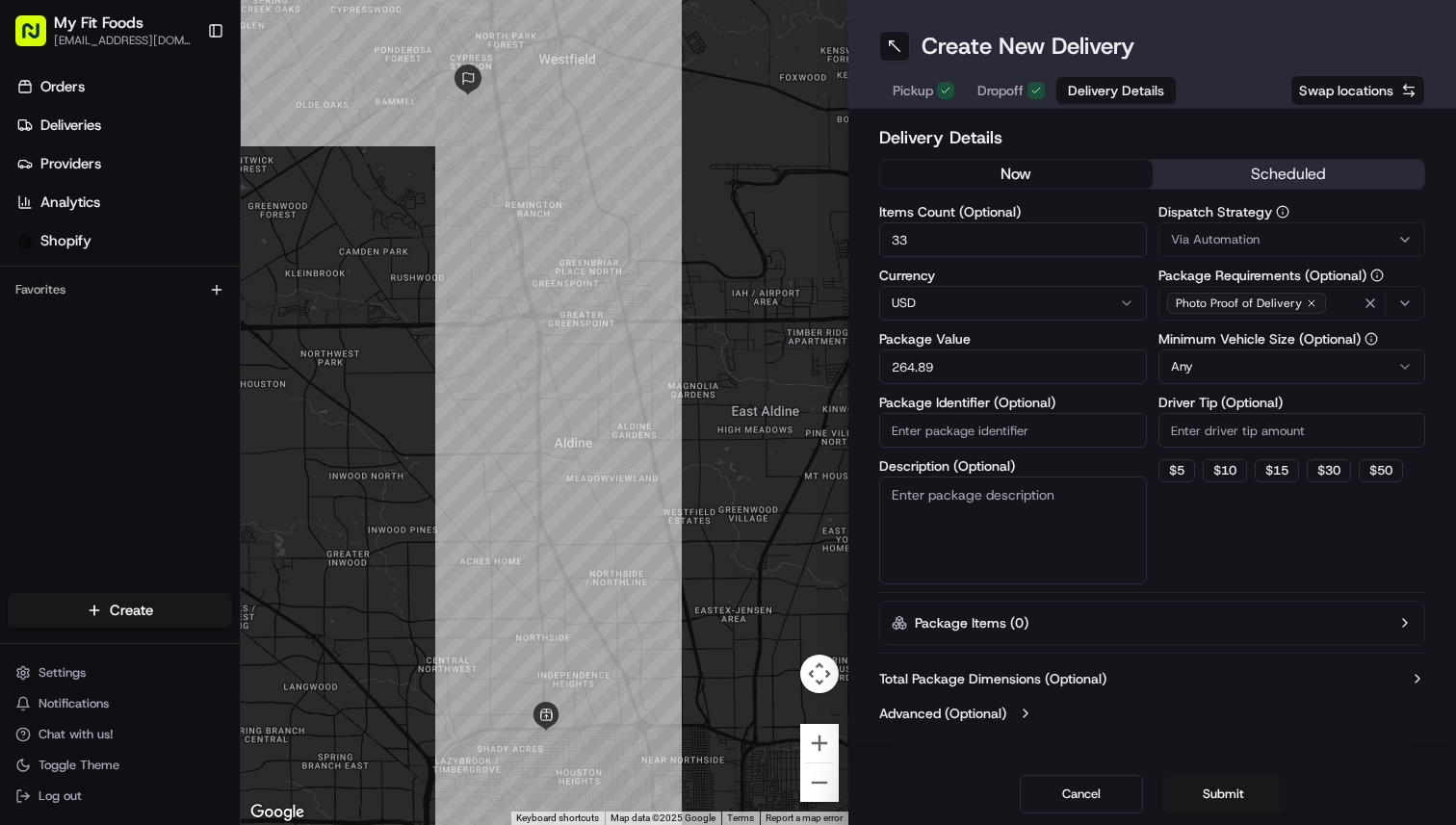 click on "Description (Optional)" at bounding box center (1013, 530) 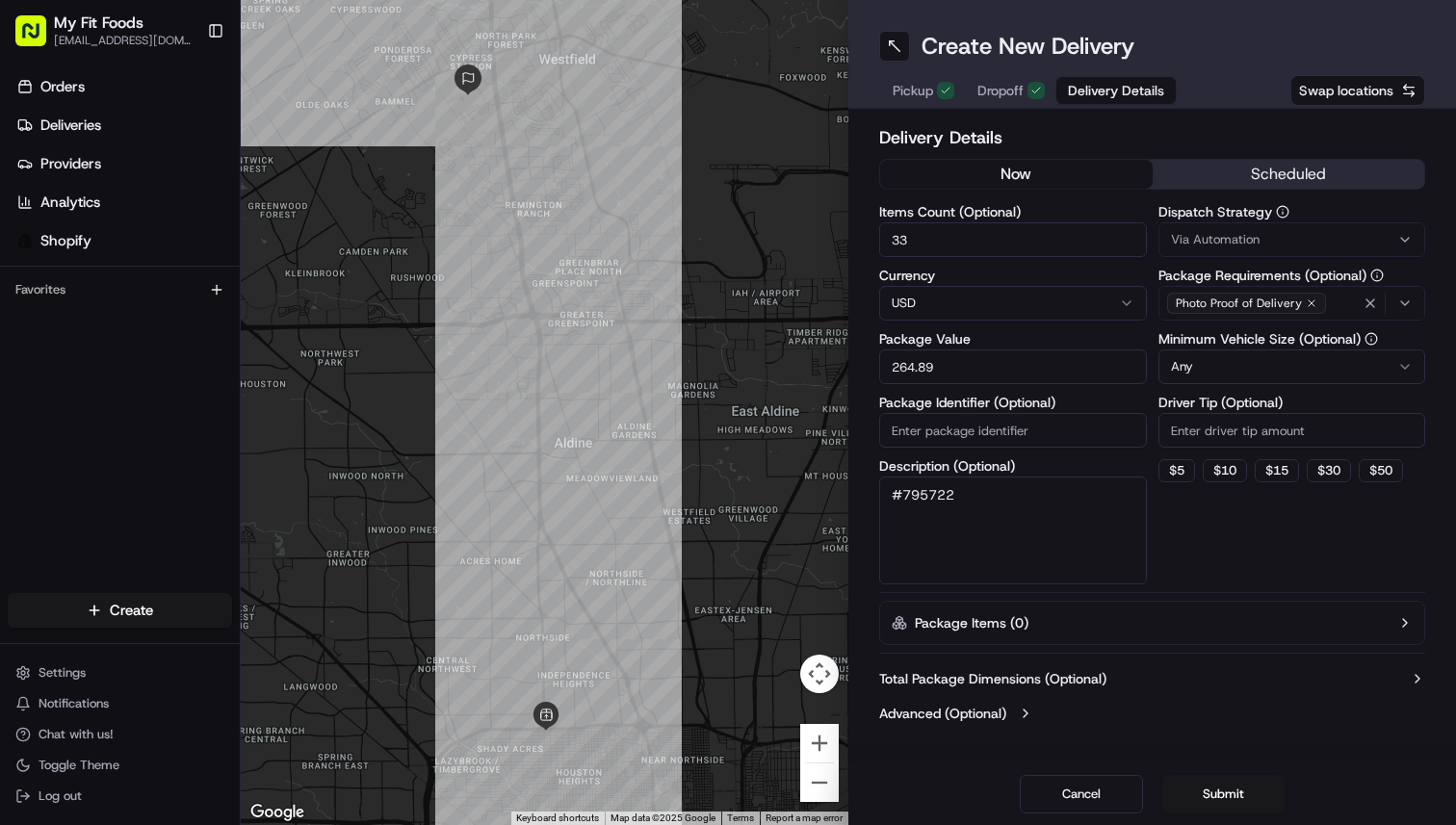 type on "#795722" 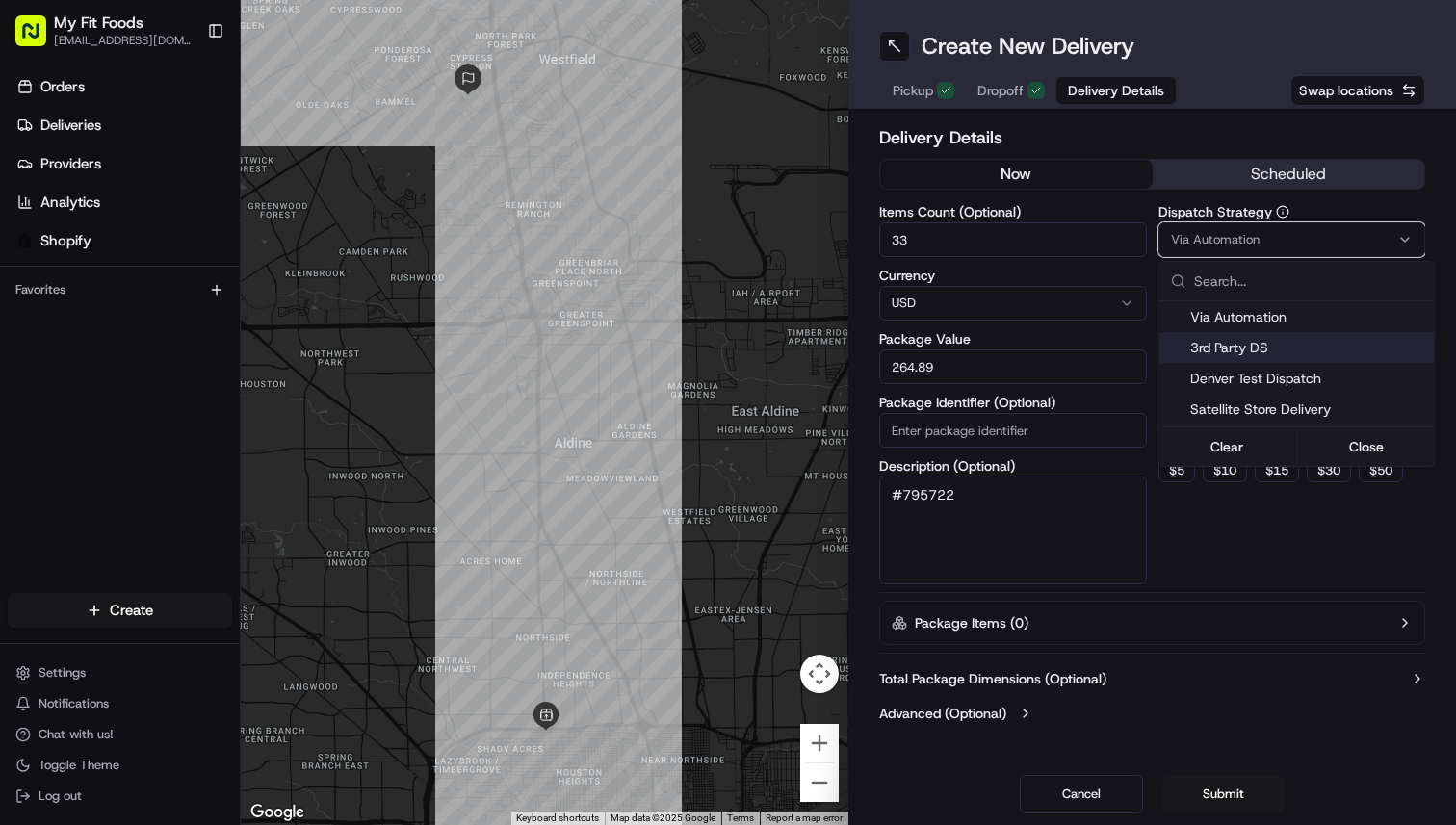 click on "3rd Party DS" at bounding box center [1309, 348] 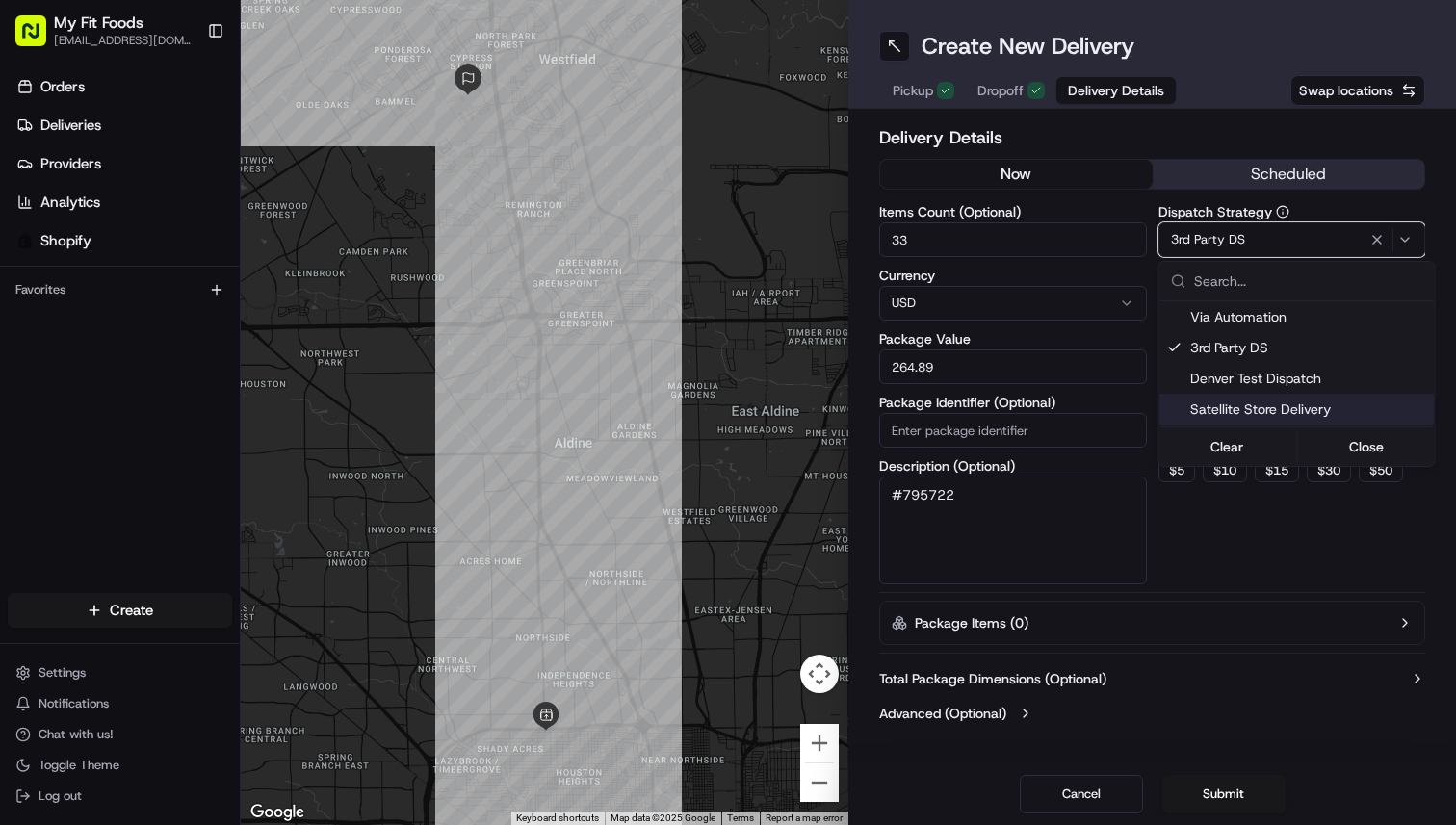 click on "My Fit Foods [EMAIL_ADDRESS][DOMAIN_NAME] Toggle Sidebar Orders Deliveries Providers Analytics Shopify Favorites Main Menu Members & Organization Organization Users Roles Preferences Customization Tracking Orchestration Automations Dispatch Strategy Optimization Strategy Locations Pickup Locations Dropoff Locations Shifts Billing Billing Refund Requests Integrations Notification Triggers Webhooks API Keys Request Logs Create Settings Notifications Chat with us! Toggle Theme Log out ← Move left → Move right ↑ Move up ↓ Move down + Zoom in - Zoom out Home Jump left by 75% End Jump right by 75% Page Up Jump up by 75% Page Down Jump down by 75% Keyboard shortcuts Map Data Map data ©2025 Google Map data ©2025 Google 2 km  Click to toggle between metric and imperial units Terms Report a map error Create New Delivery Pickup Dropoff Delivery Details Swap locations Delivery Details now scheduled Items Count (Optional) 33 Currency USD Package Value 264.89 Package Identifier (Optional) #795722 Any $" at bounding box center [728, 412] 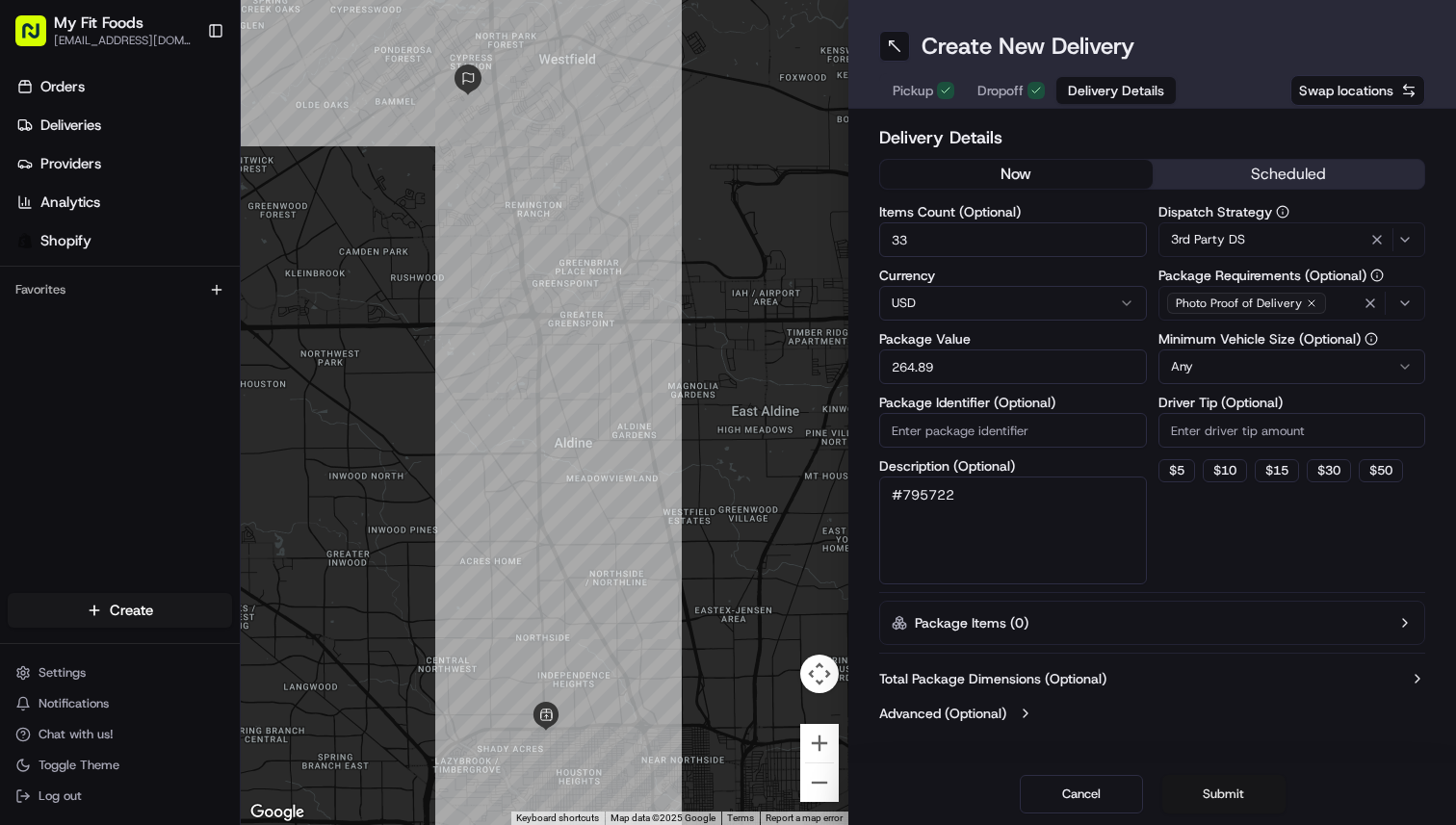 click on "Submit" at bounding box center [1224, 794] 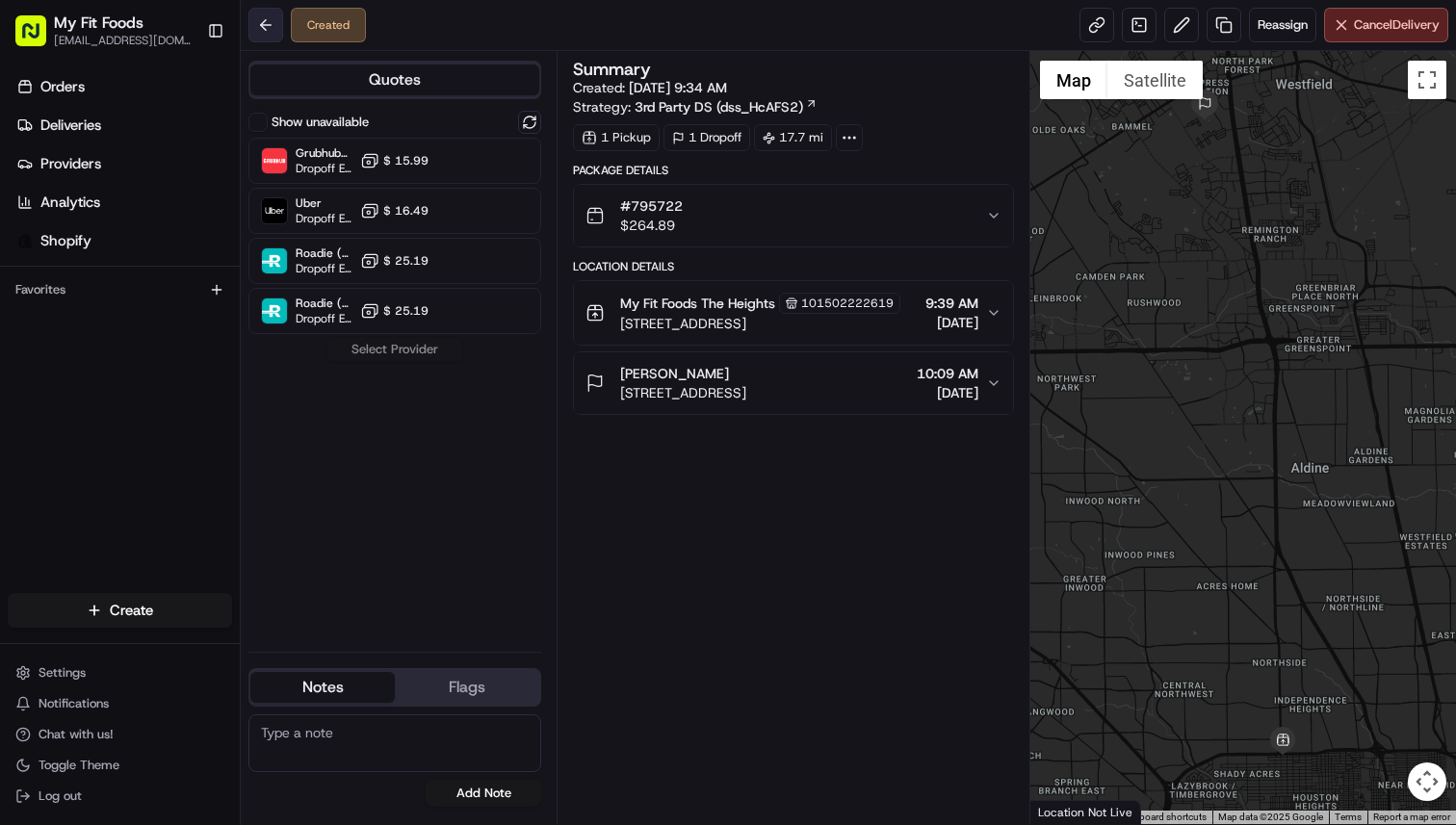 click at bounding box center (266, 25) 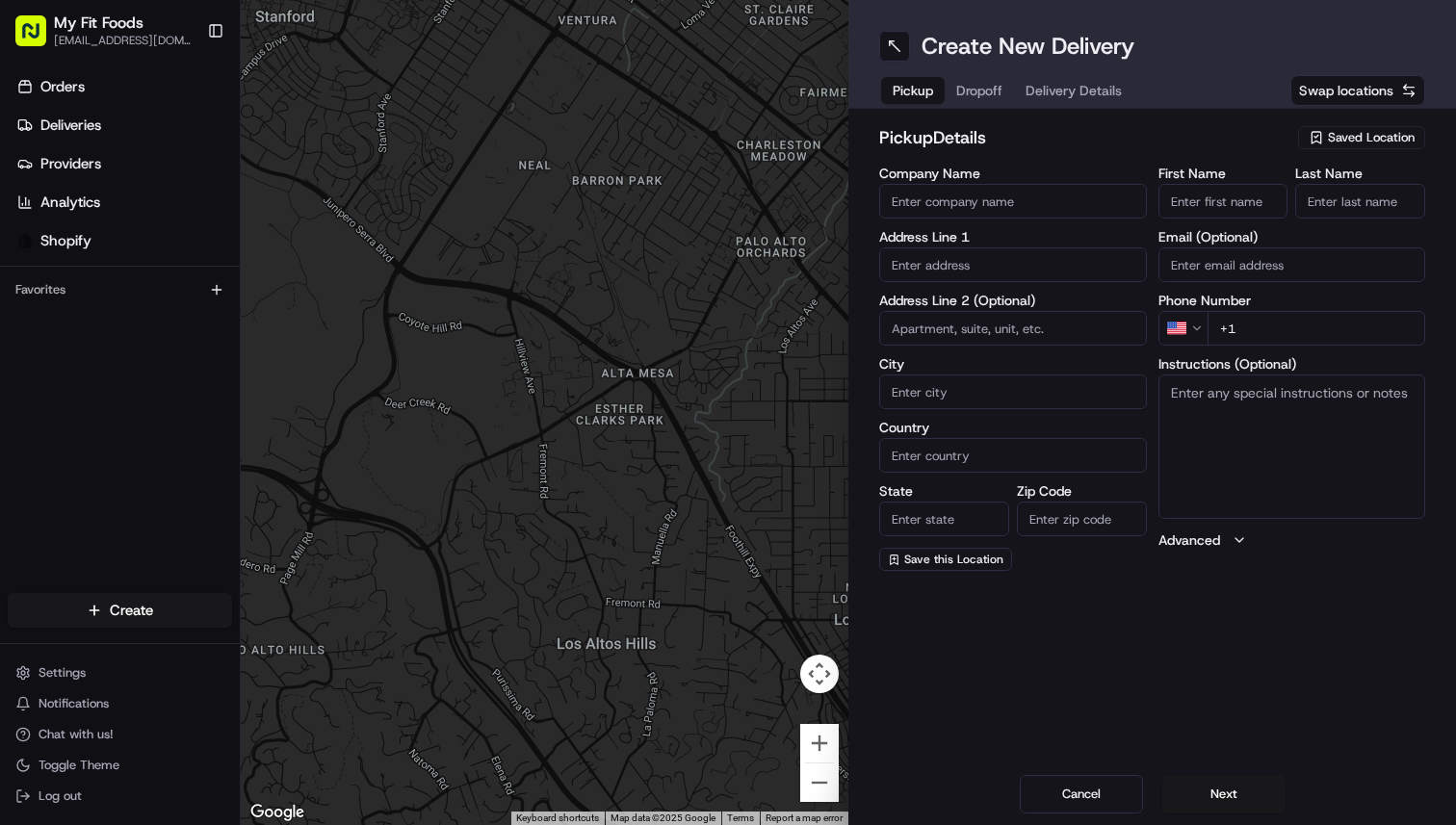 click on "Saved Location" at bounding box center (1362, 138) 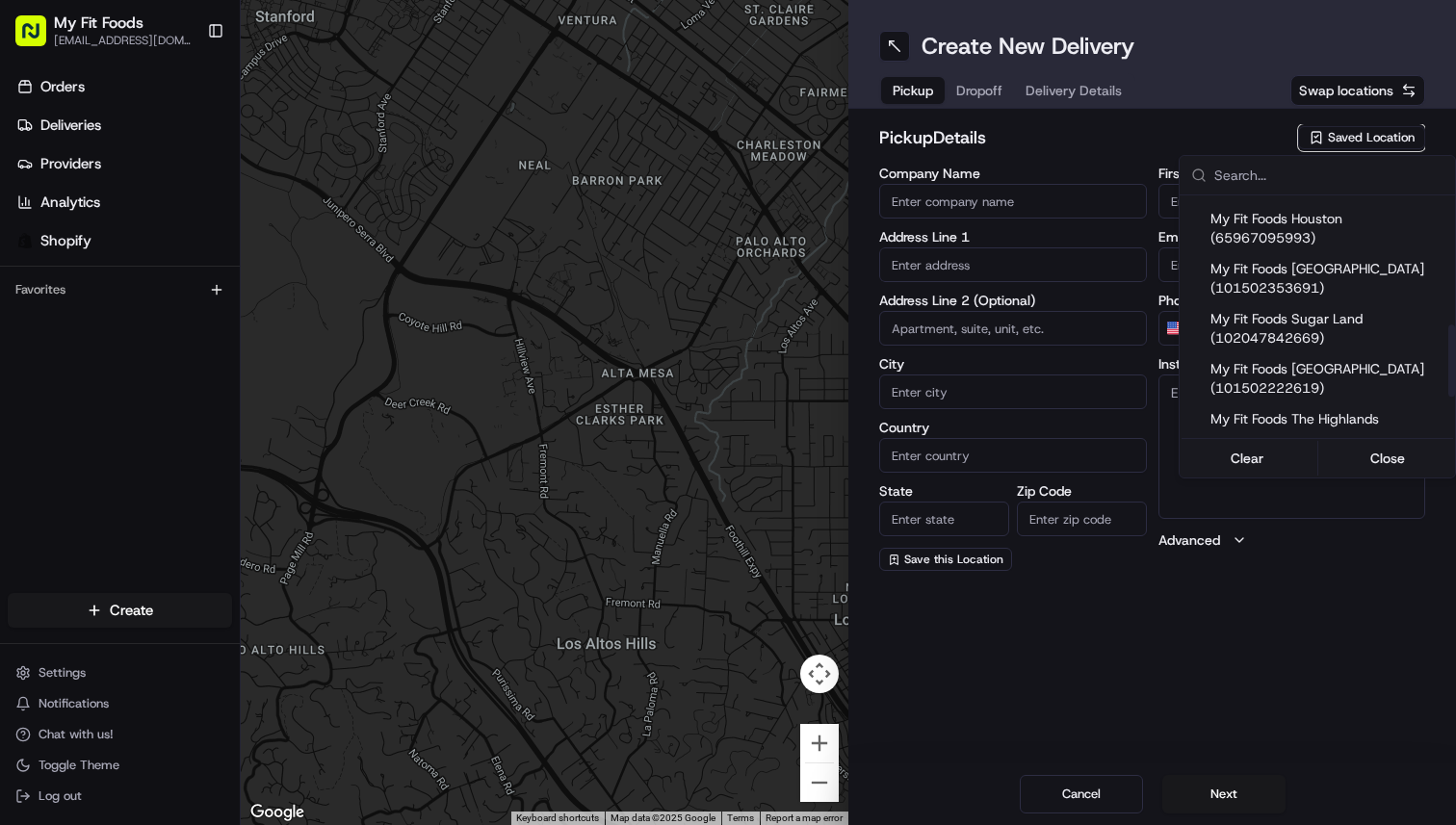 scroll, scrollTop: 432, scrollLeft: 0, axis: vertical 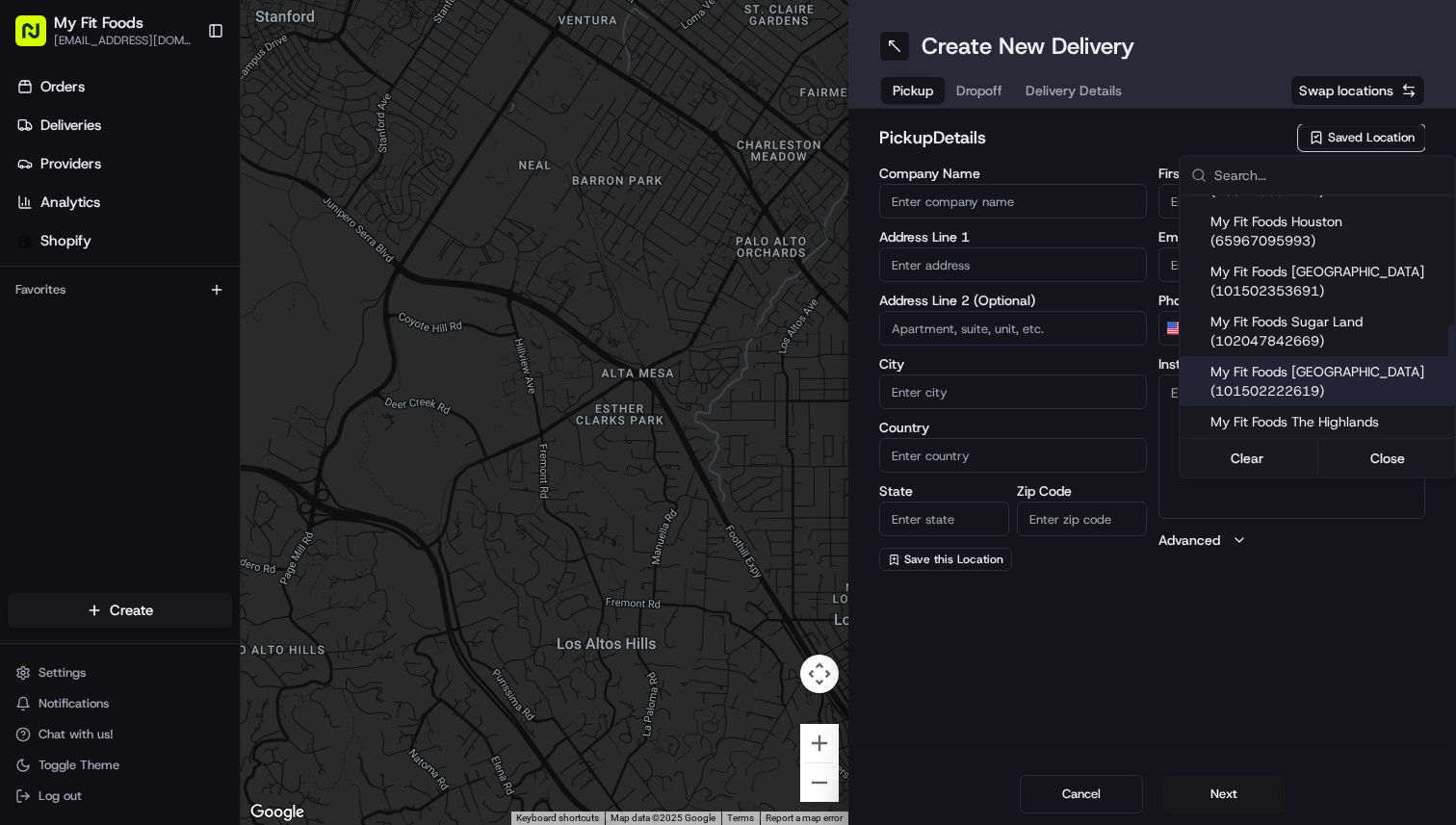 click on "My Fit Foods [GEOGRAPHIC_DATA] (101502222619)" at bounding box center [1329, 381] 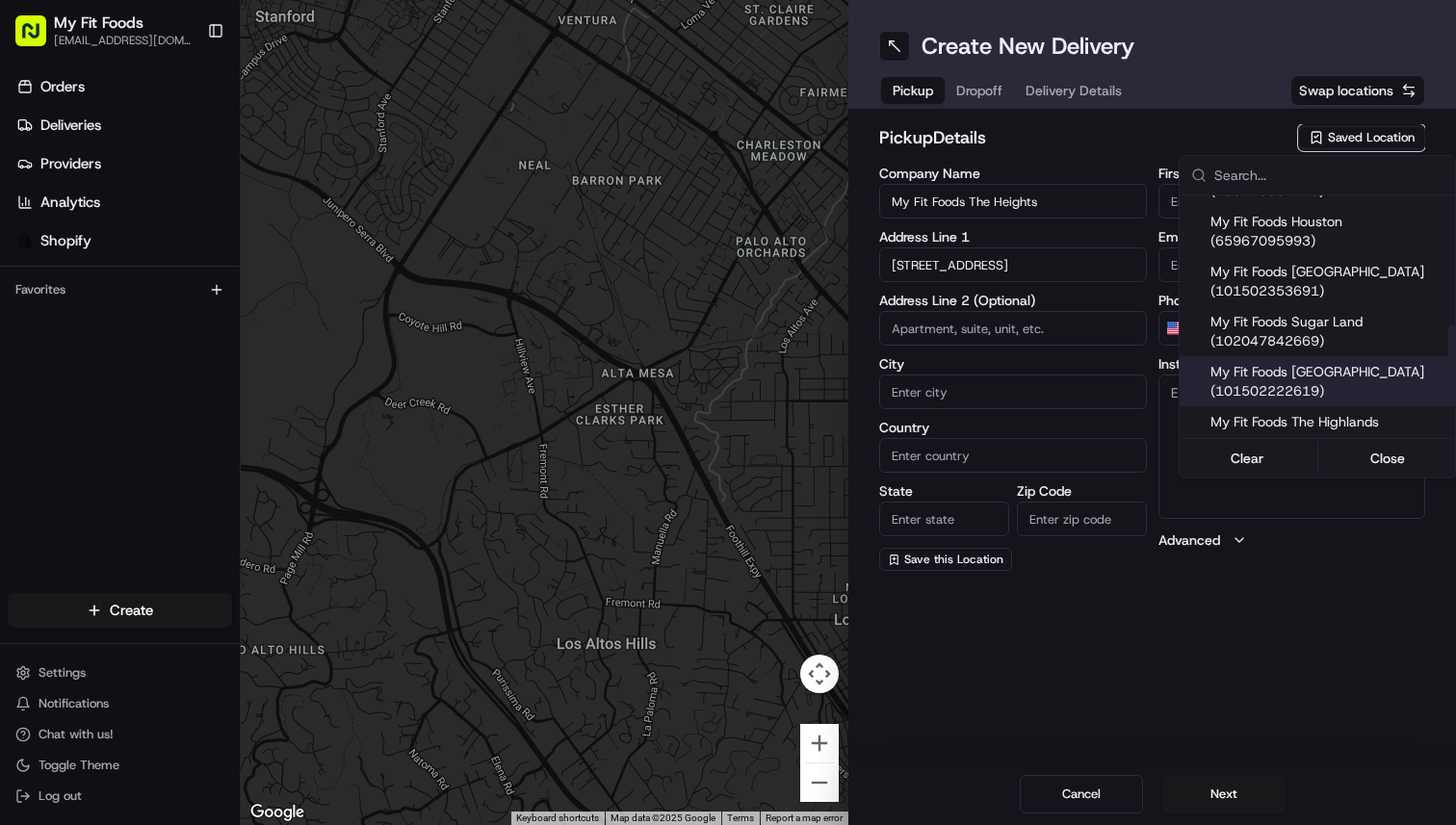 type on "Ste 100" 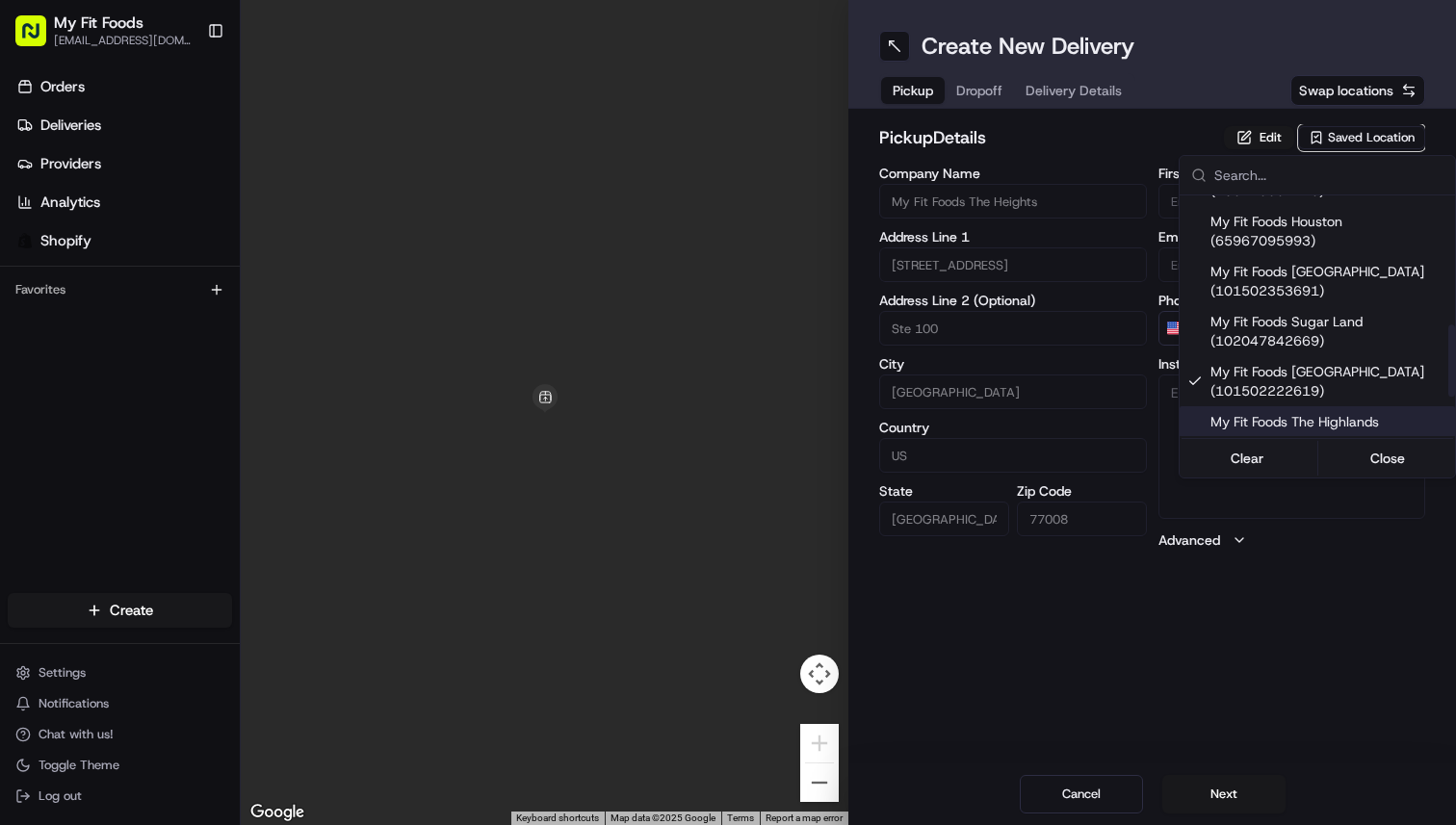 click on "My Fit Foods [EMAIL_ADDRESS][DOMAIN_NAME] Toggle Sidebar Orders Deliveries Providers Analytics Shopify Favorites Main Menu Members & Organization Organization Users Roles Preferences Customization Tracking Orchestration Automations Dispatch Strategy Optimization Strategy Locations Pickup Locations Dropoff Locations Shifts Billing Billing Refund Requests Integrations Notification Triggers Webhooks API Keys Request Logs Create Settings Notifications Chat with us! Toggle Theme Log out ← Move left → Move right ↑ Move up ↓ Move down + Zoom in - Zoom out Home Jump left by 75% End Jump right by 75% Page Up Jump up by 75% Page Down Jump down by 75% Keyboard shortcuts Map Data Map data ©2025 Google Map data ©2025 Google 2 m  Click to toggle between metric and imperial units Terms Report a map error Create New Delivery Pickup Dropoff Delivery Details Swap locations pickup  Details  Edit Saved Location Company Name My Fit Foods The Heights Address Line 1 [STREET_ADDRESS] Address Line 2 (Optional)" at bounding box center (728, 412) 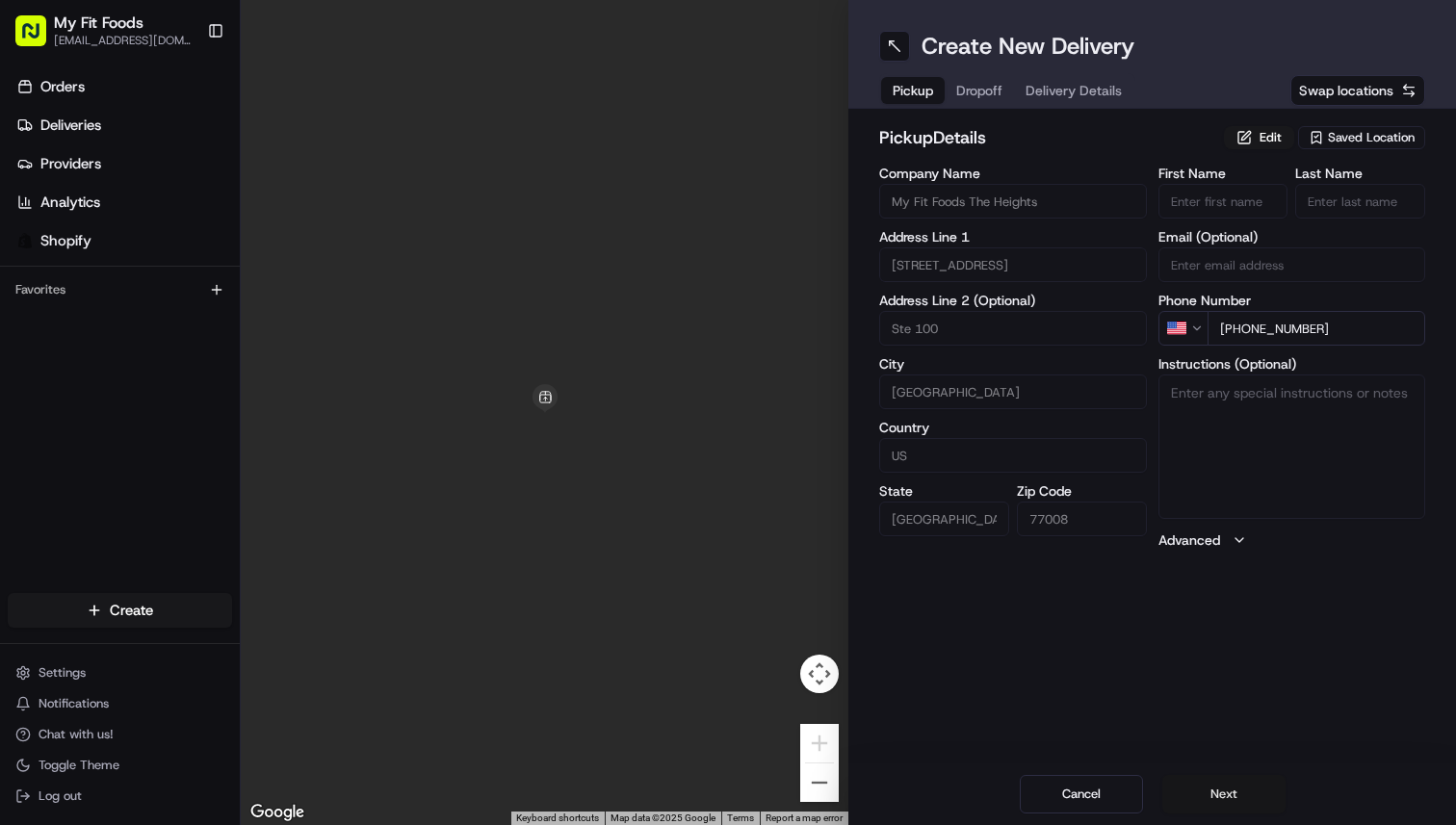 click on "Next" at bounding box center (1224, 794) 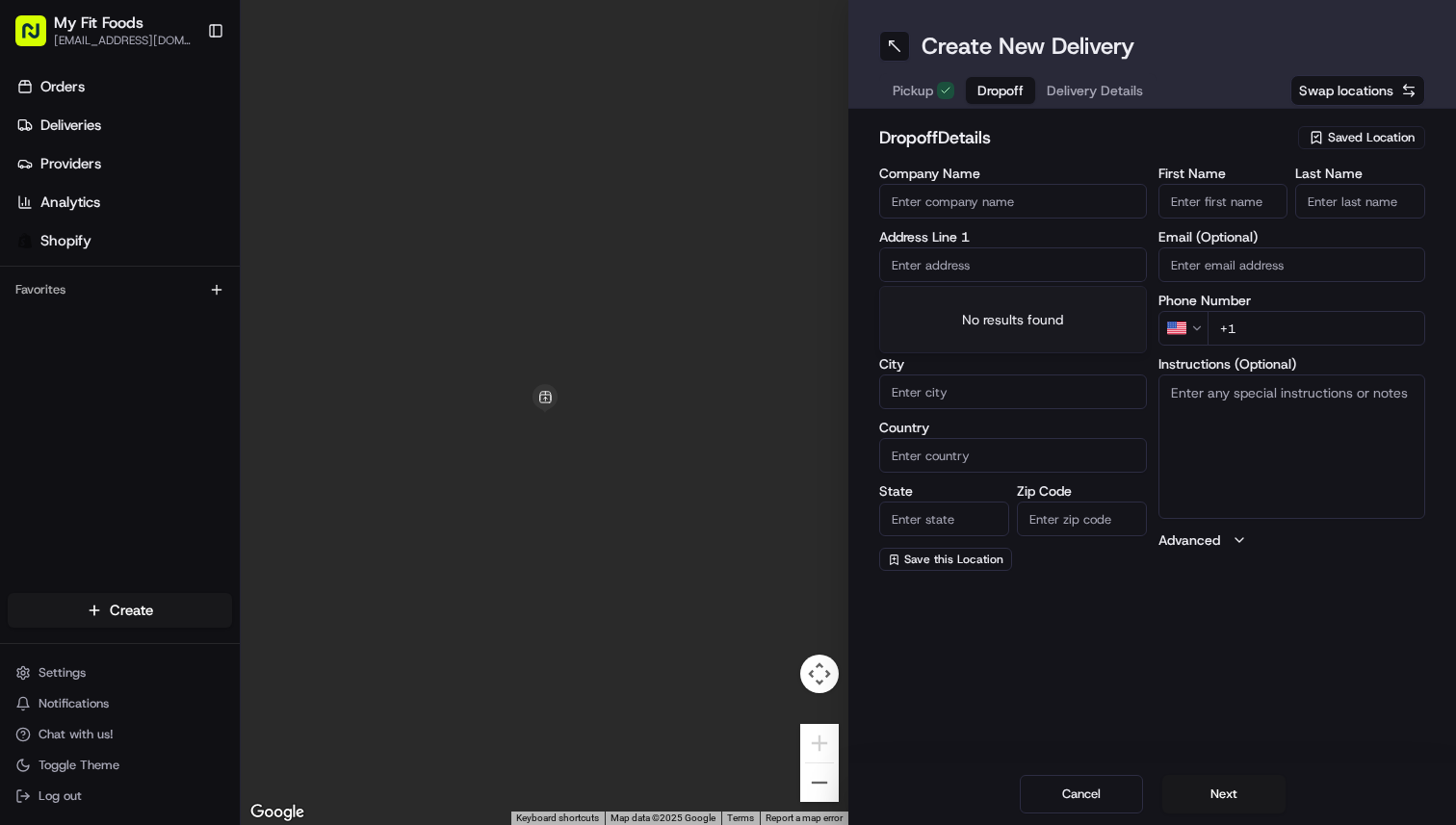 click at bounding box center [1013, 265] 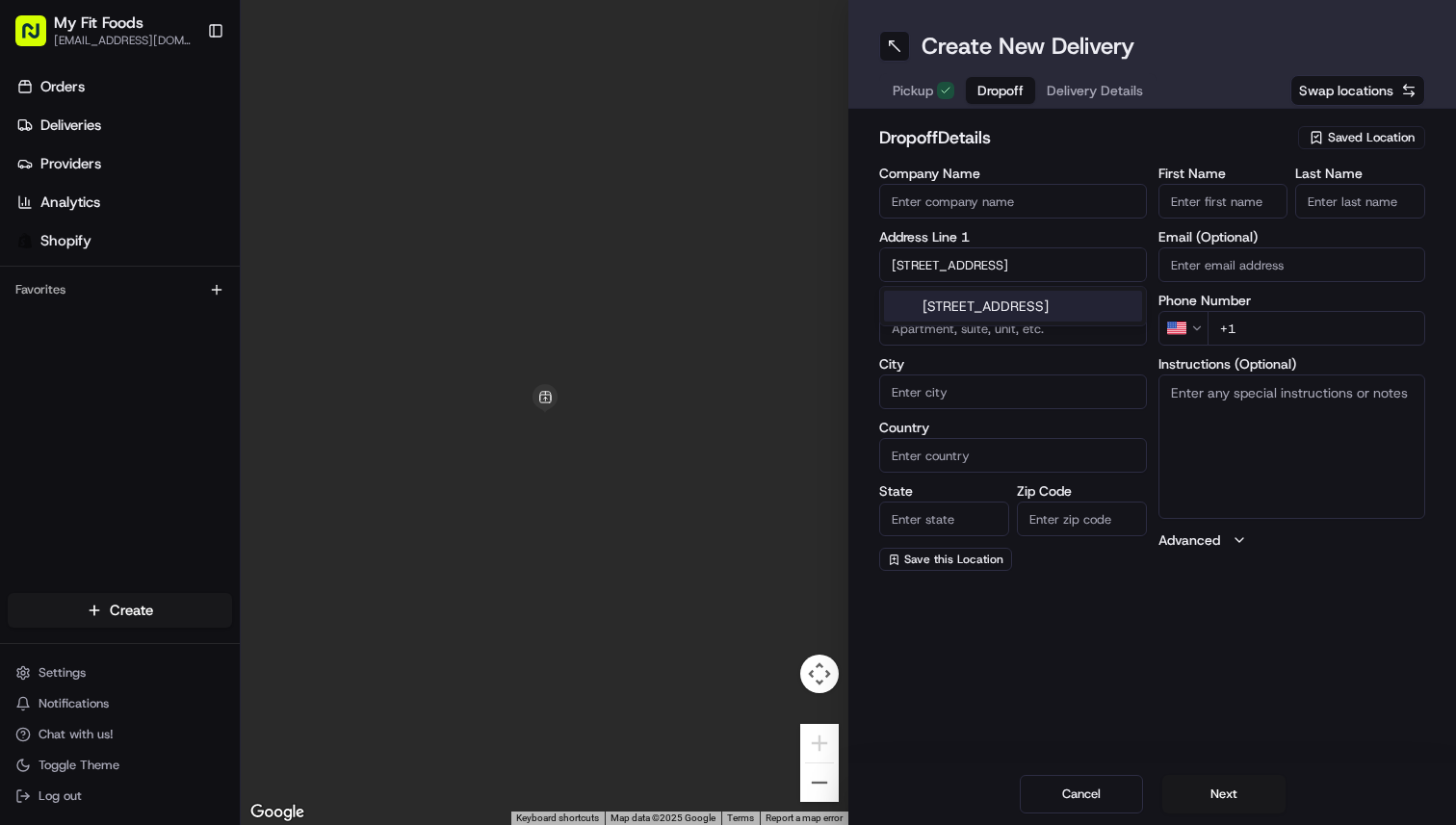 click on "[STREET_ADDRESS]" at bounding box center (1013, 306) 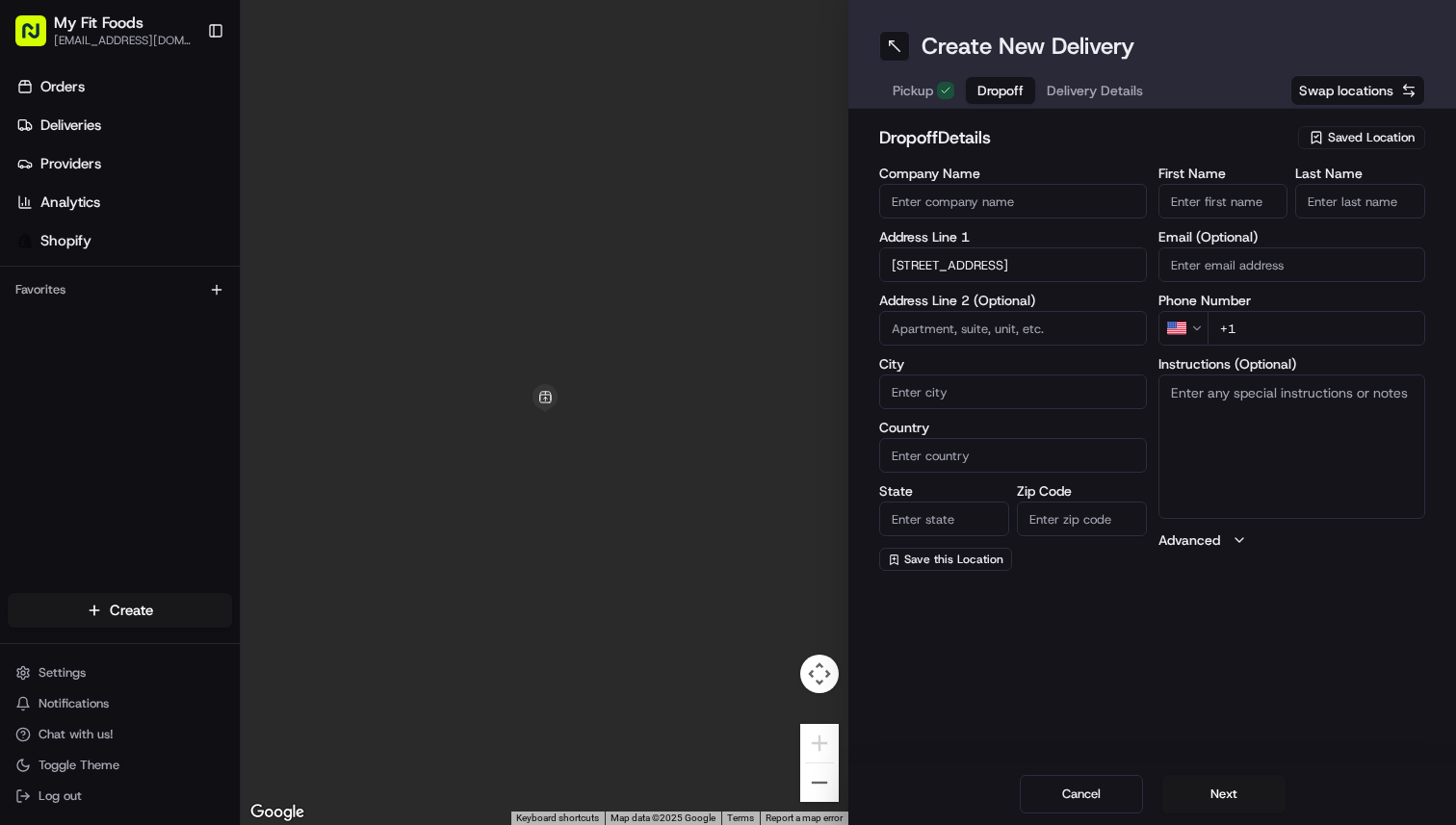 type on "[STREET_ADDRESS]" 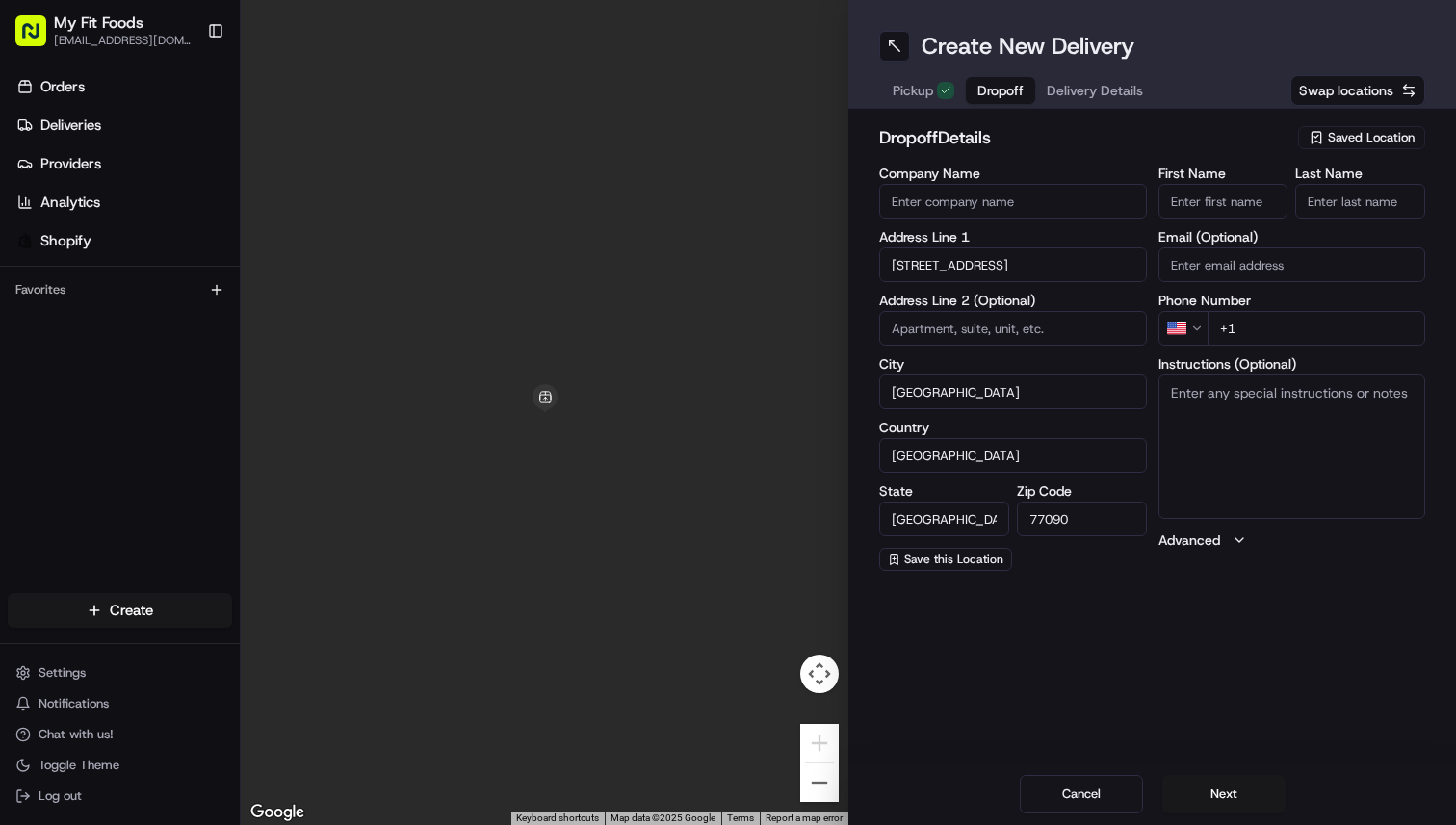 type on "[STREET_ADDRESS]" 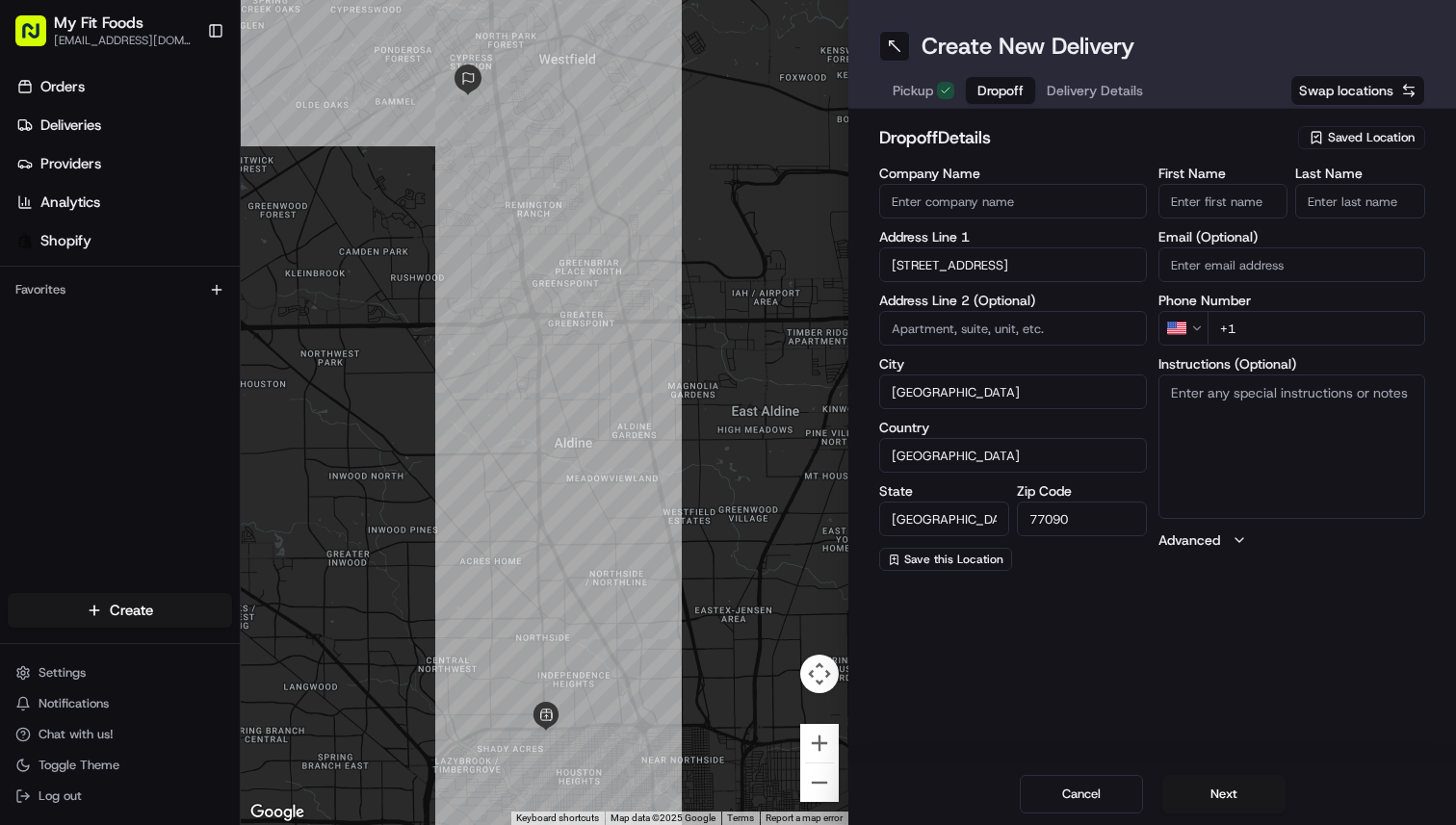 click on "First Name" at bounding box center [1223, 201] 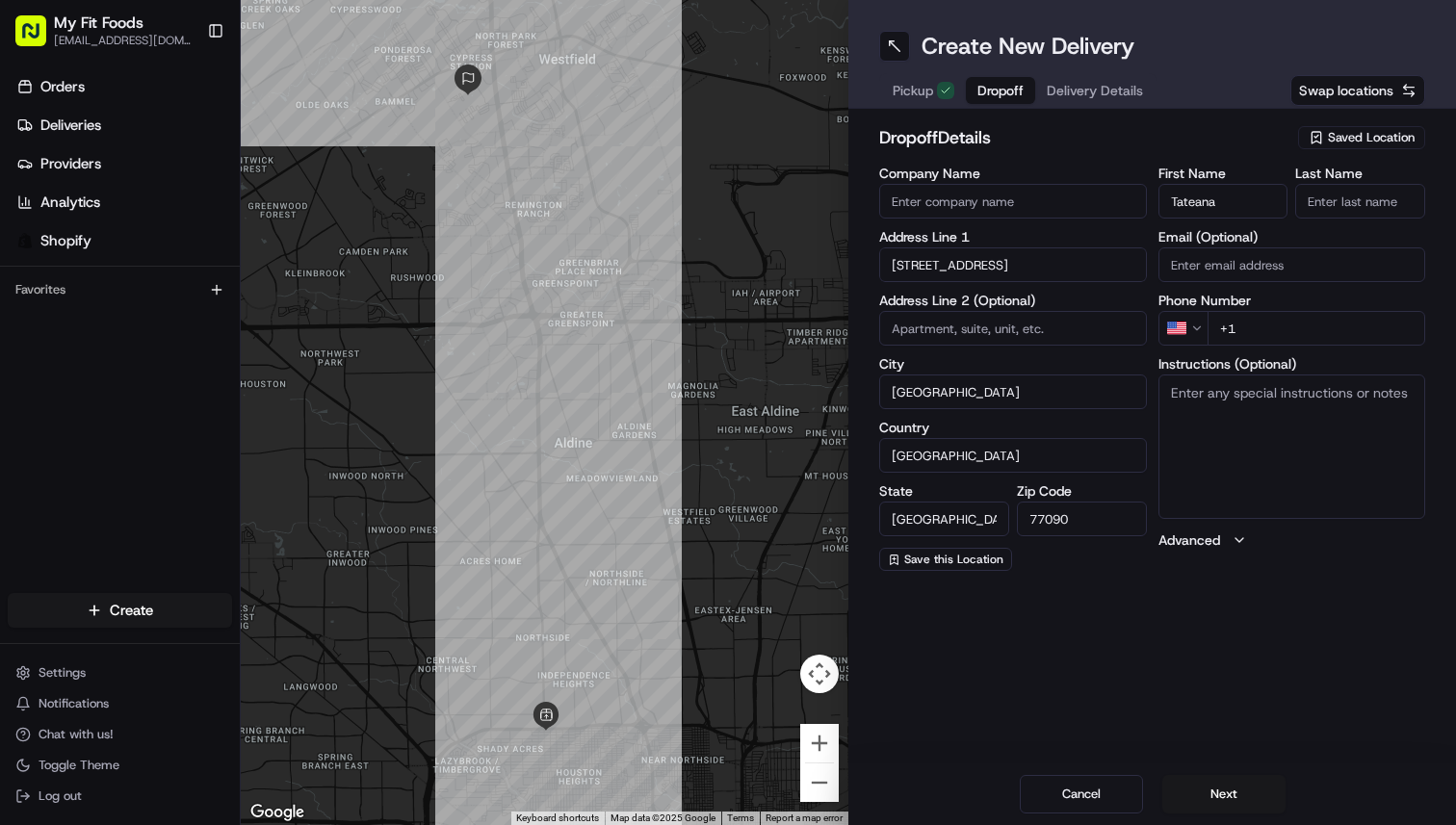 type on "Tateana" 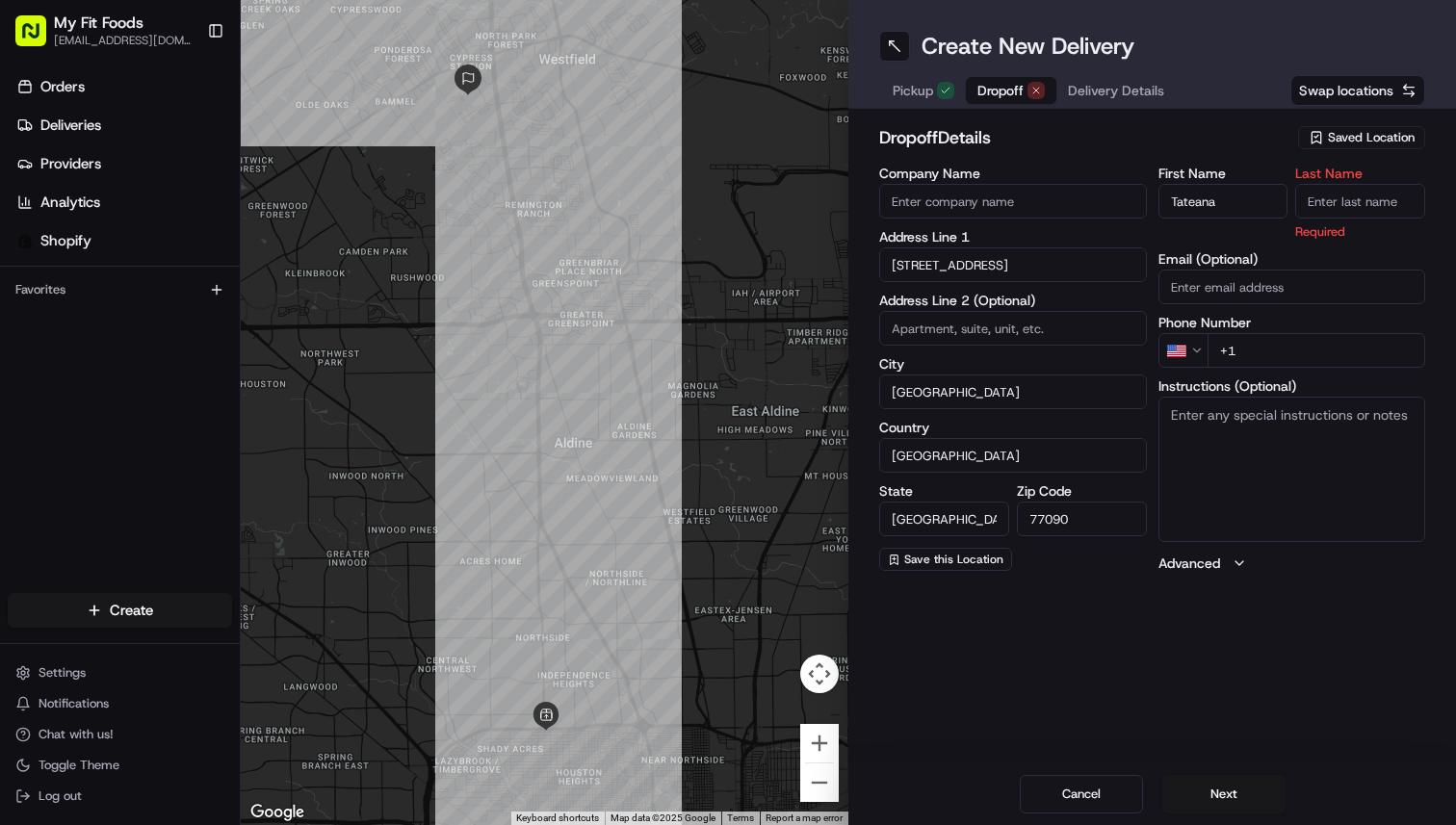 click on "Last Name" at bounding box center [1360, 201] 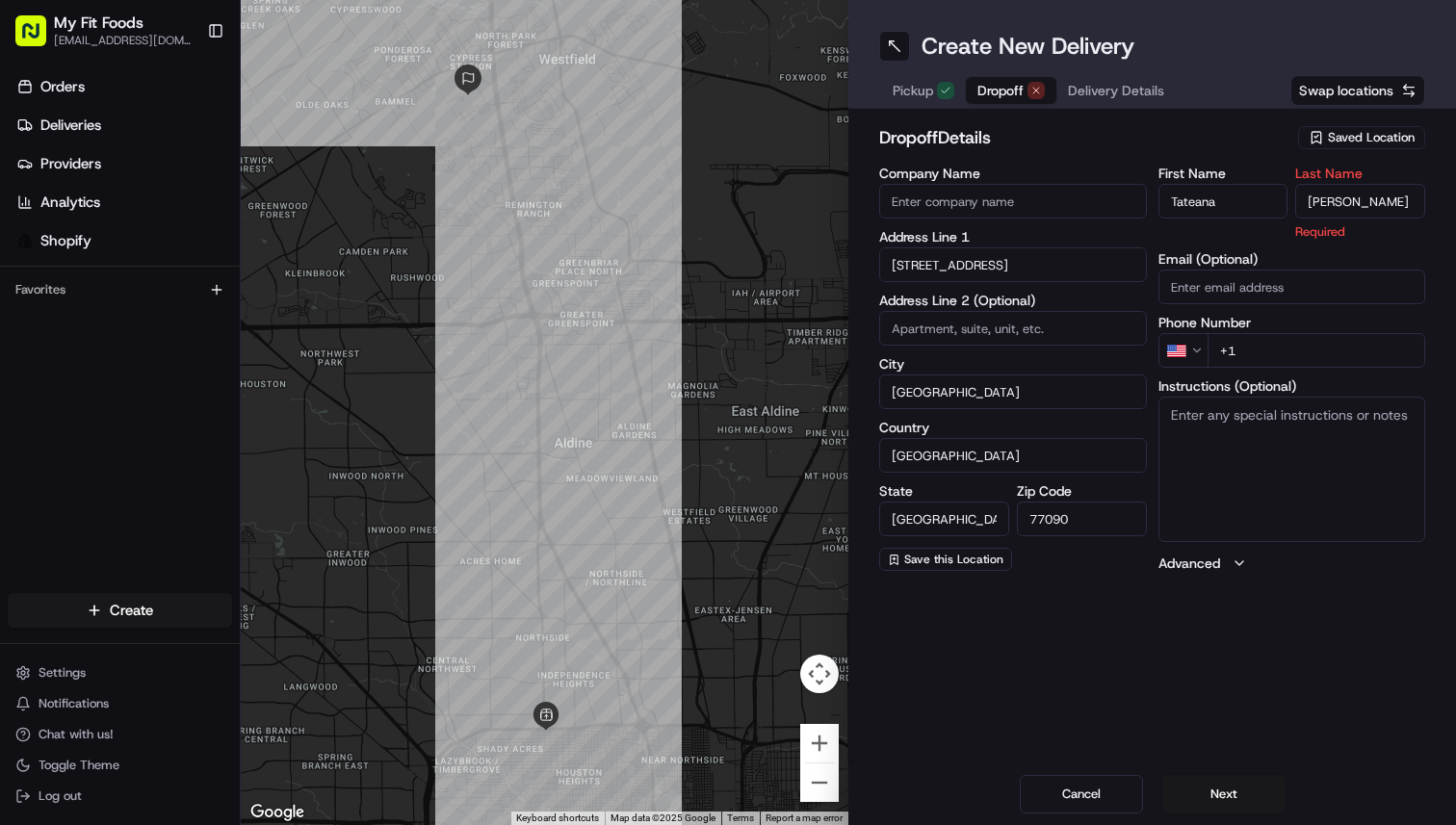 type on "[PERSON_NAME]" 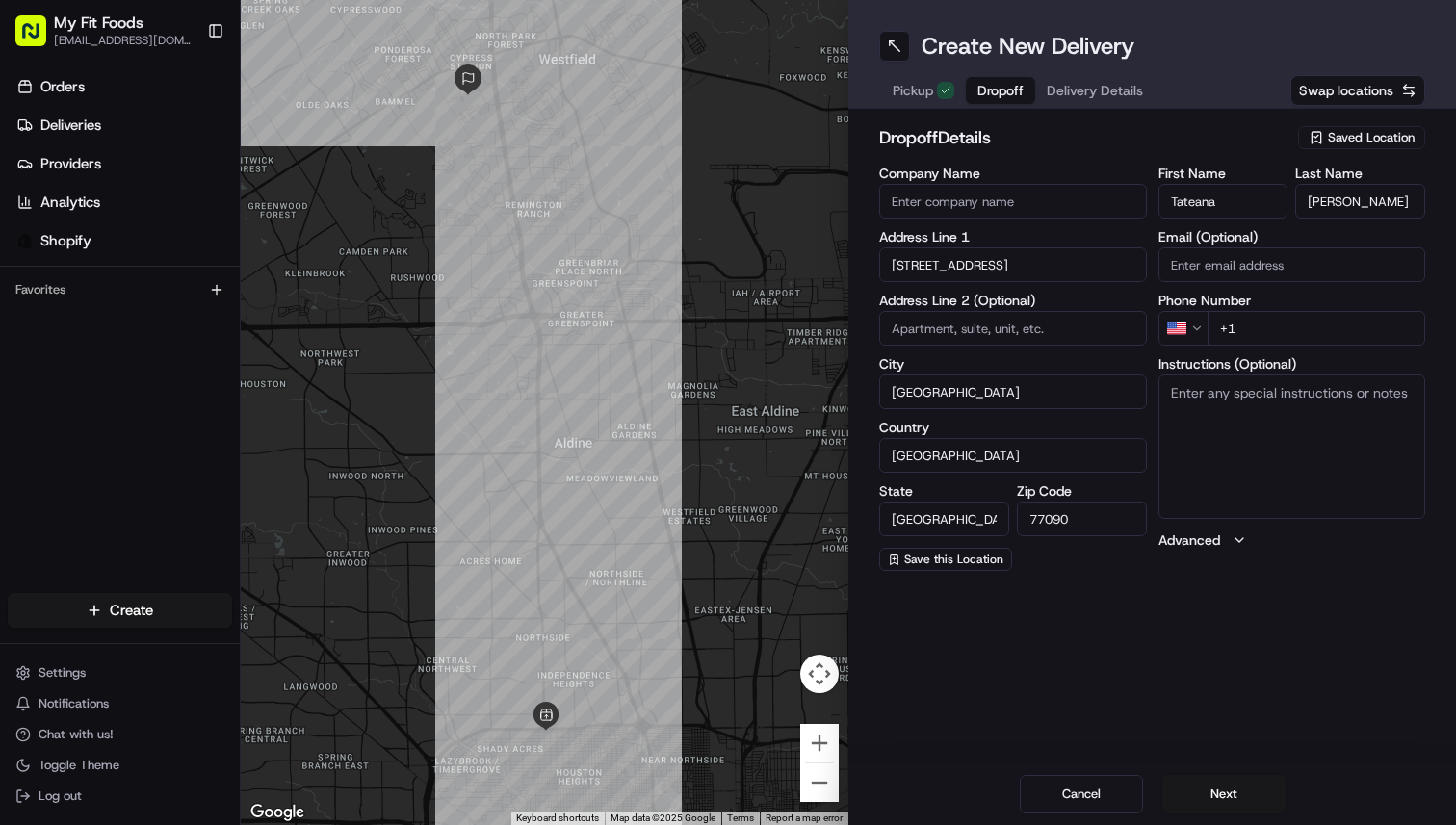 paste on "[PHONE_NUMBER]" 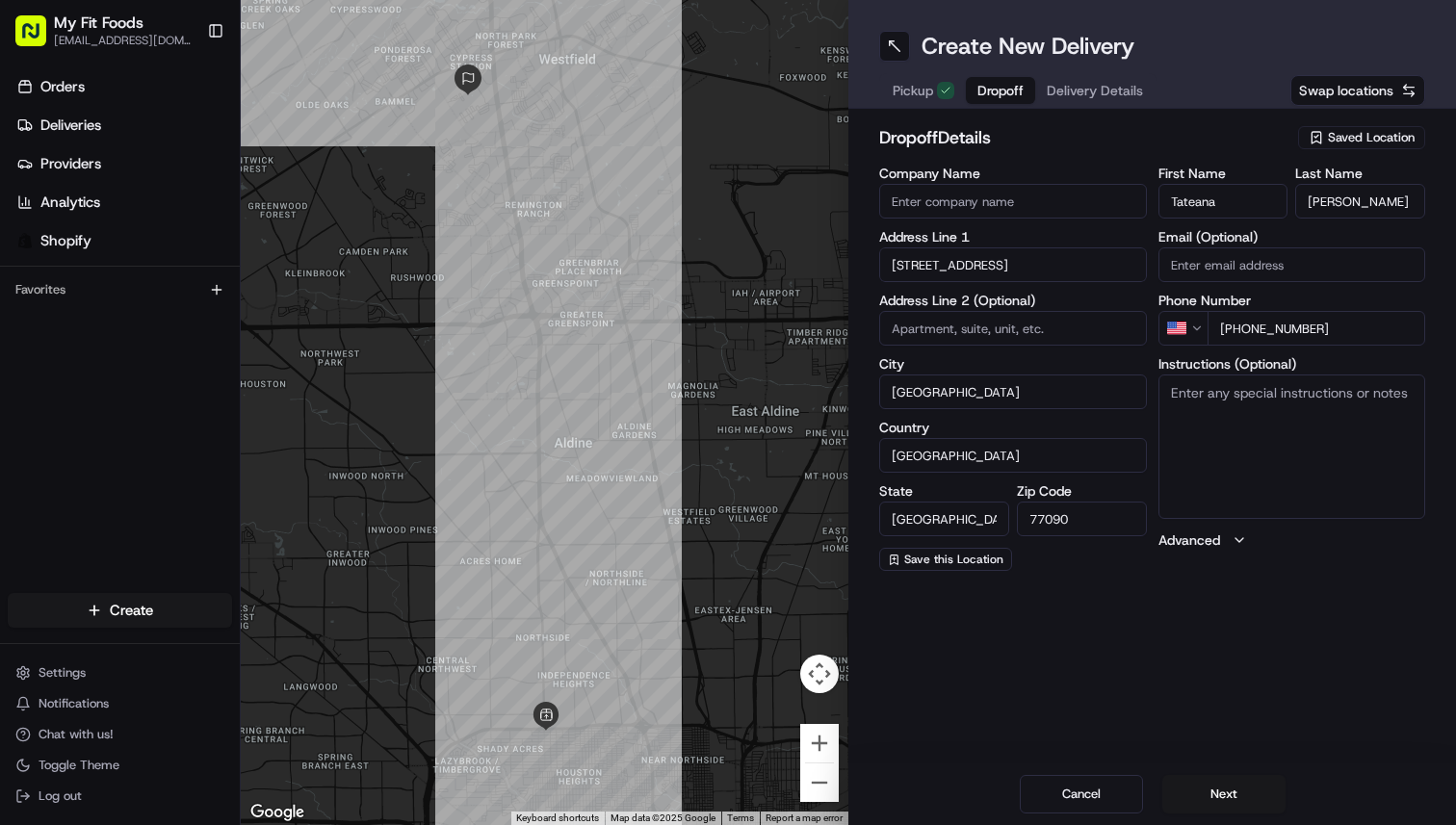 type on "[PHONE_NUMBER]" 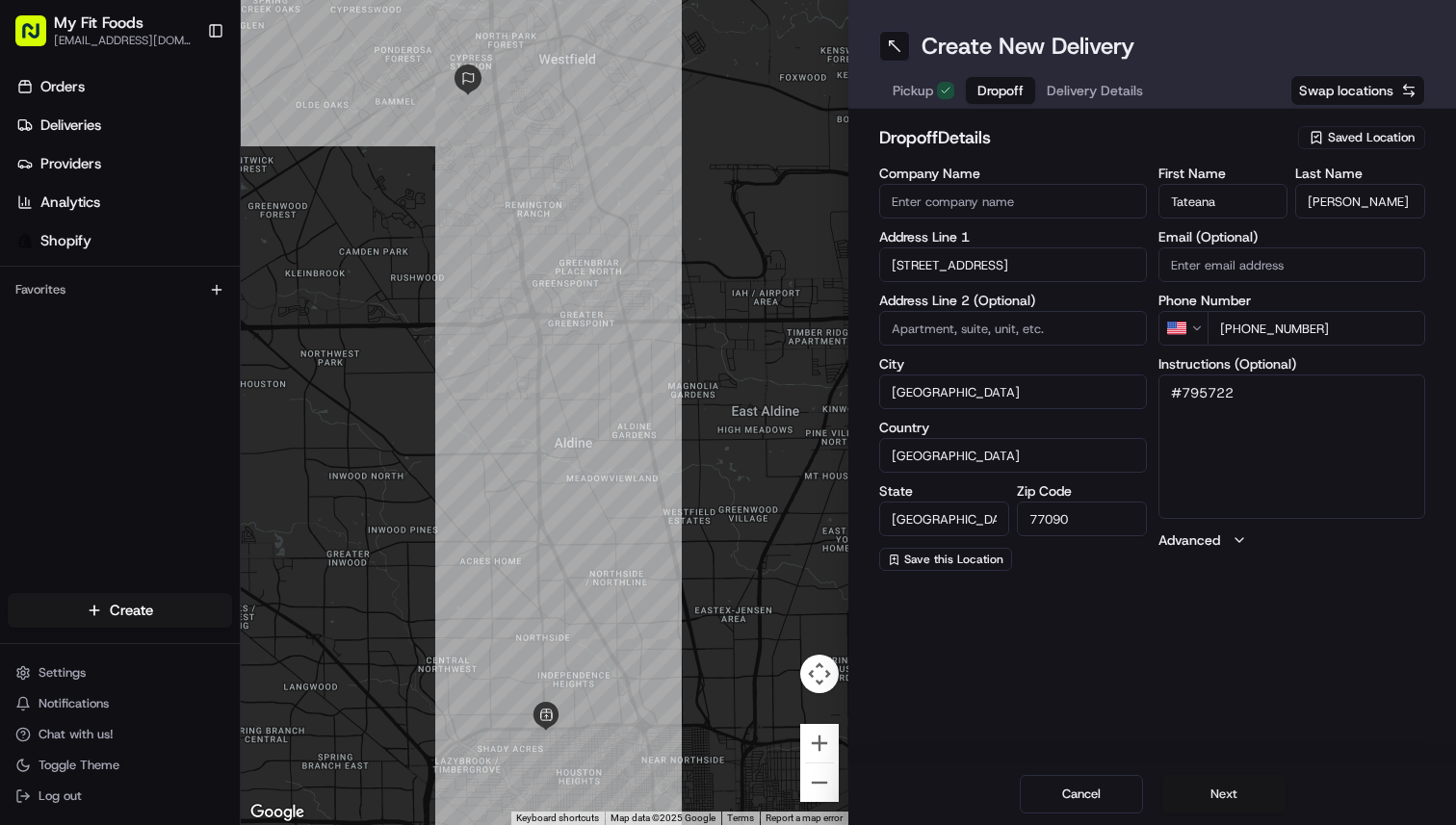 type on "#795722" 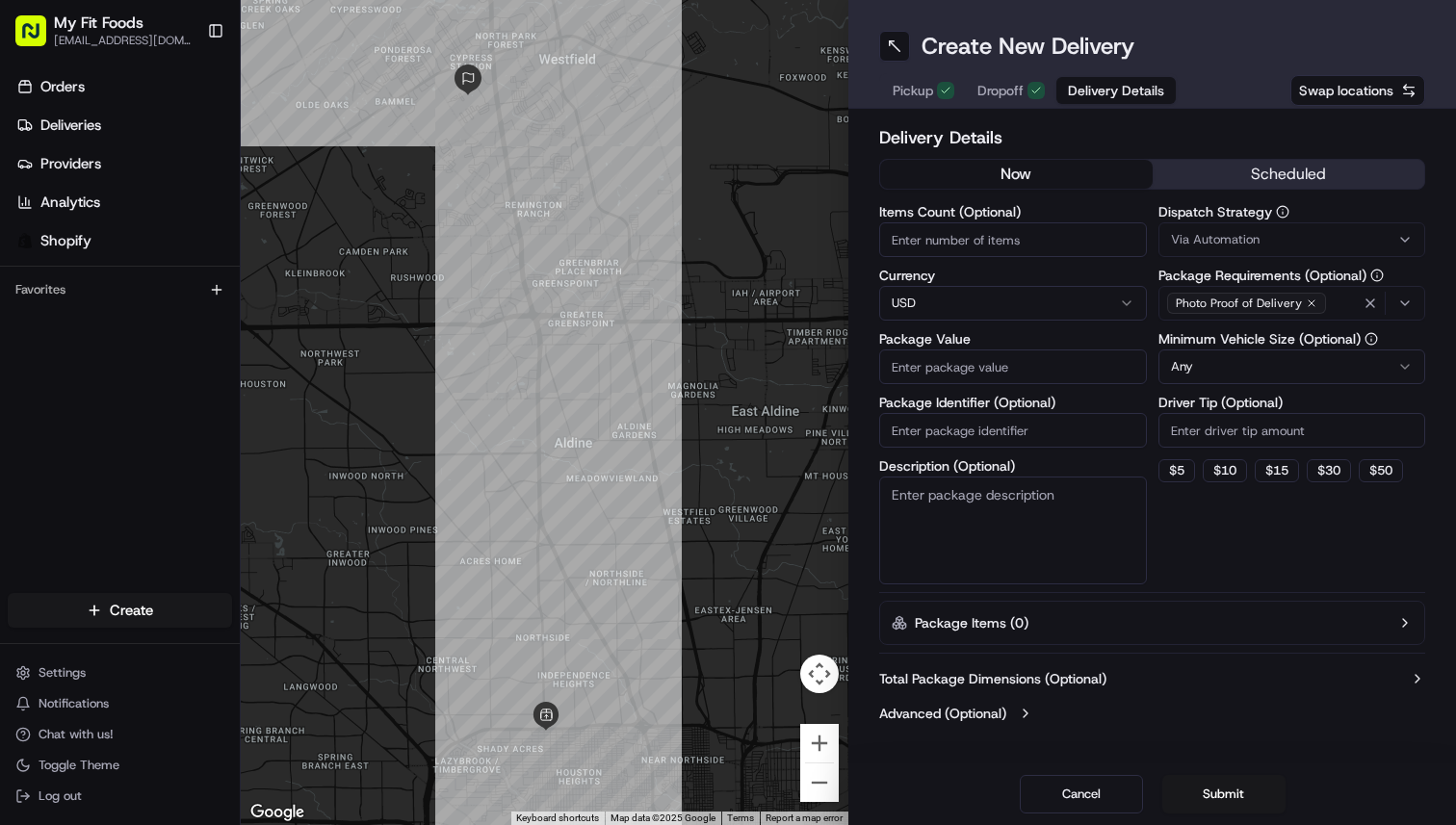 click on "Items Count (Optional)" at bounding box center [1013, 240] 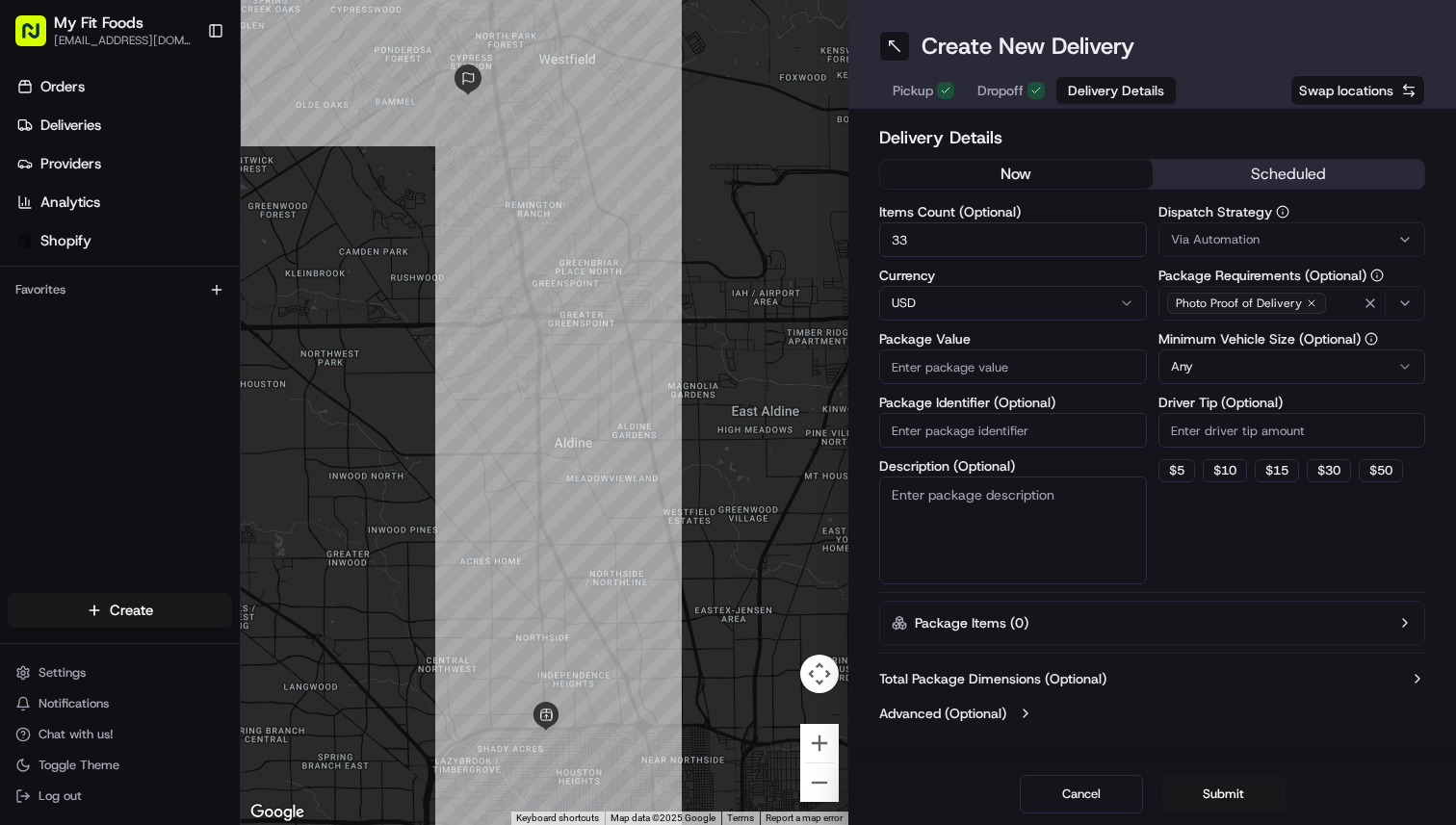 type on "33" 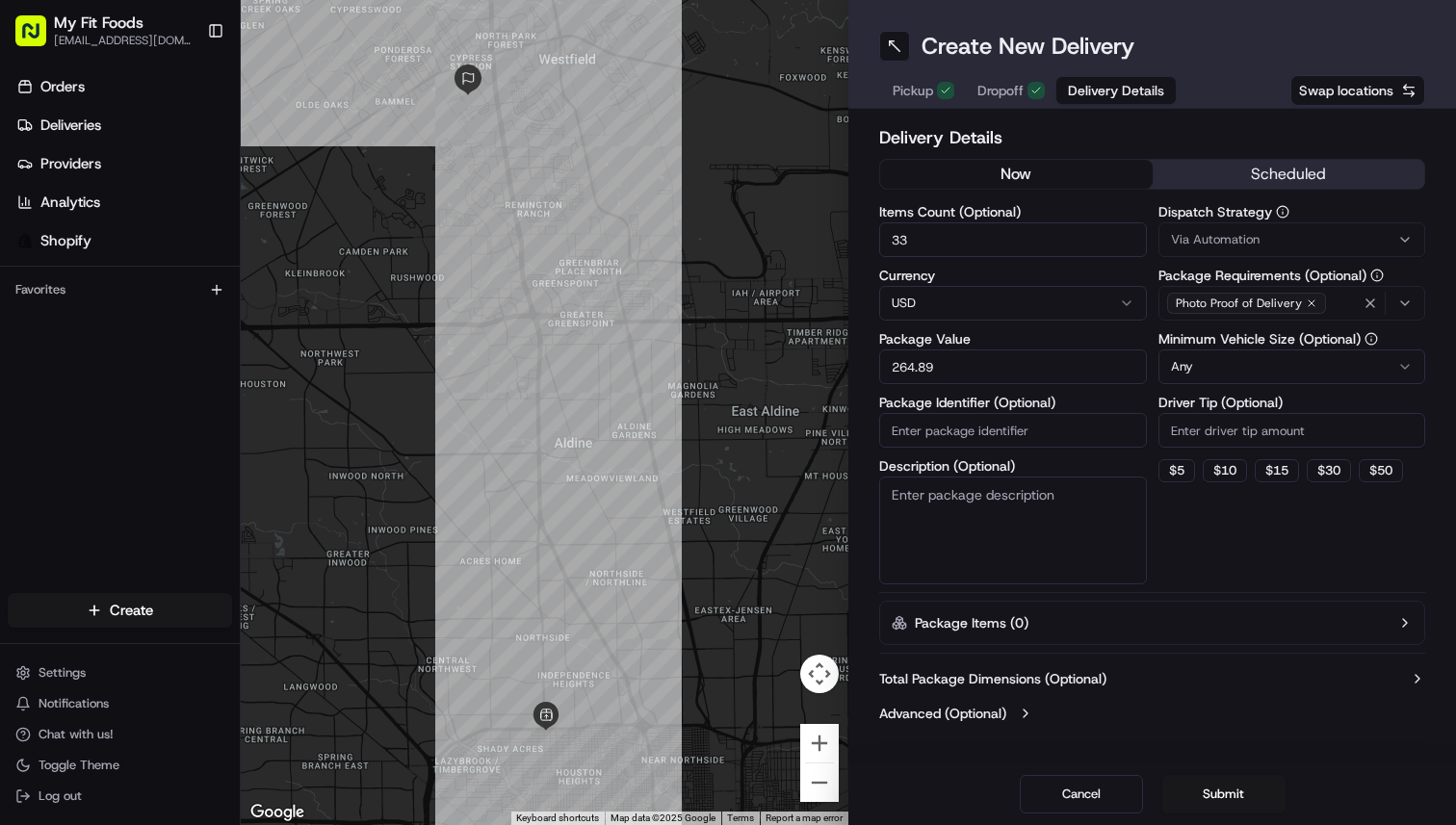 type on "264.89" 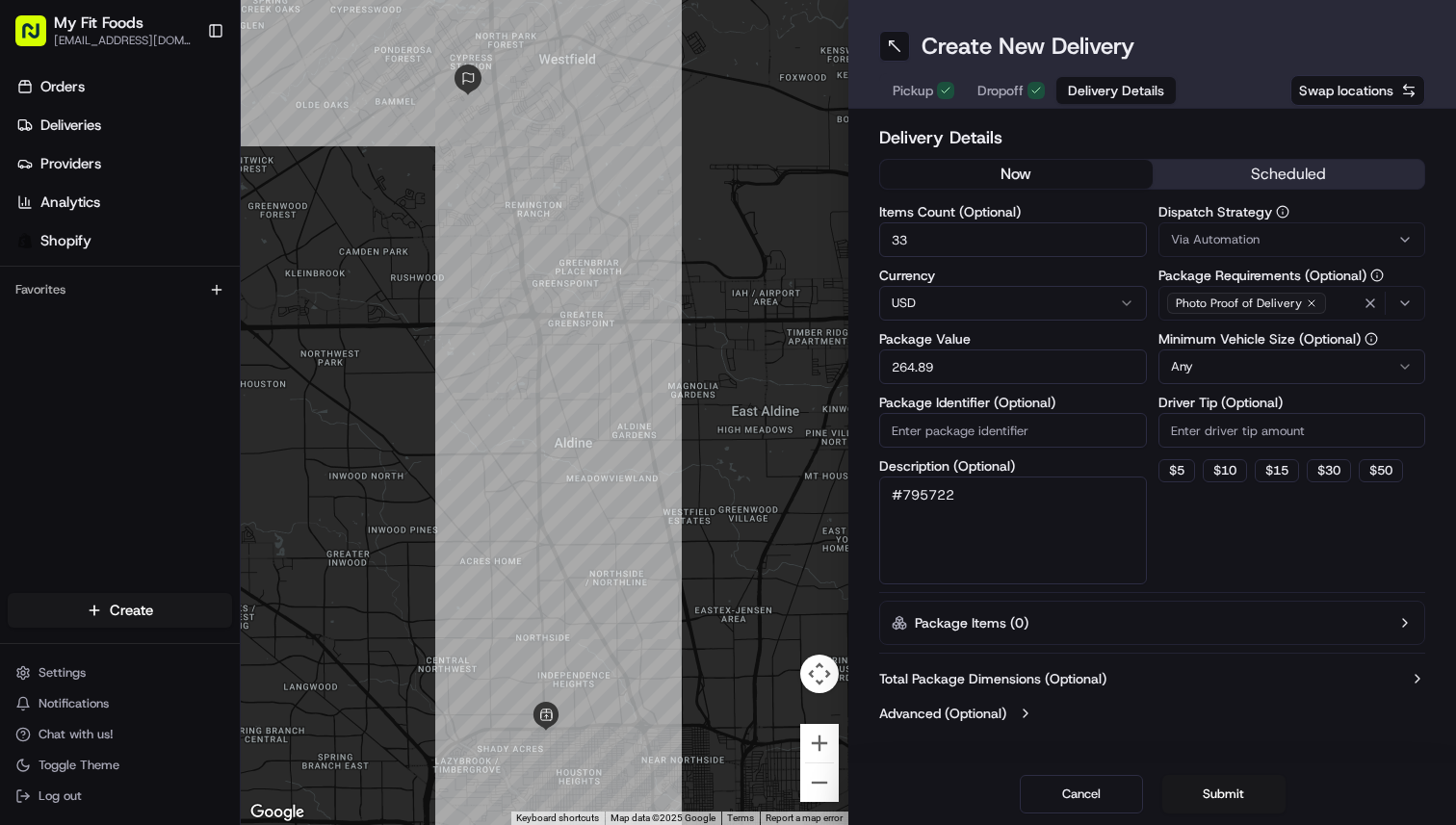 type on "#795722" 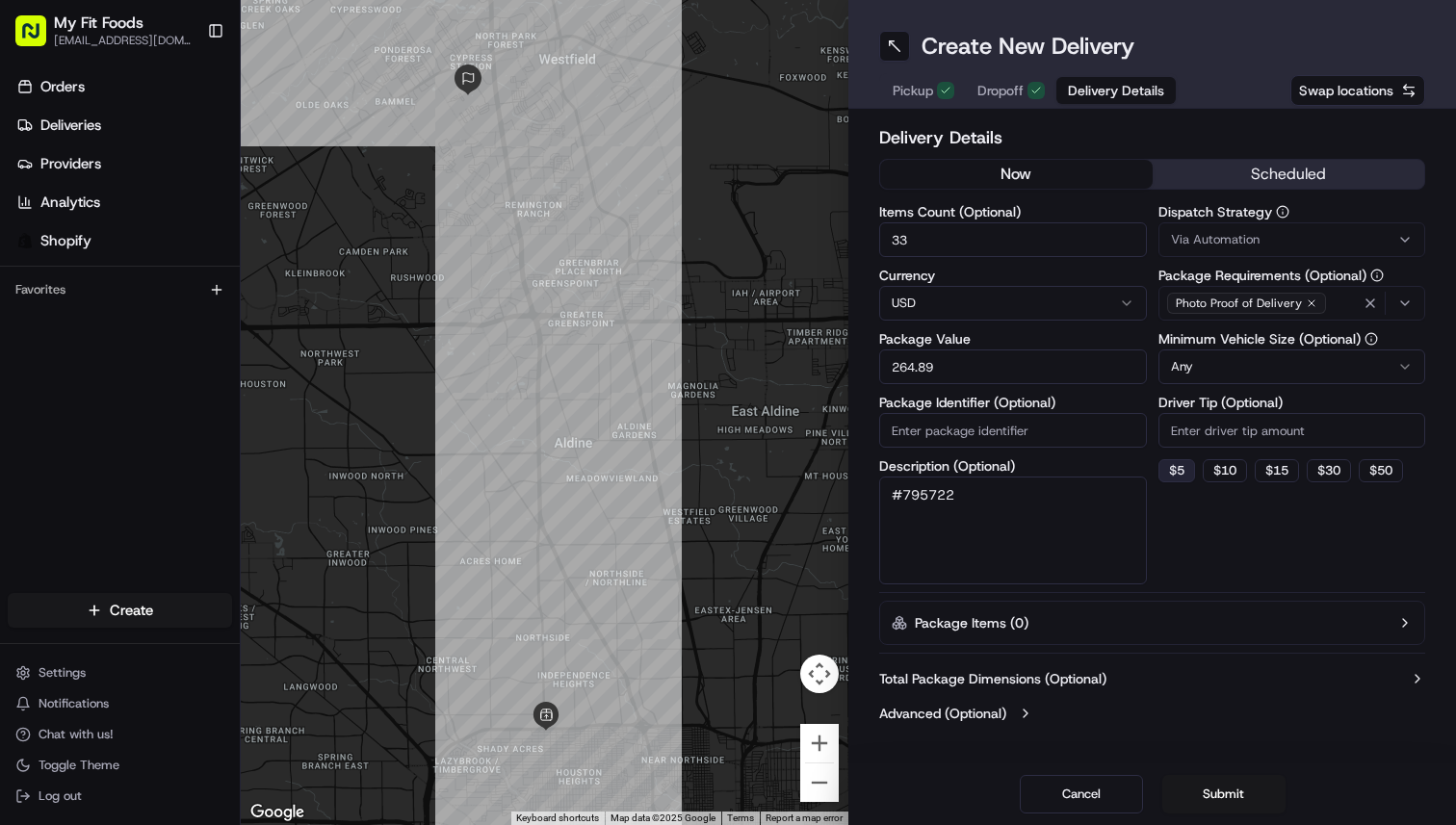 click on "$ 5" at bounding box center (1177, 471) 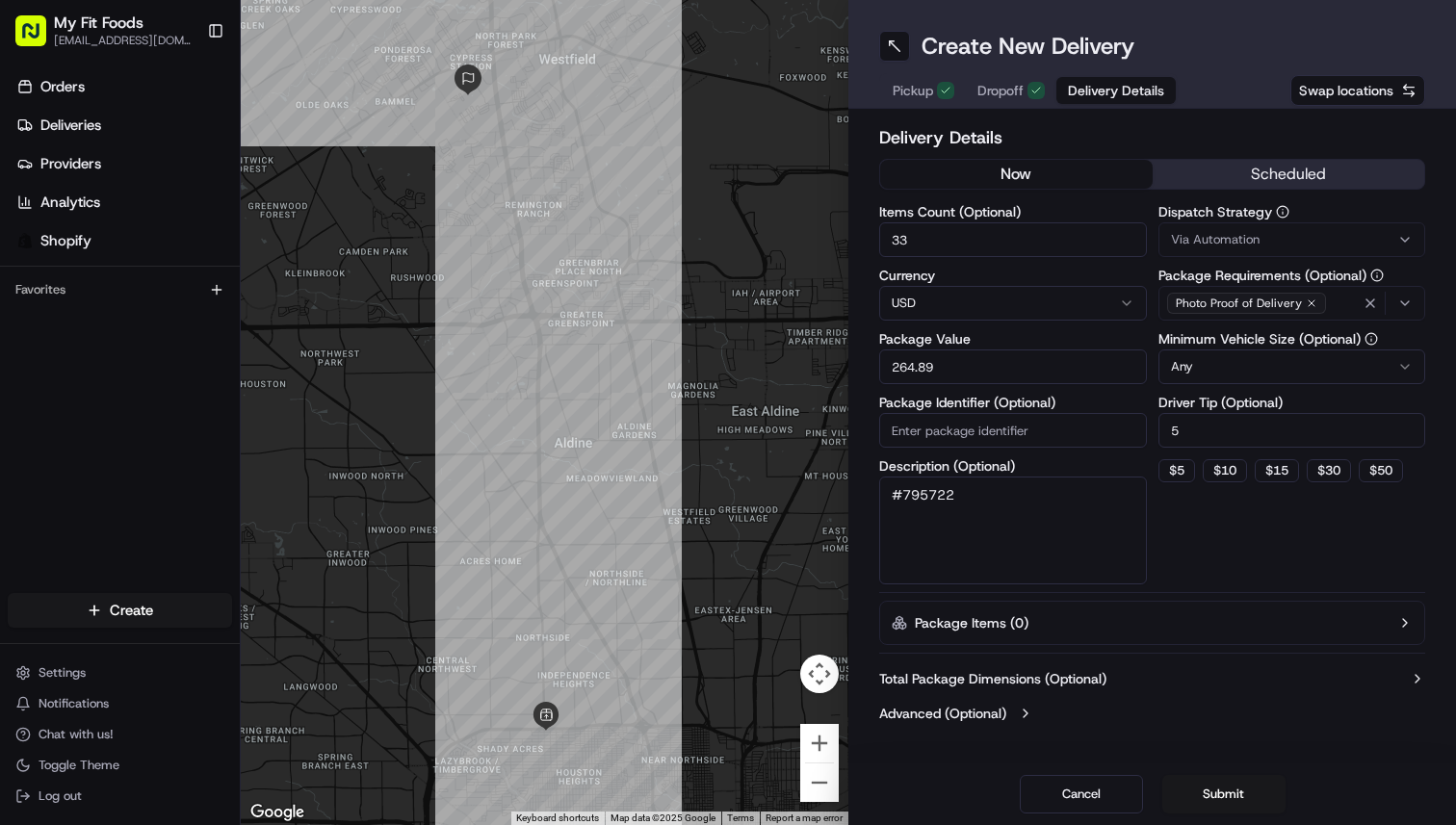 click on "Via Automation" at bounding box center [1292, 240] 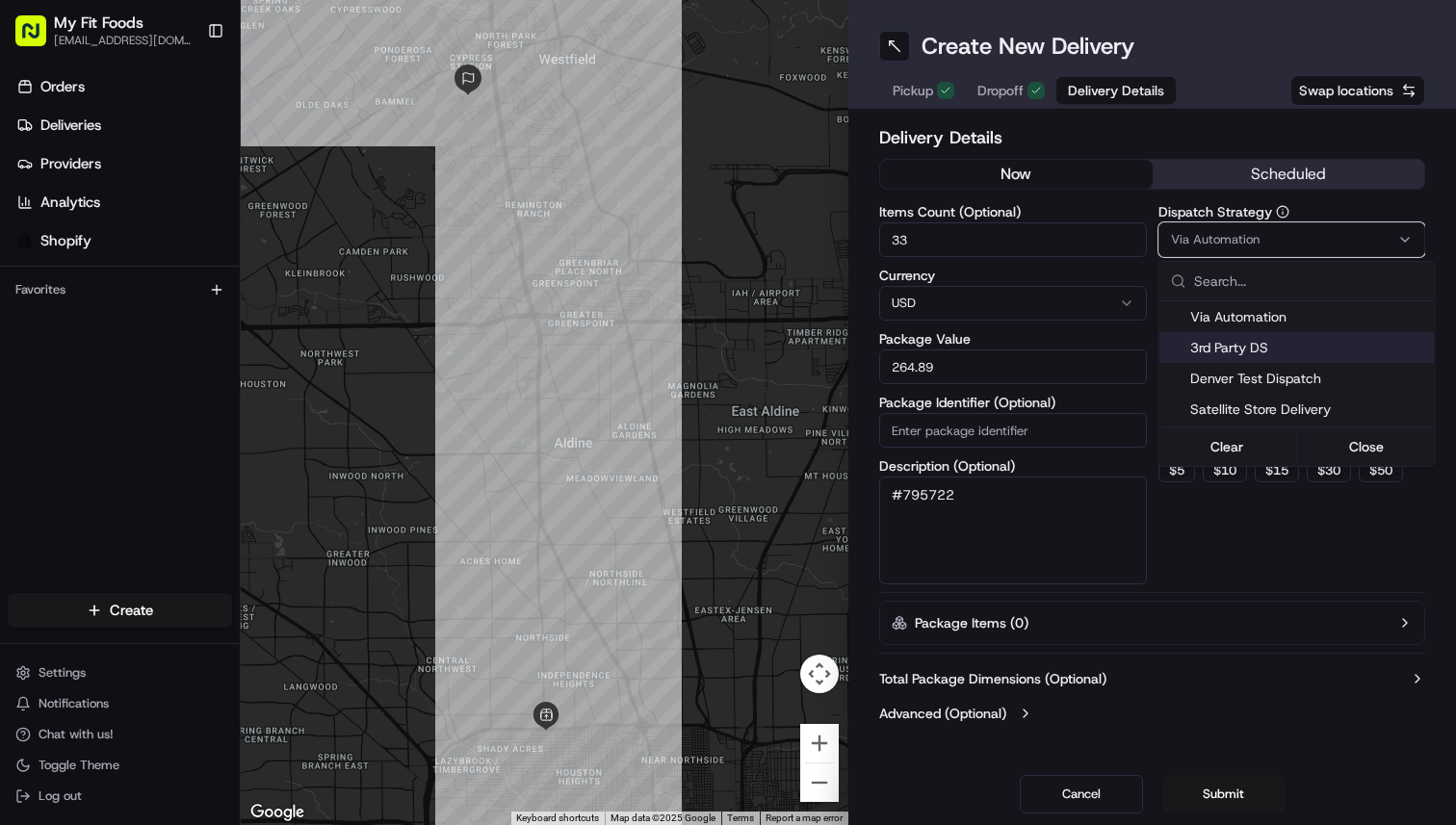 click on "3rd Party DS" at bounding box center (1309, 348) 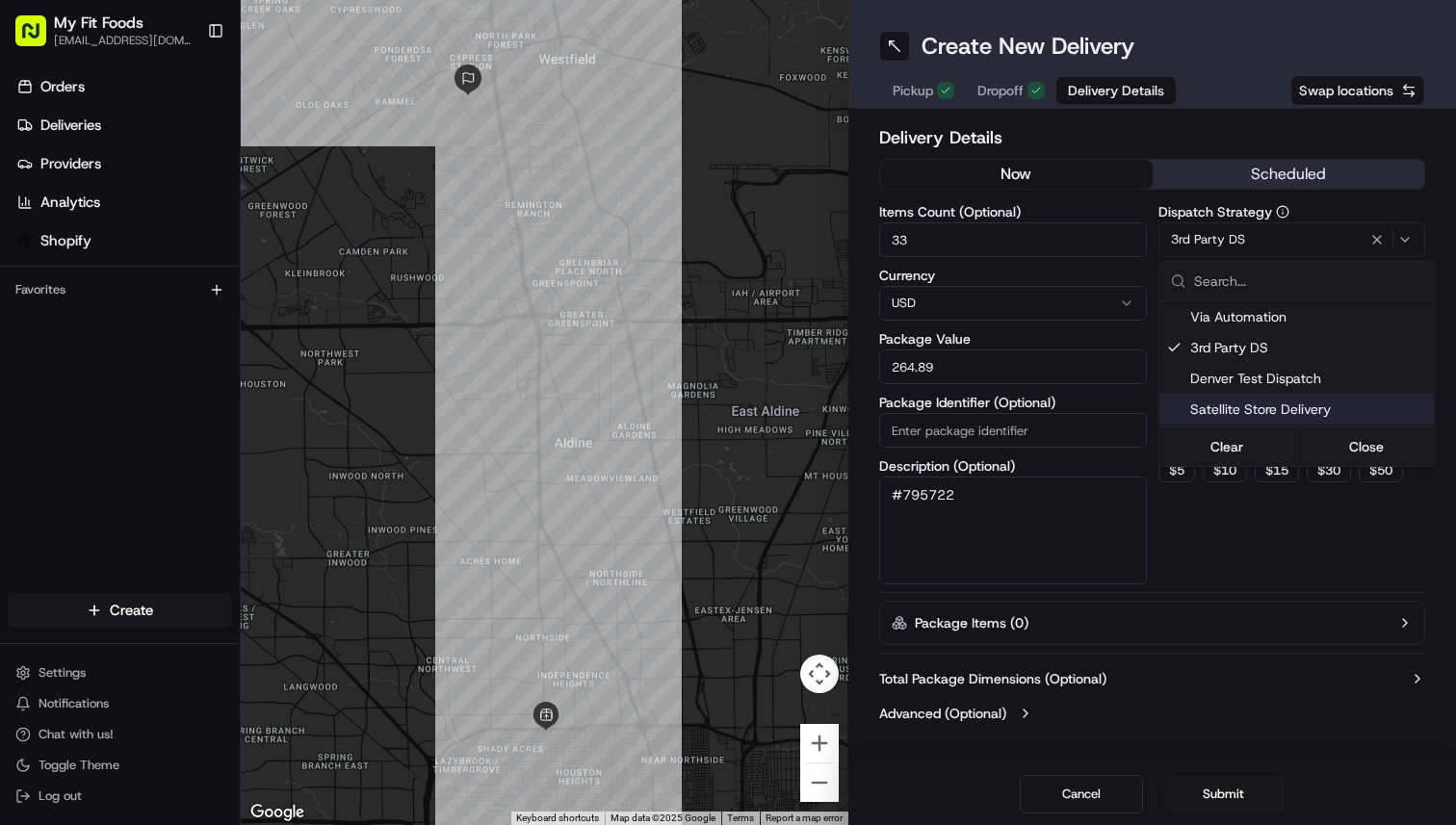 click on "My Fit Foods [EMAIL_ADDRESS][DOMAIN_NAME] Toggle Sidebar Orders Deliveries Providers Analytics Shopify Favorites Main Menu Members & Organization Organization Users Roles Preferences Customization Tracking Orchestration Automations Dispatch Strategy Optimization Strategy Locations Pickup Locations Dropoff Locations Shifts Billing Billing Refund Requests Integrations Notification Triggers Webhooks API Keys Request Logs Create Settings Notifications Chat with us! Toggle Theme Log out ← Move left → Move right ↑ Move up ↓ Move down + Zoom in - Zoom out Home Jump left by 75% End Jump right by 75% Page Up Jump up by 75% Page Down Jump down by 75% Keyboard shortcuts Map Data Map data ©2025 Google Map data ©2025 Google 2 km  Click to toggle between metric and imperial units Terms Report a map error Create New Delivery Pickup Dropoff Delivery Details Swap locations Delivery Details now scheduled Items Count (Optional) 33 Currency USD Package Value 264.89 Package Identifier (Optional) #795722 Any 5" at bounding box center (728, 412) 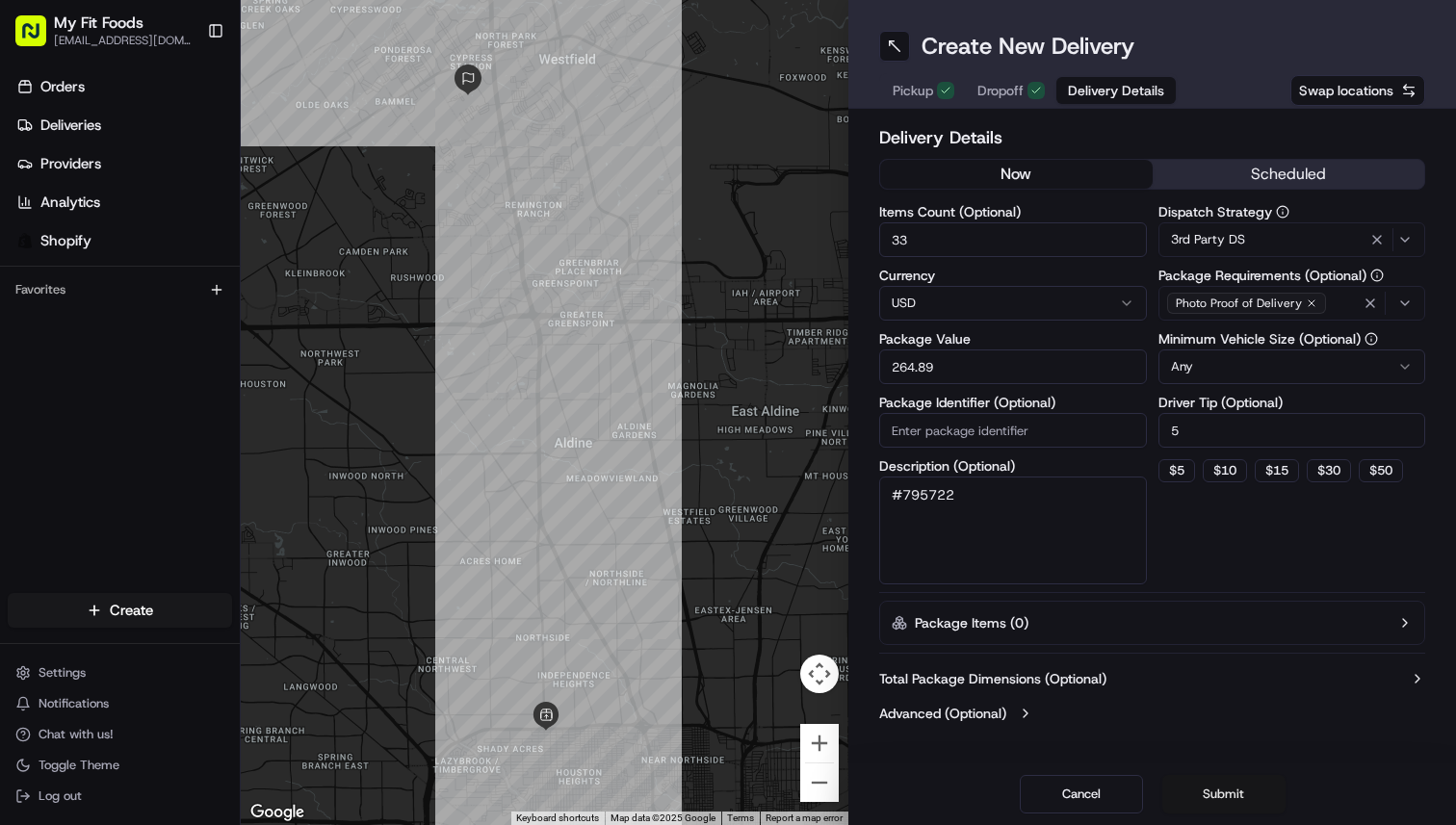 click on "Submit" at bounding box center [1224, 794] 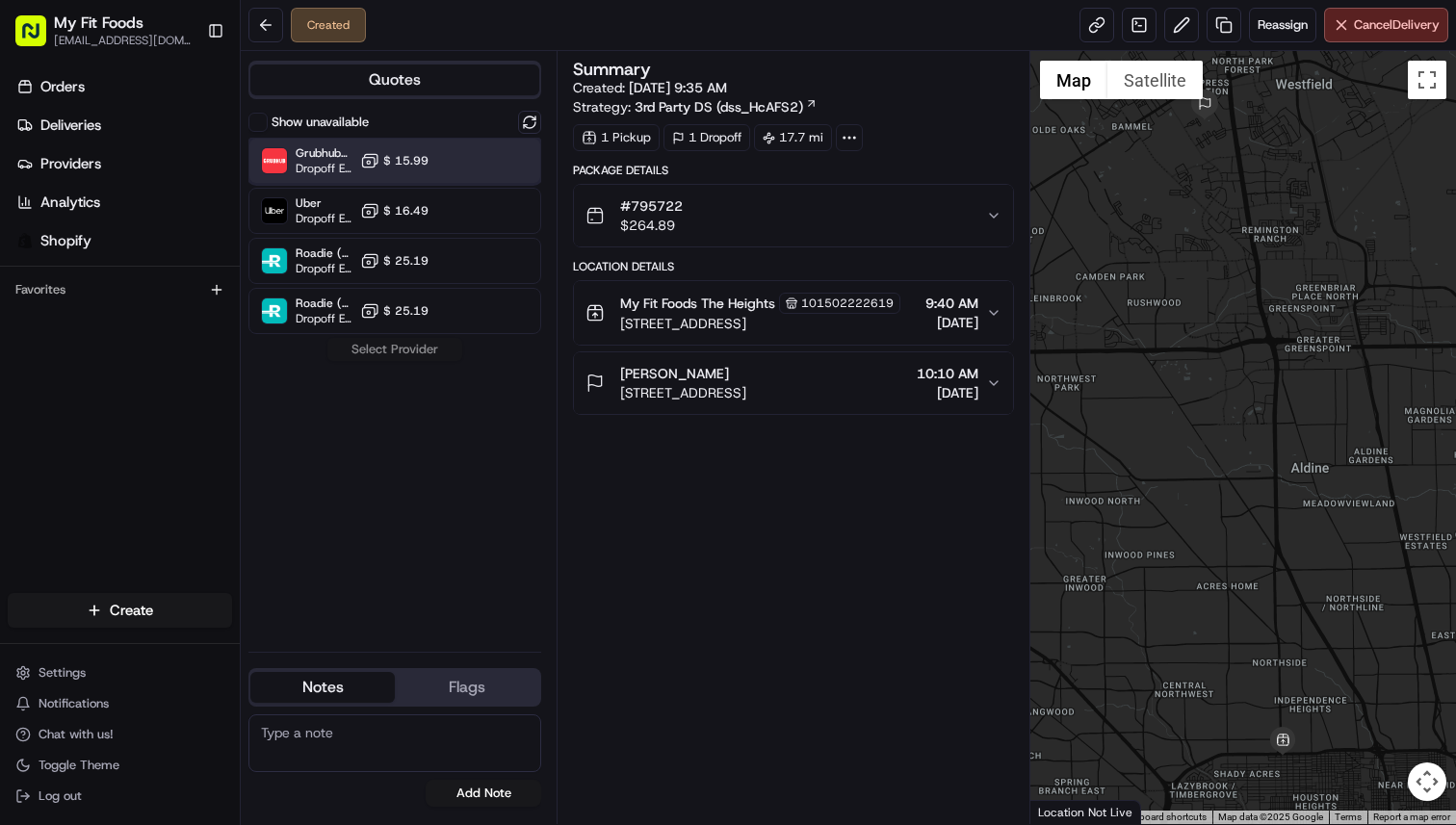 click at bounding box center [482, 161] 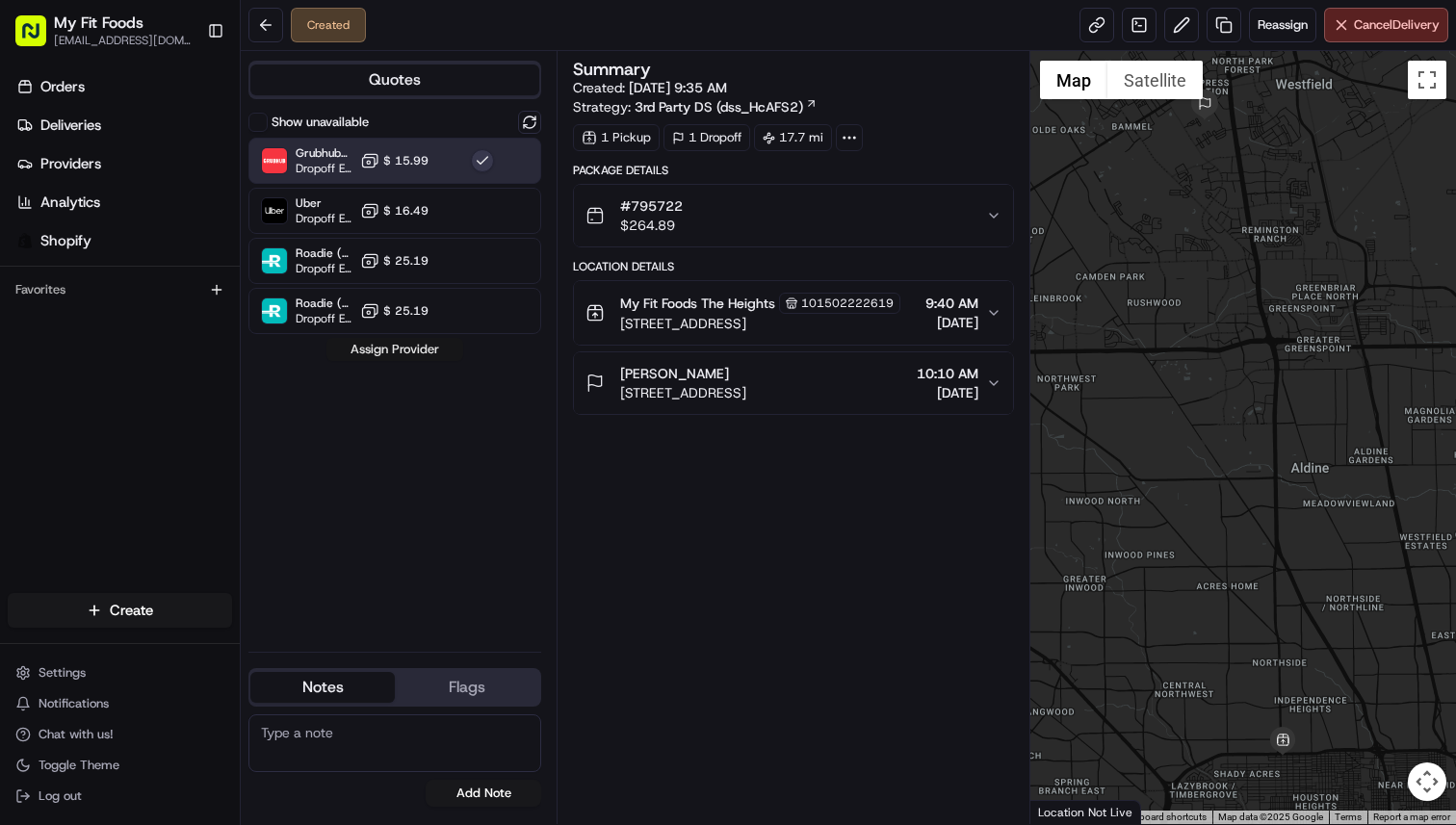 click on "Assign Provider" at bounding box center [395, 349] 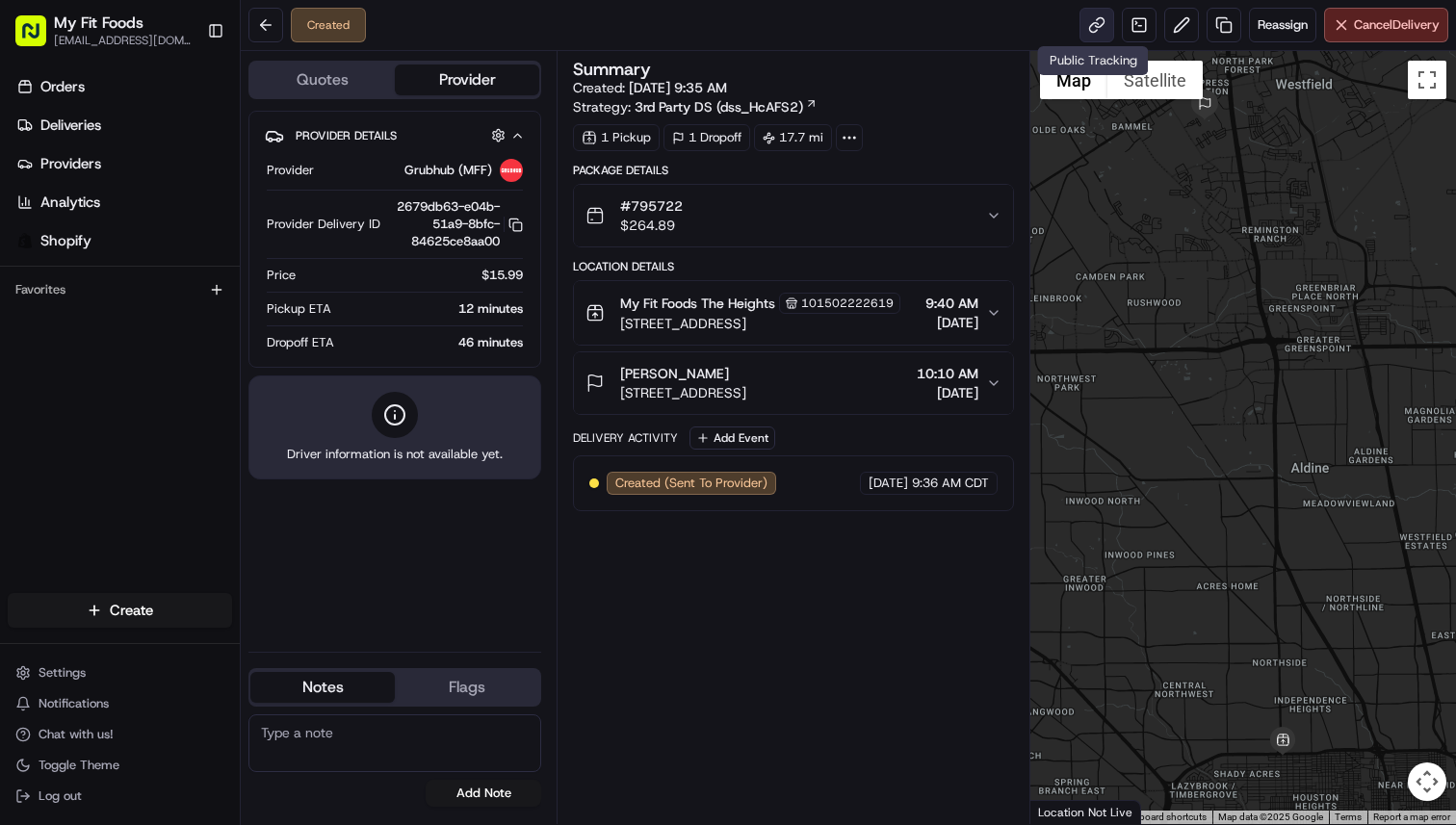 click at bounding box center [1097, 25] 